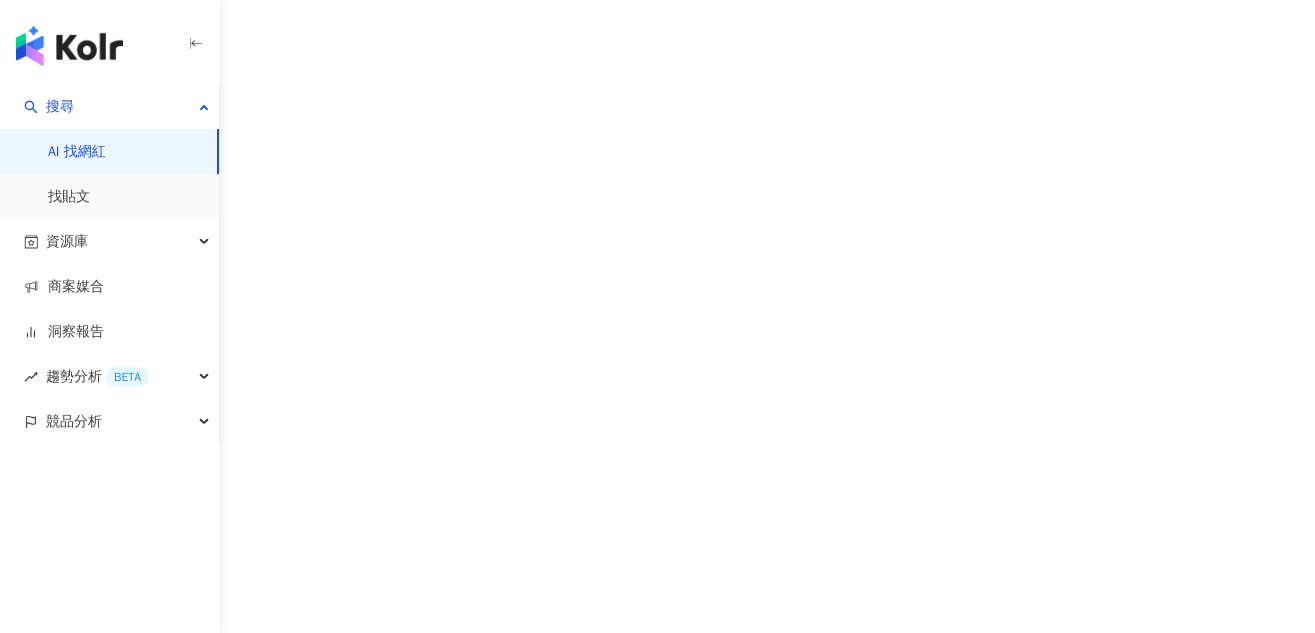 scroll, scrollTop: 0, scrollLeft: 0, axis: both 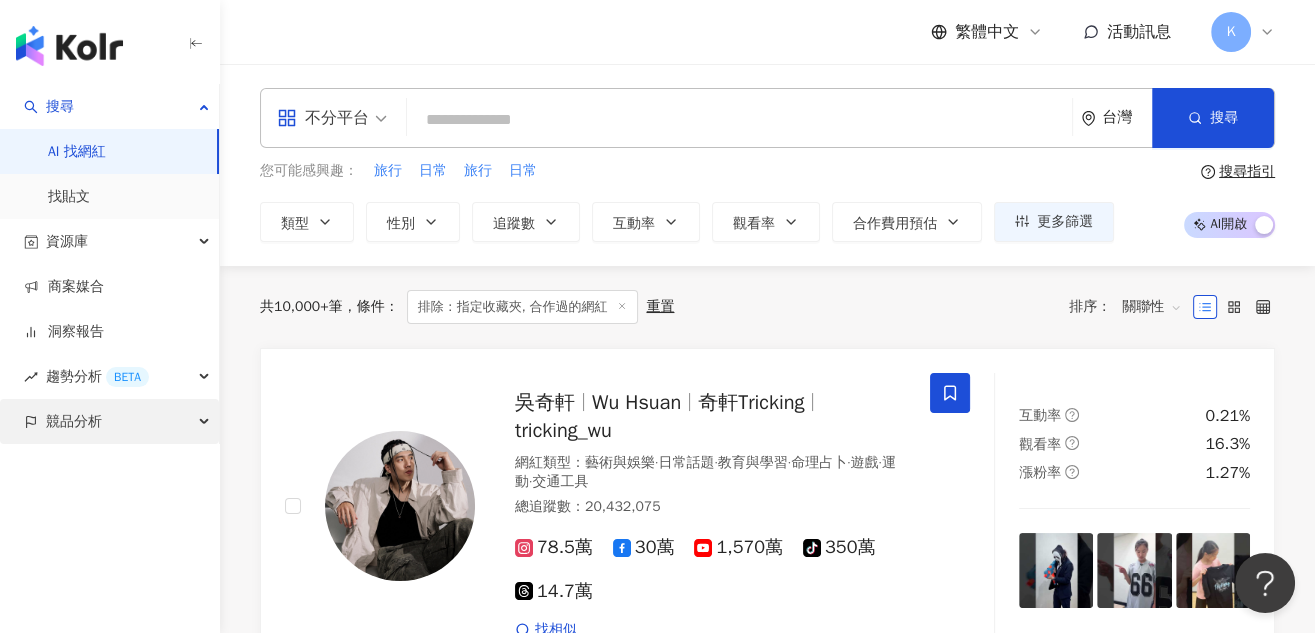 click on "競品分析" at bounding box center [109, 421] 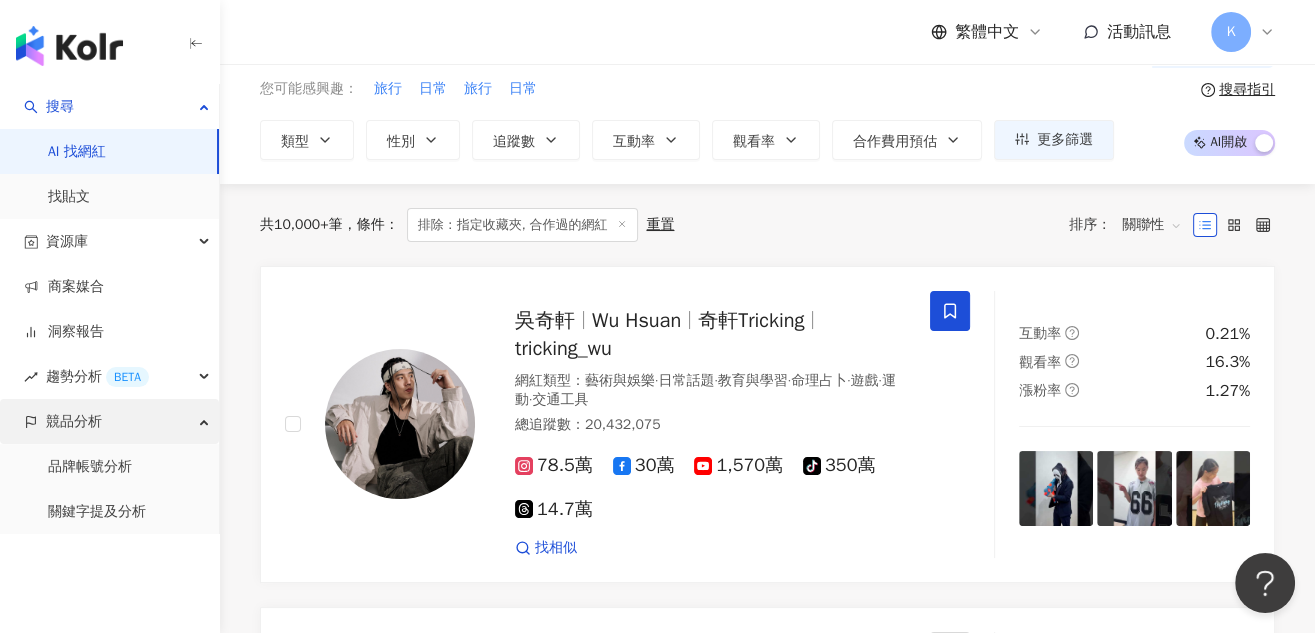 scroll, scrollTop: 124, scrollLeft: 0, axis: vertical 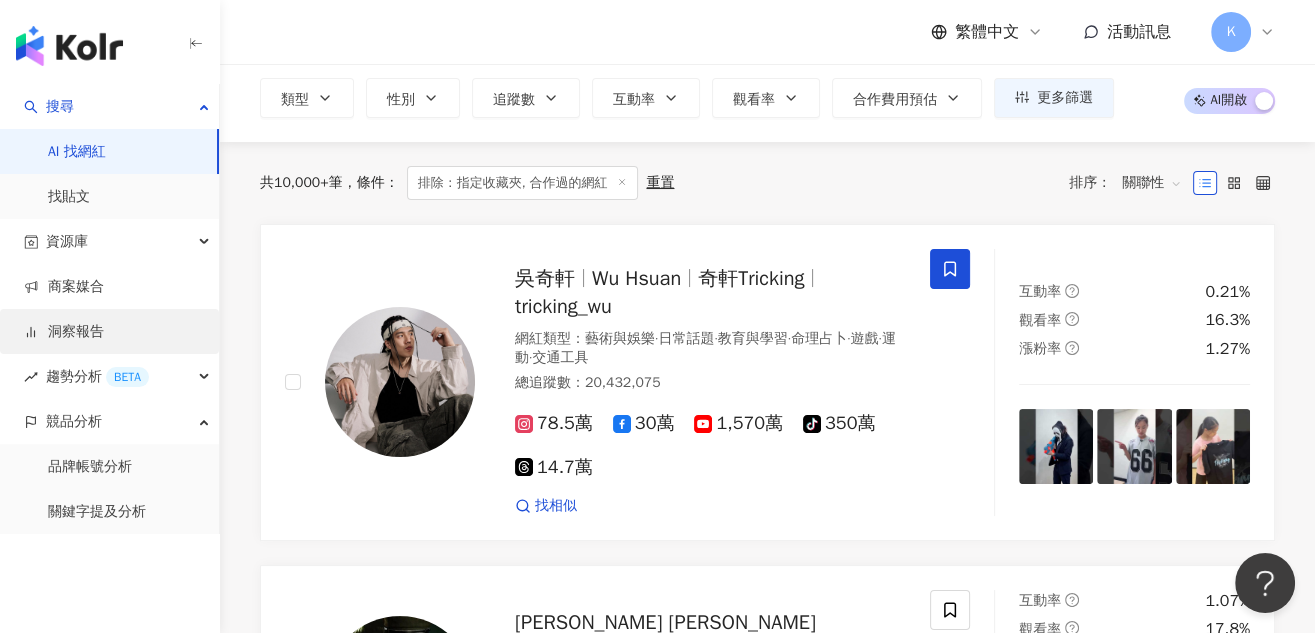 click on "洞察報告" at bounding box center (64, 332) 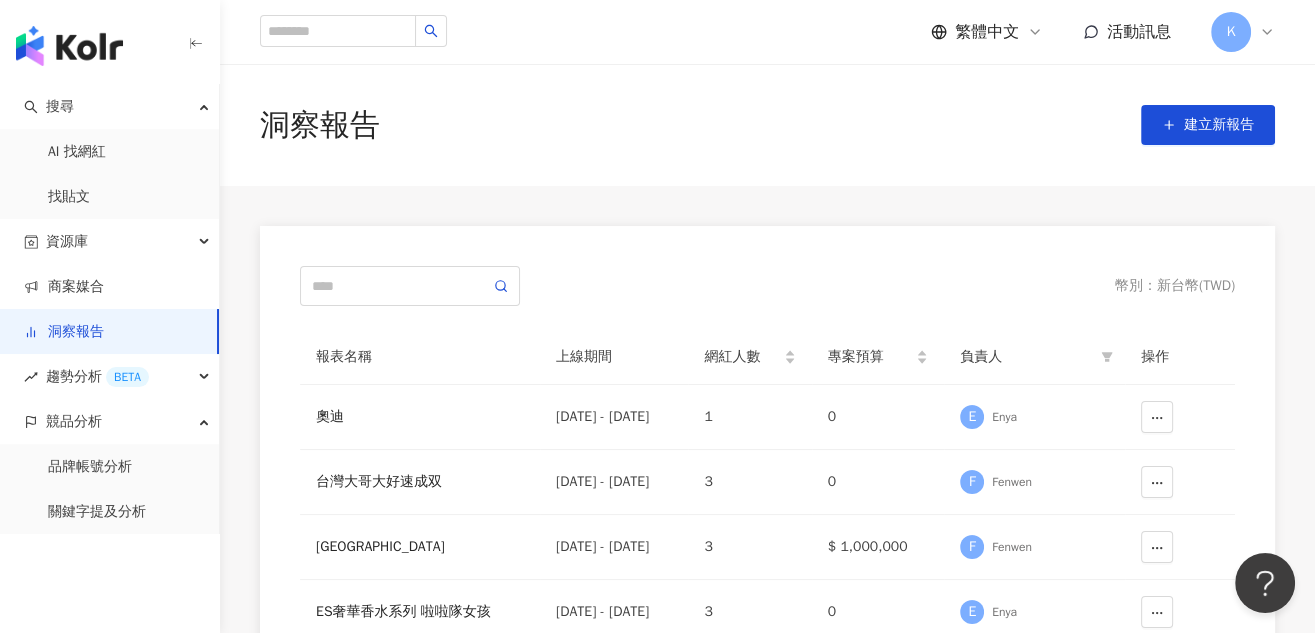 scroll, scrollTop: 124, scrollLeft: 0, axis: vertical 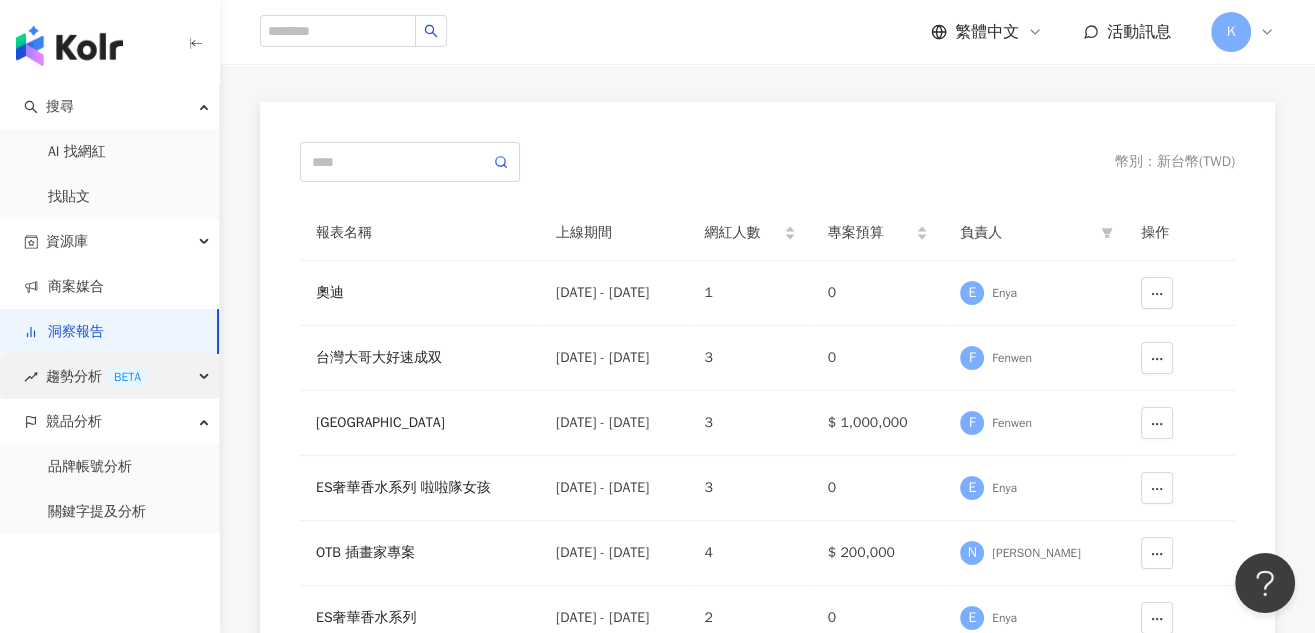 click on "趨勢分析 BETA" at bounding box center (97, 376) 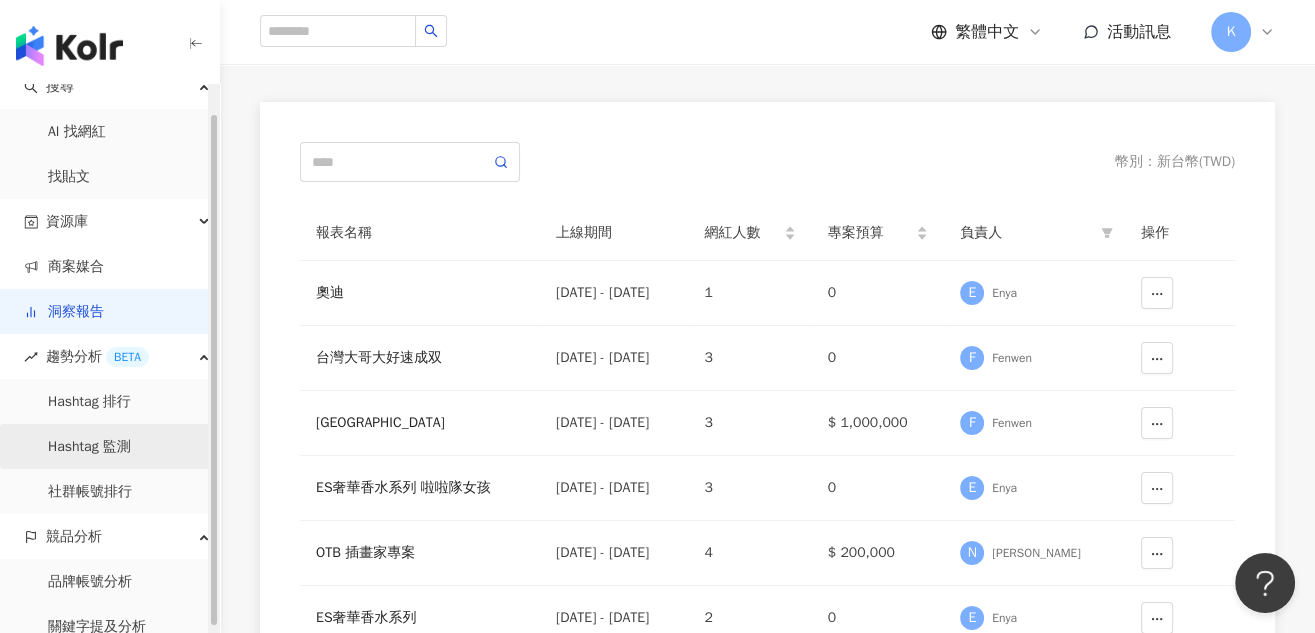 scroll, scrollTop: 36, scrollLeft: 0, axis: vertical 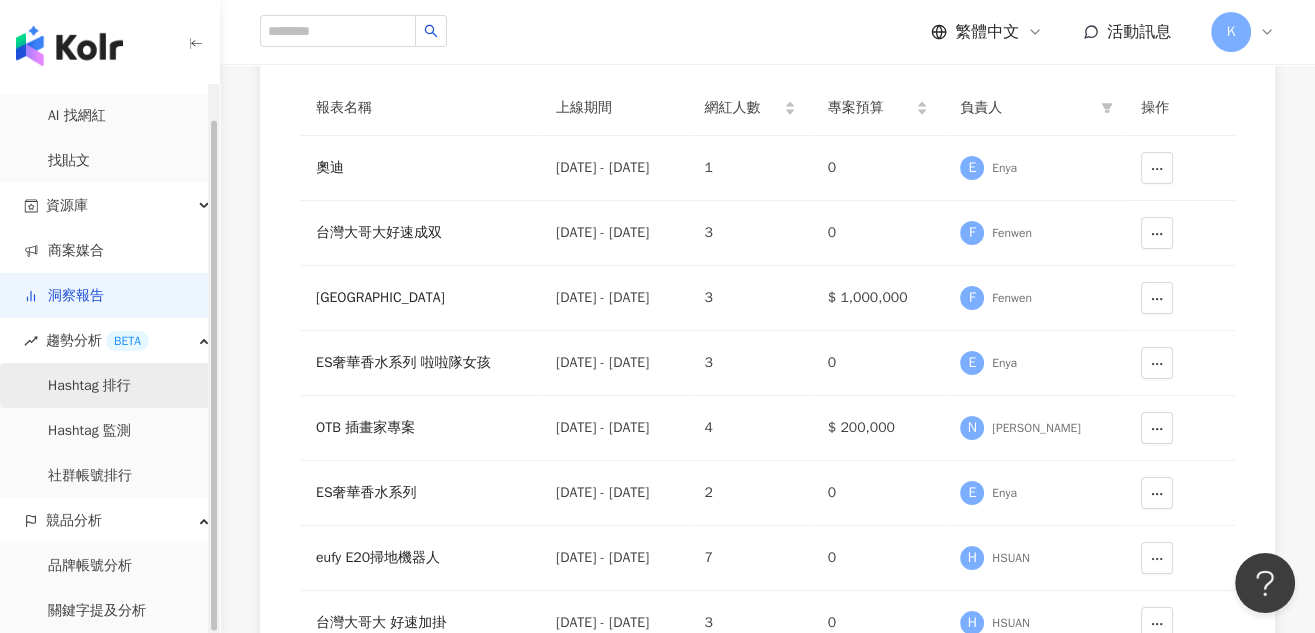 click on "Hashtag 排行" at bounding box center (89, 386) 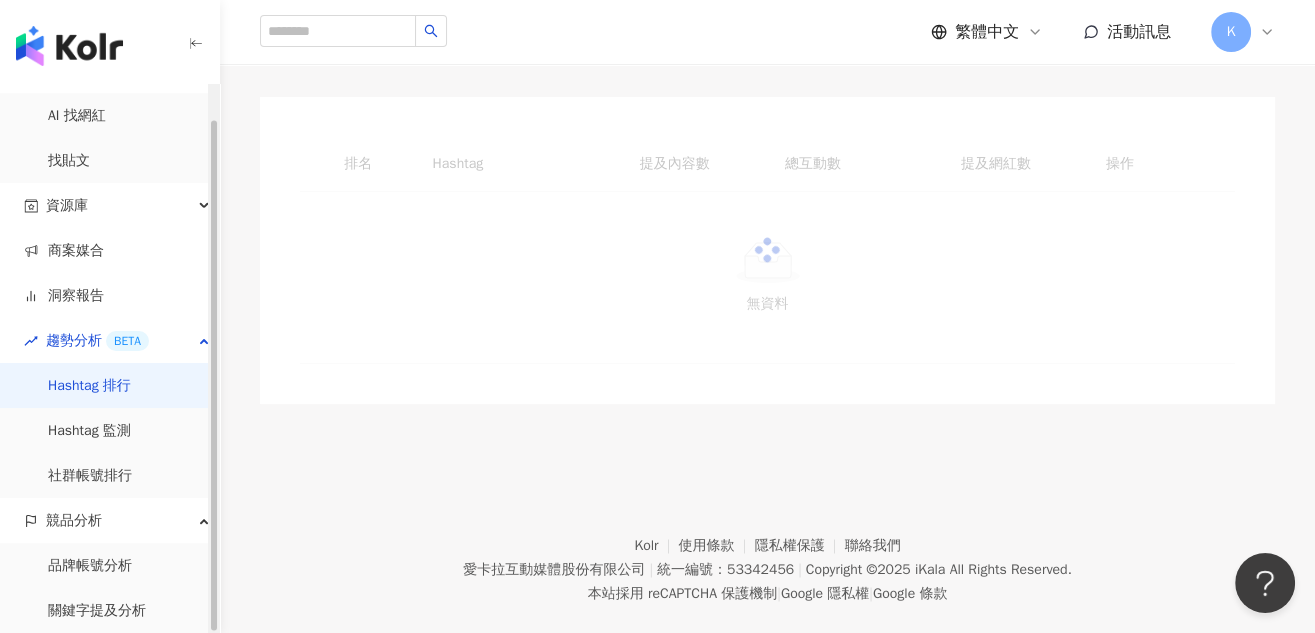 scroll, scrollTop: 0, scrollLeft: 0, axis: both 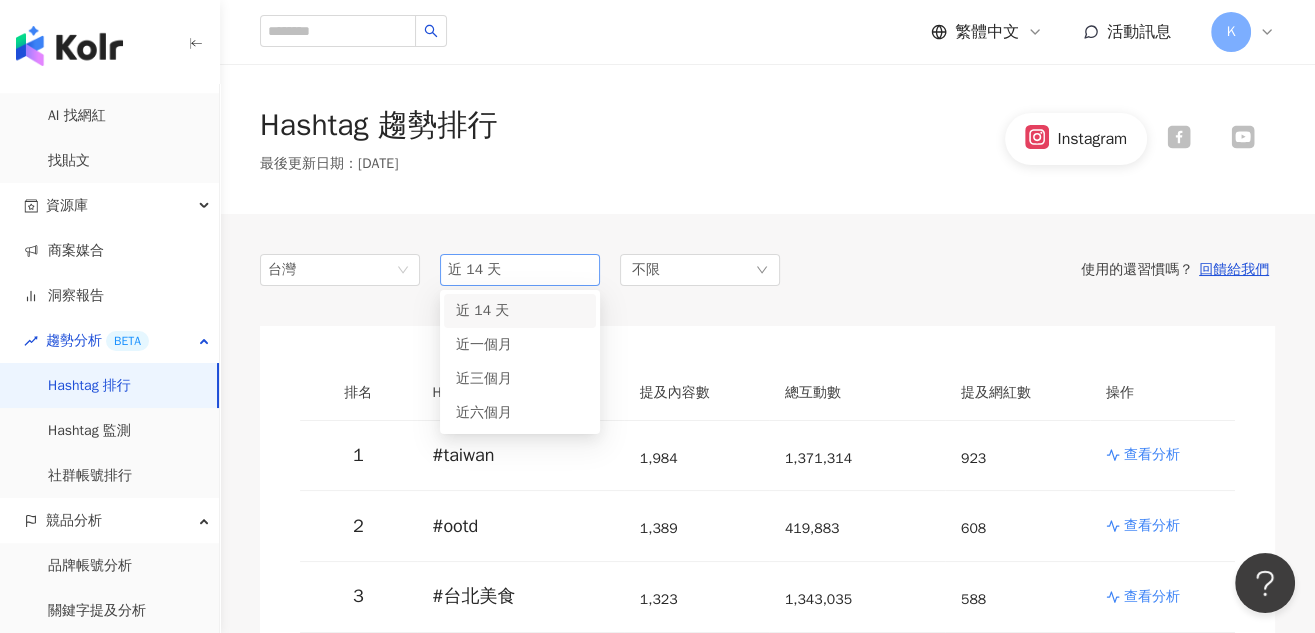 click on "近 14 天" at bounding box center [520, 270] 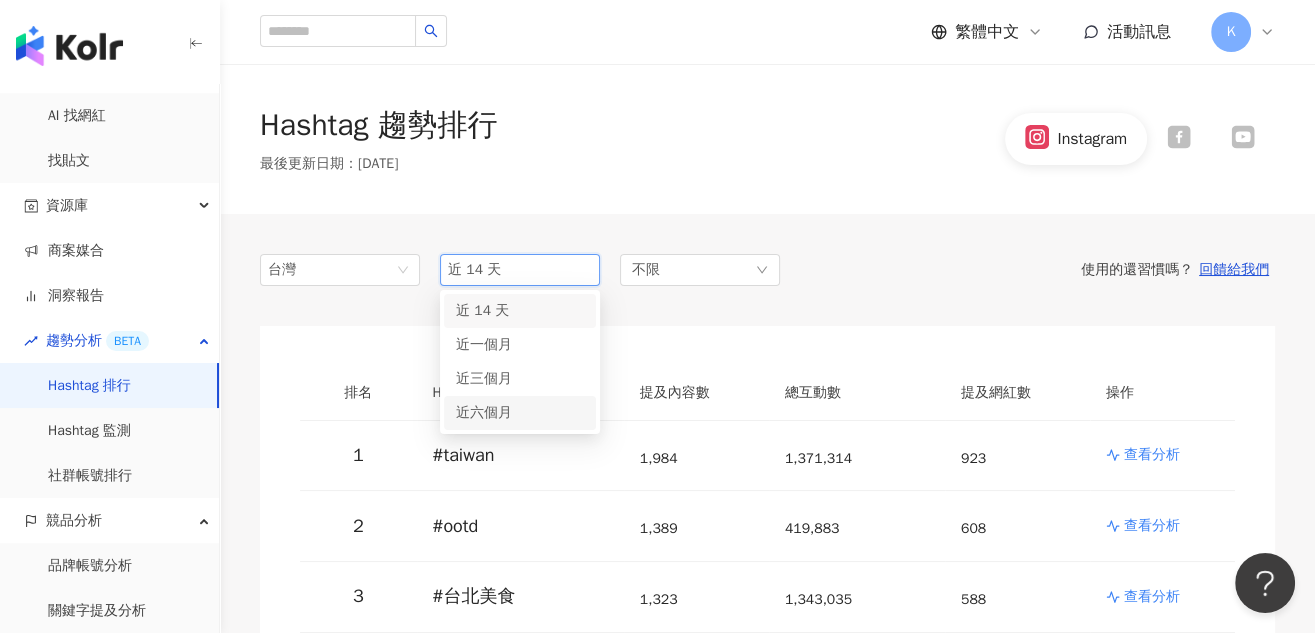 click on "近六個月" at bounding box center (484, 412) 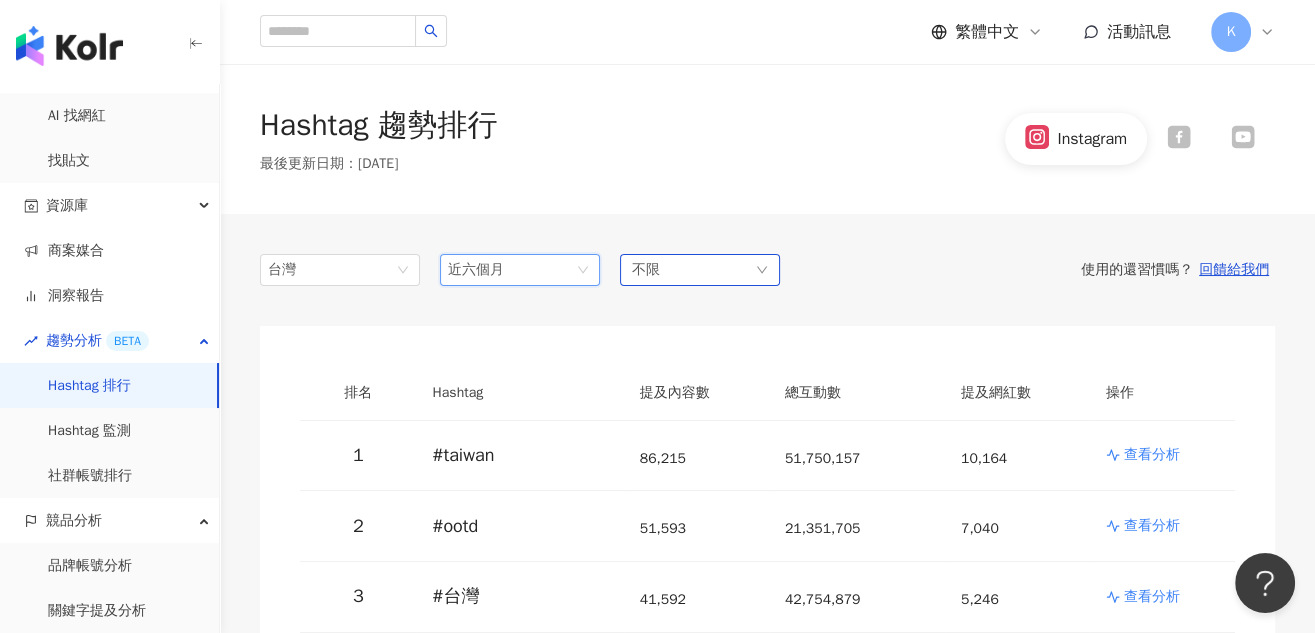 click 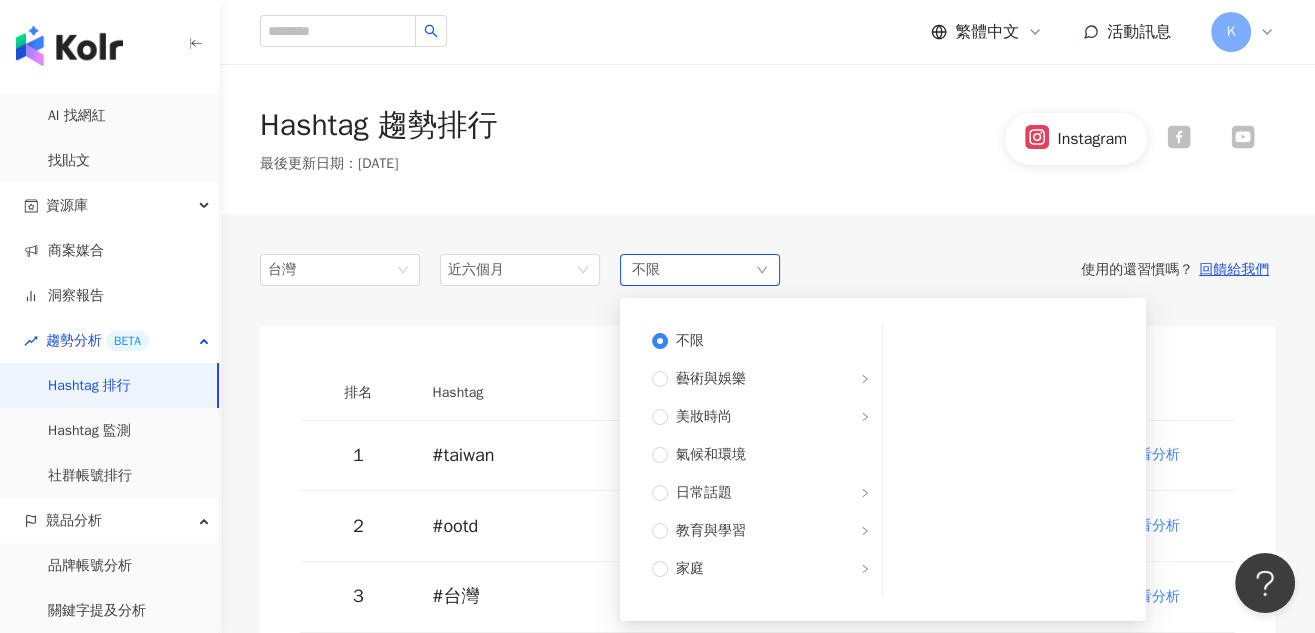 click 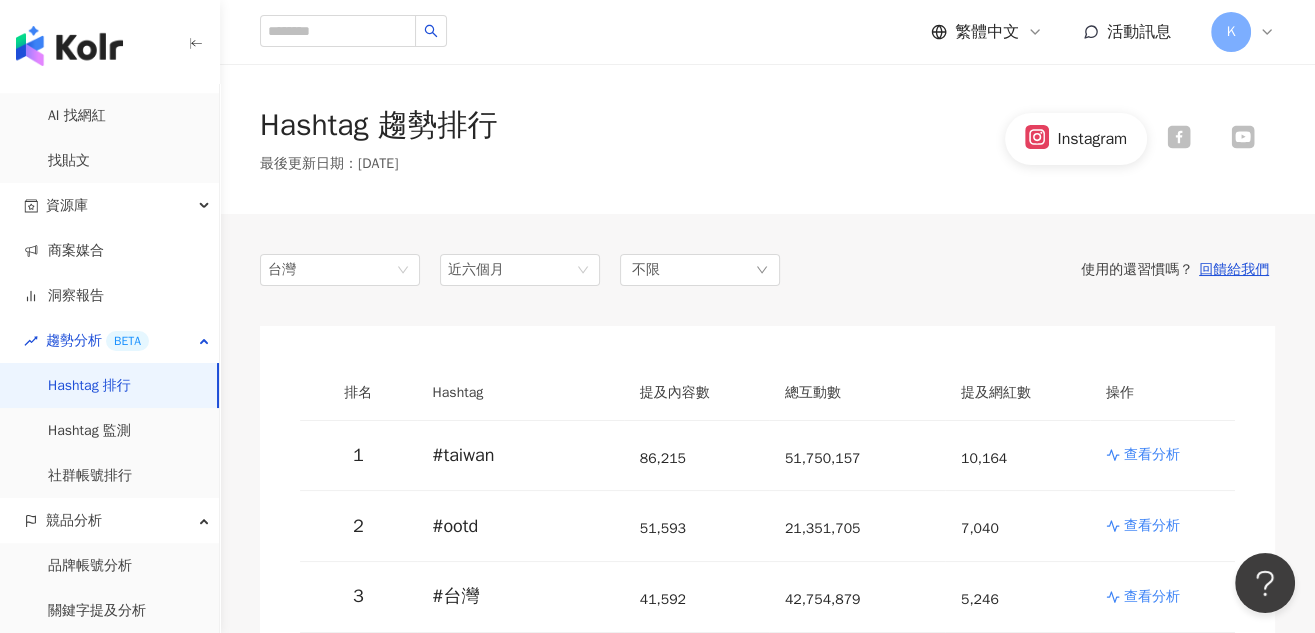 click on "台灣 近六個月 3m 6m 近 14 天 近一個月 近三個月 近六個月 不限 不限 藝術與娛樂 美妝時尚 氣候和環境 日常話題 教育與學習 家庭 財經 美食 命理占卜 遊戲 法政社會 生活風格 影視娛樂 醫療與健康 寵物 攝影 感情 宗教 促購導購 運動 科技 交通工具 旅遊 成人 使用的還習慣嗎？ 回饋給我們" at bounding box center (767, 270) 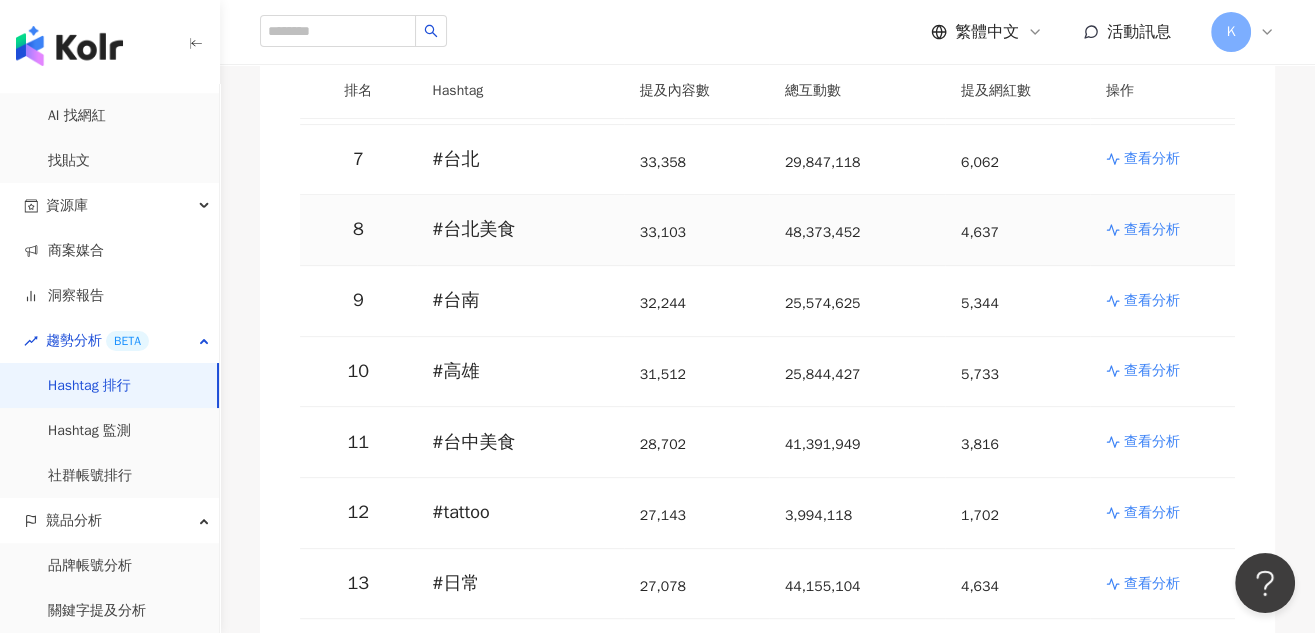 scroll, scrollTop: 750, scrollLeft: 0, axis: vertical 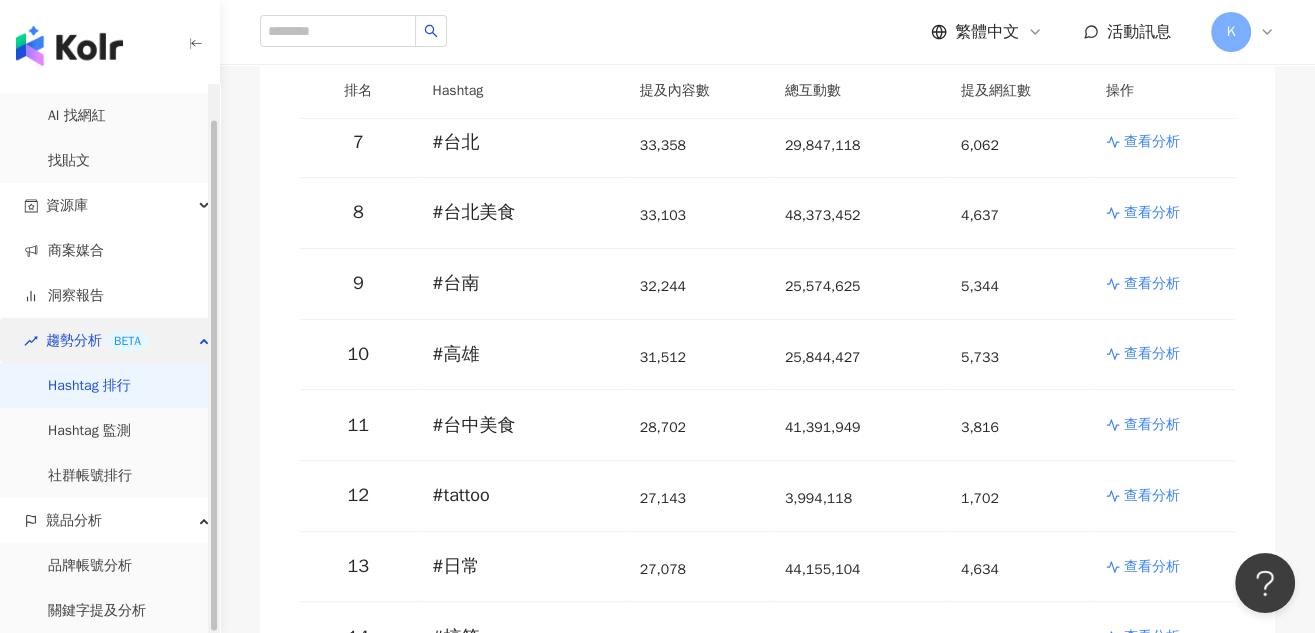 click on "趨勢分析 BETA" at bounding box center (109, 340) 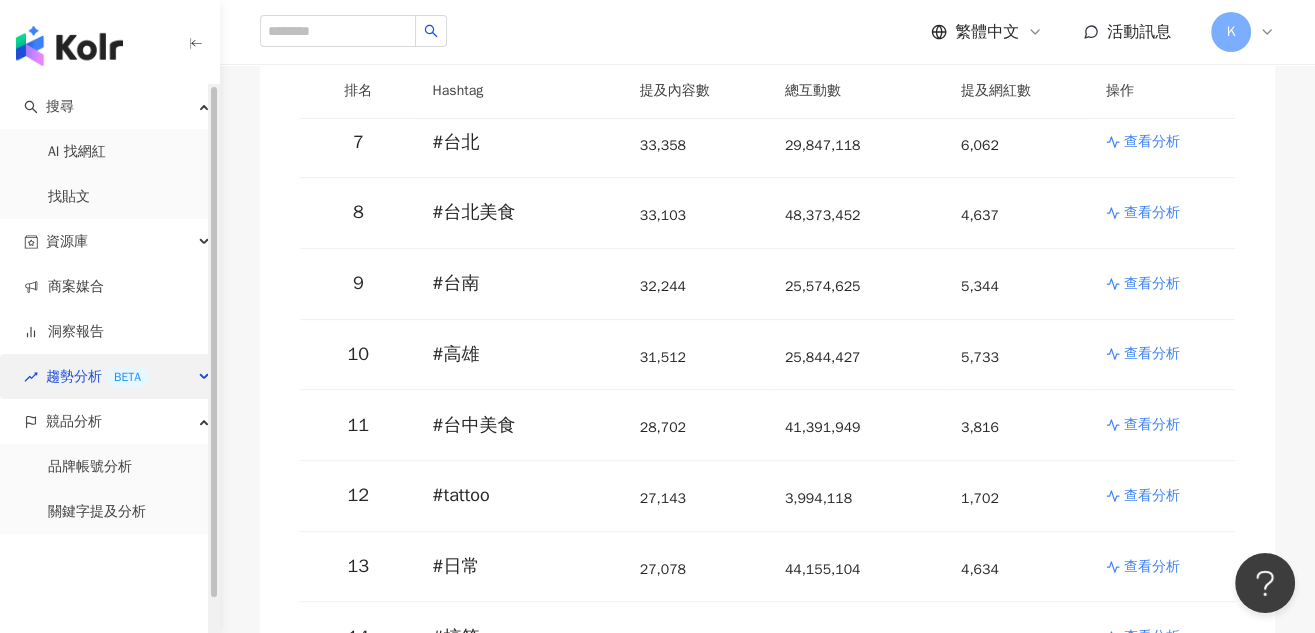 scroll, scrollTop: 0, scrollLeft: 0, axis: both 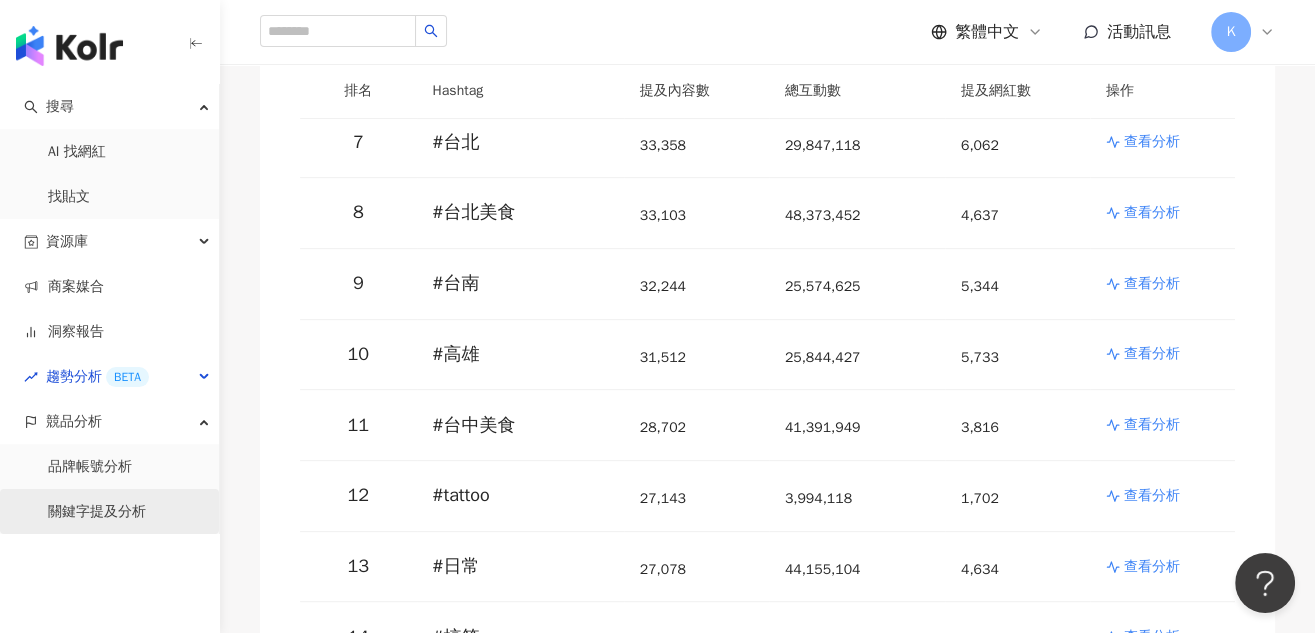 click on "關鍵字提及分析" at bounding box center (97, 512) 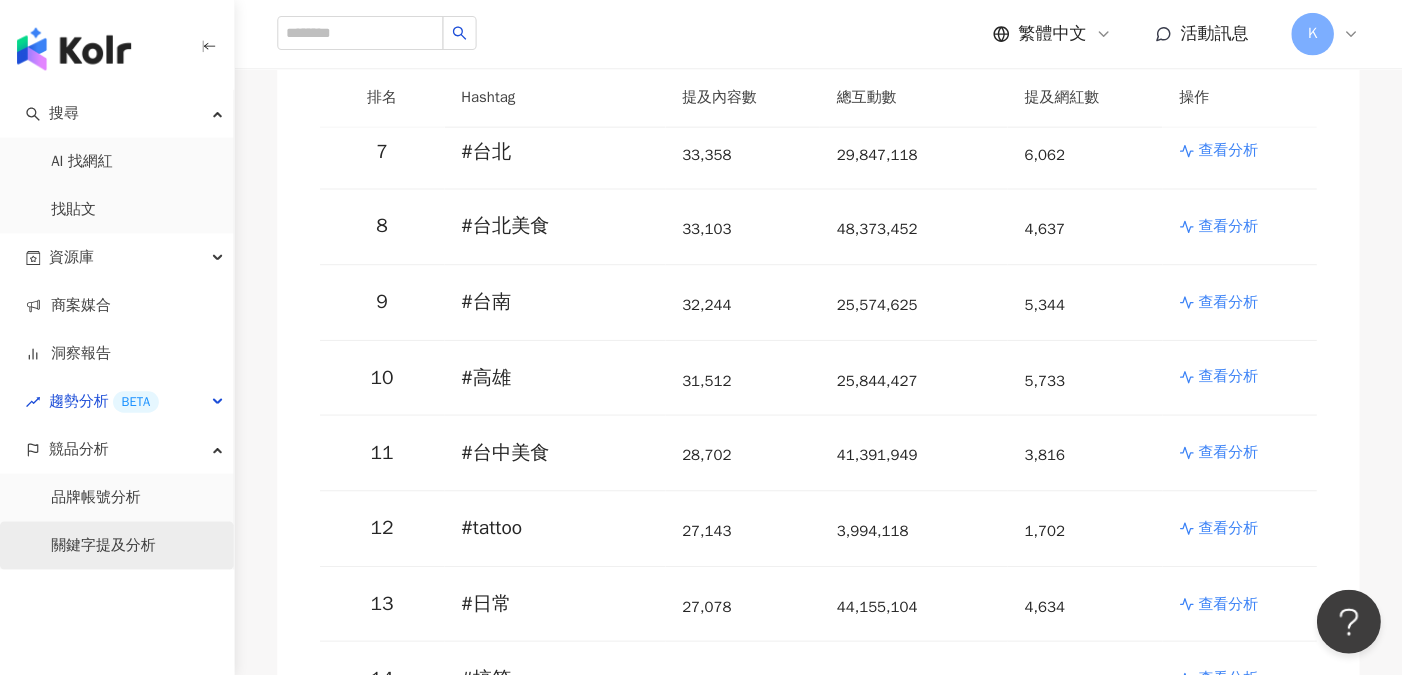 scroll, scrollTop: 0, scrollLeft: 0, axis: both 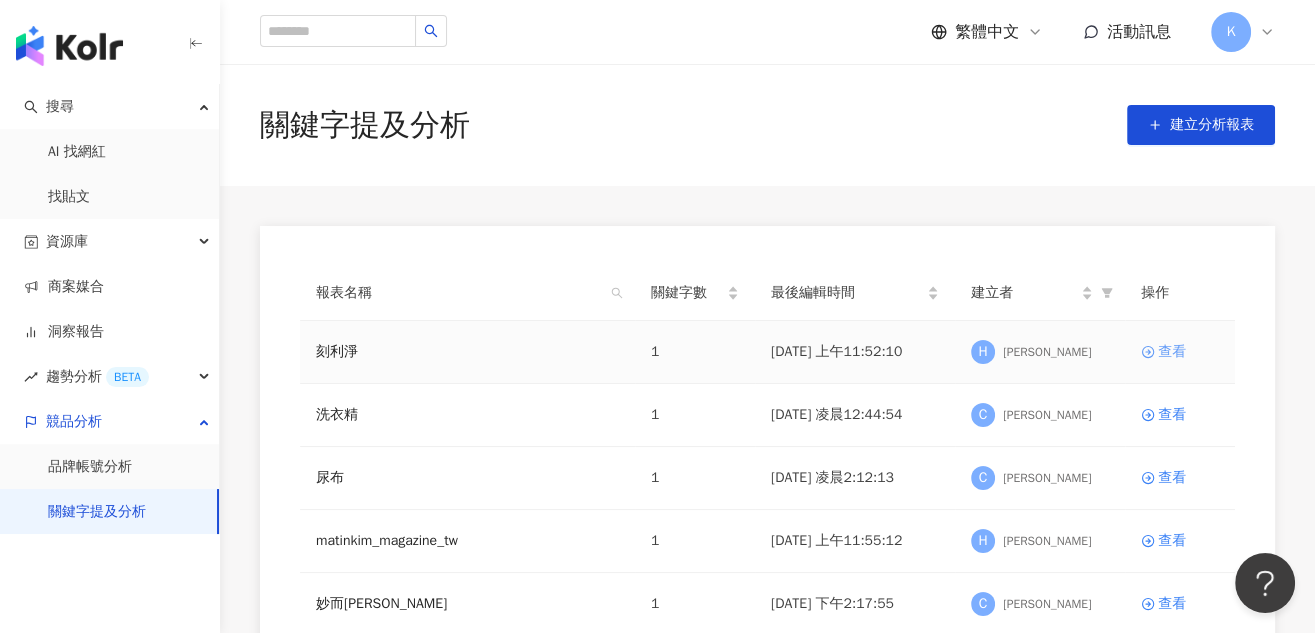 click on "查看" at bounding box center [1172, 352] 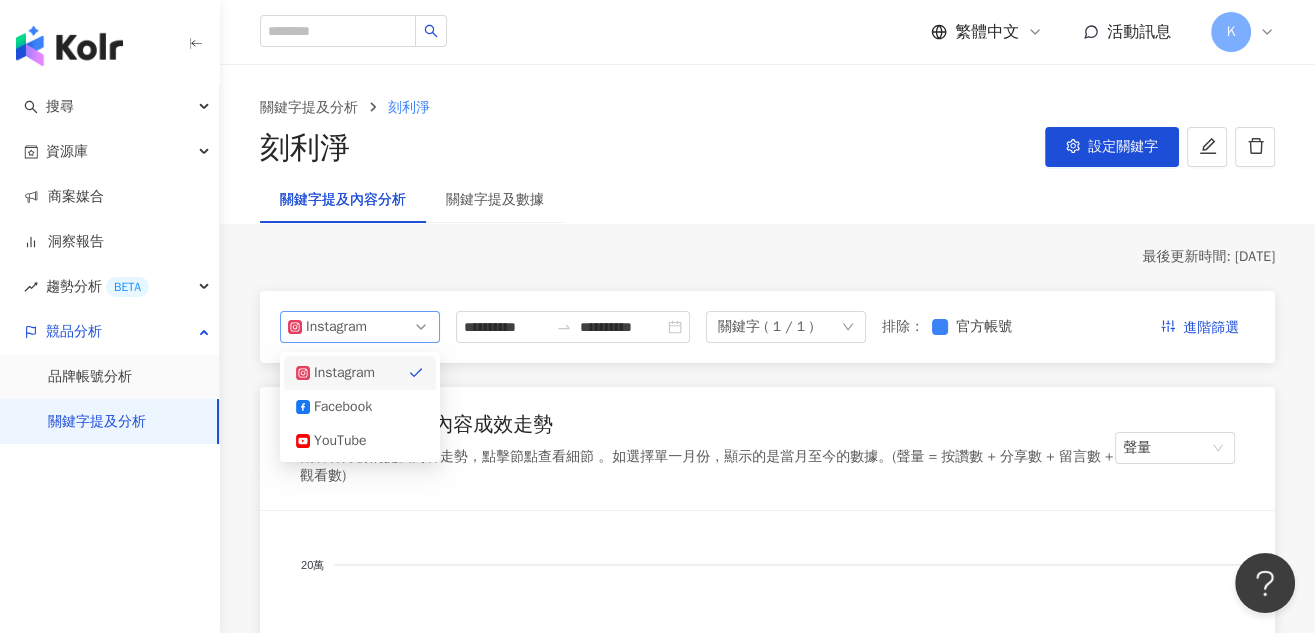 click on "Instagram" at bounding box center [360, 327] 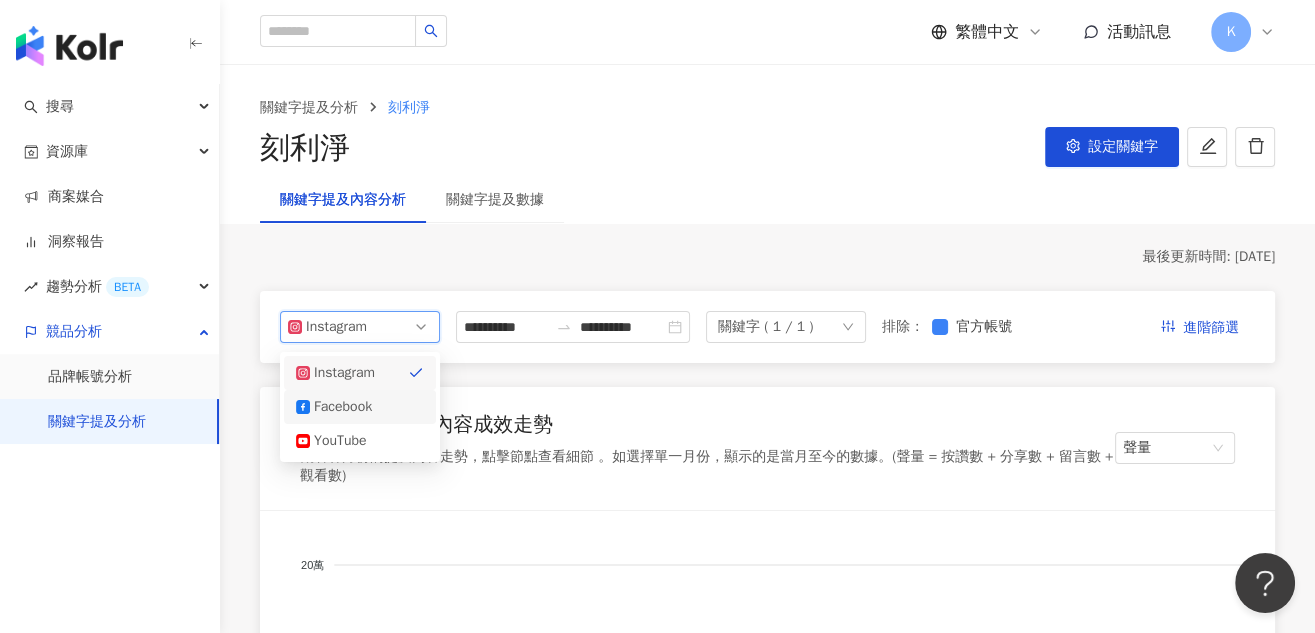 click on "Facebook" at bounding box center [360, 407] 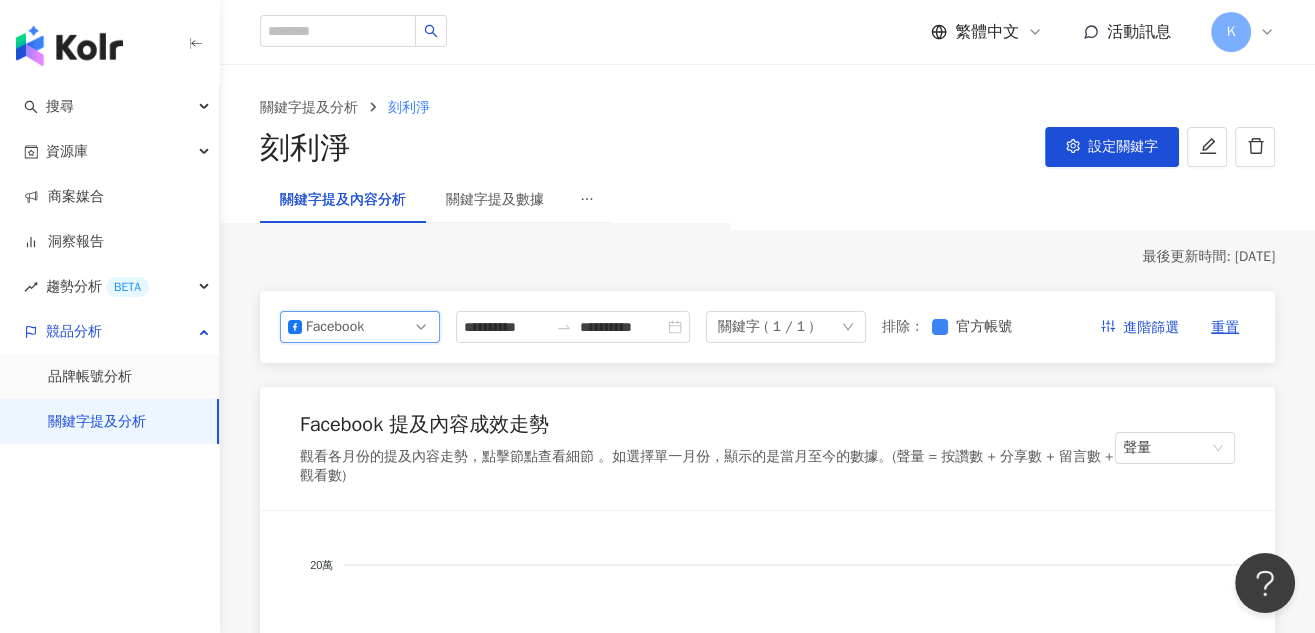 click on "Facebook" at bounding box center (360, 327) 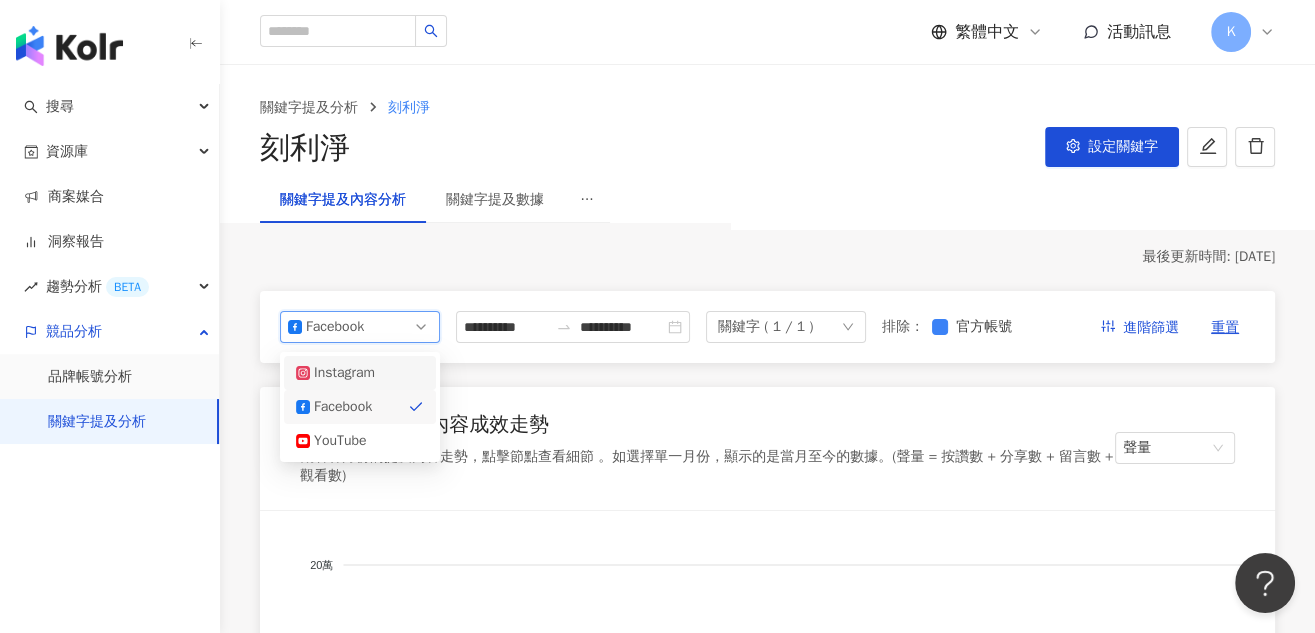 click on "Instagram" at bounding box center (360, 373) 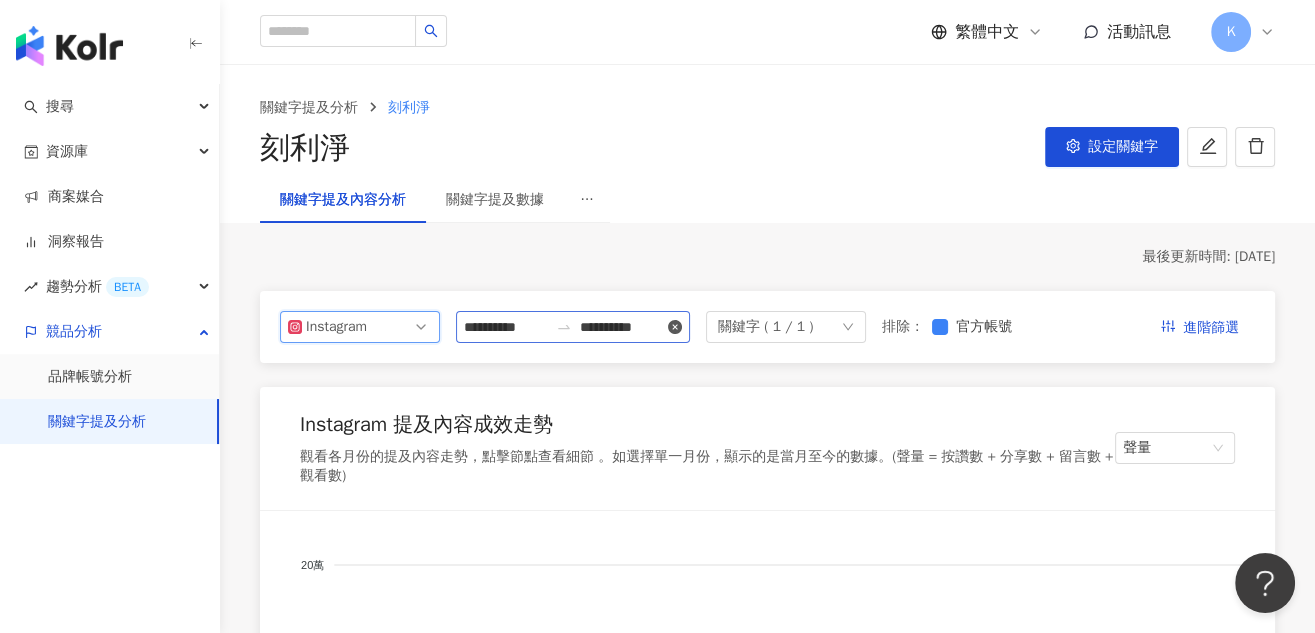 click 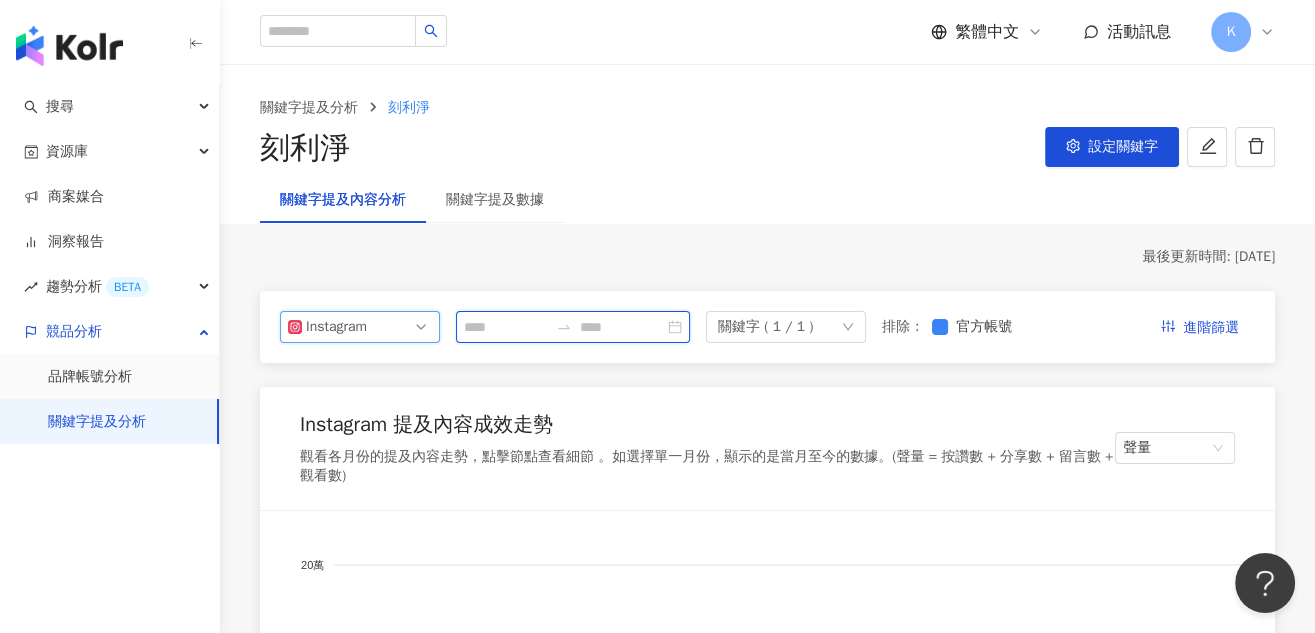 click at bounding box center [622, 327] 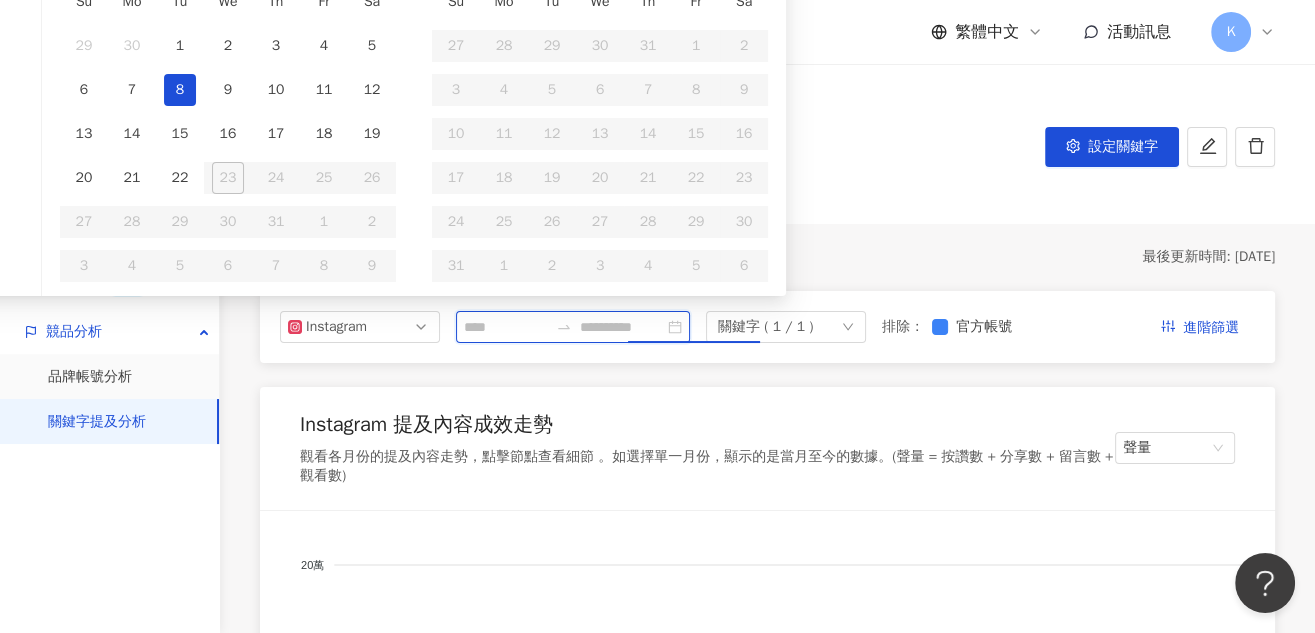 type on "**********" 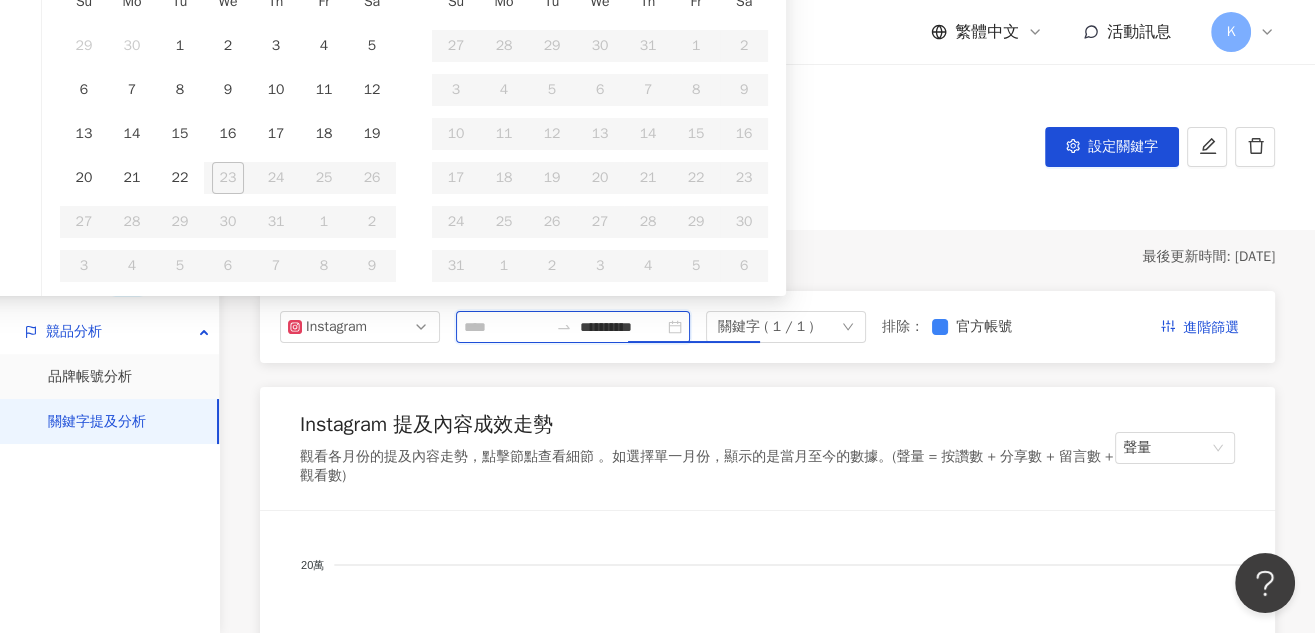 type 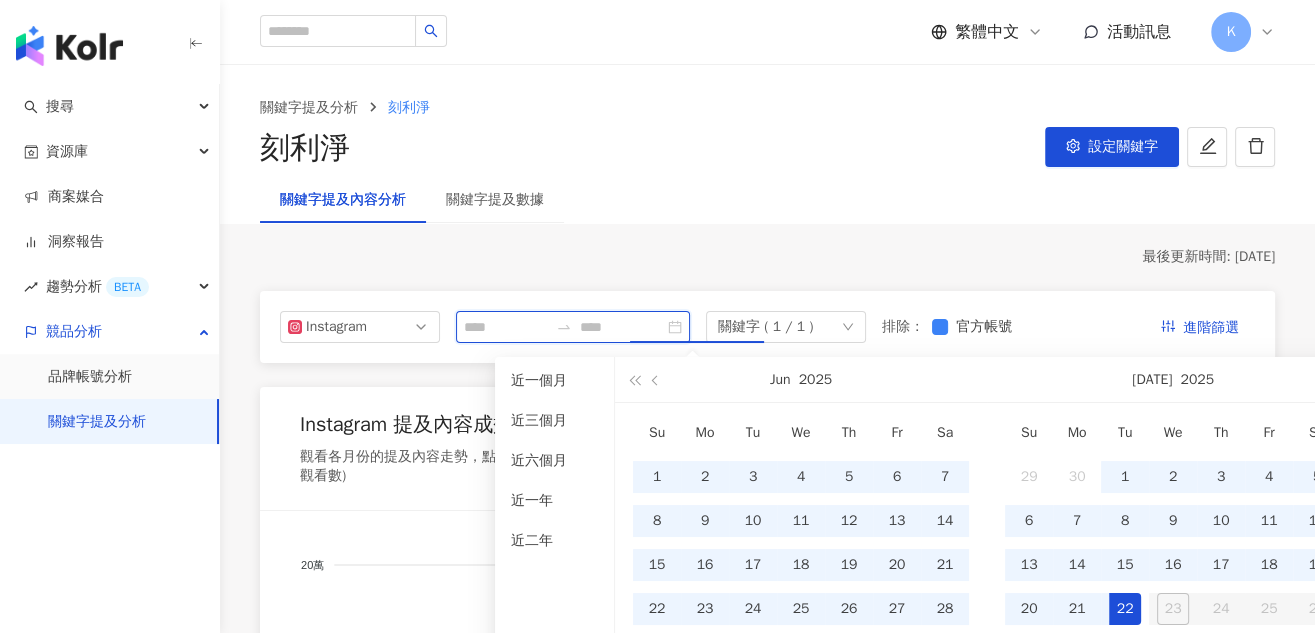 type on "**********" 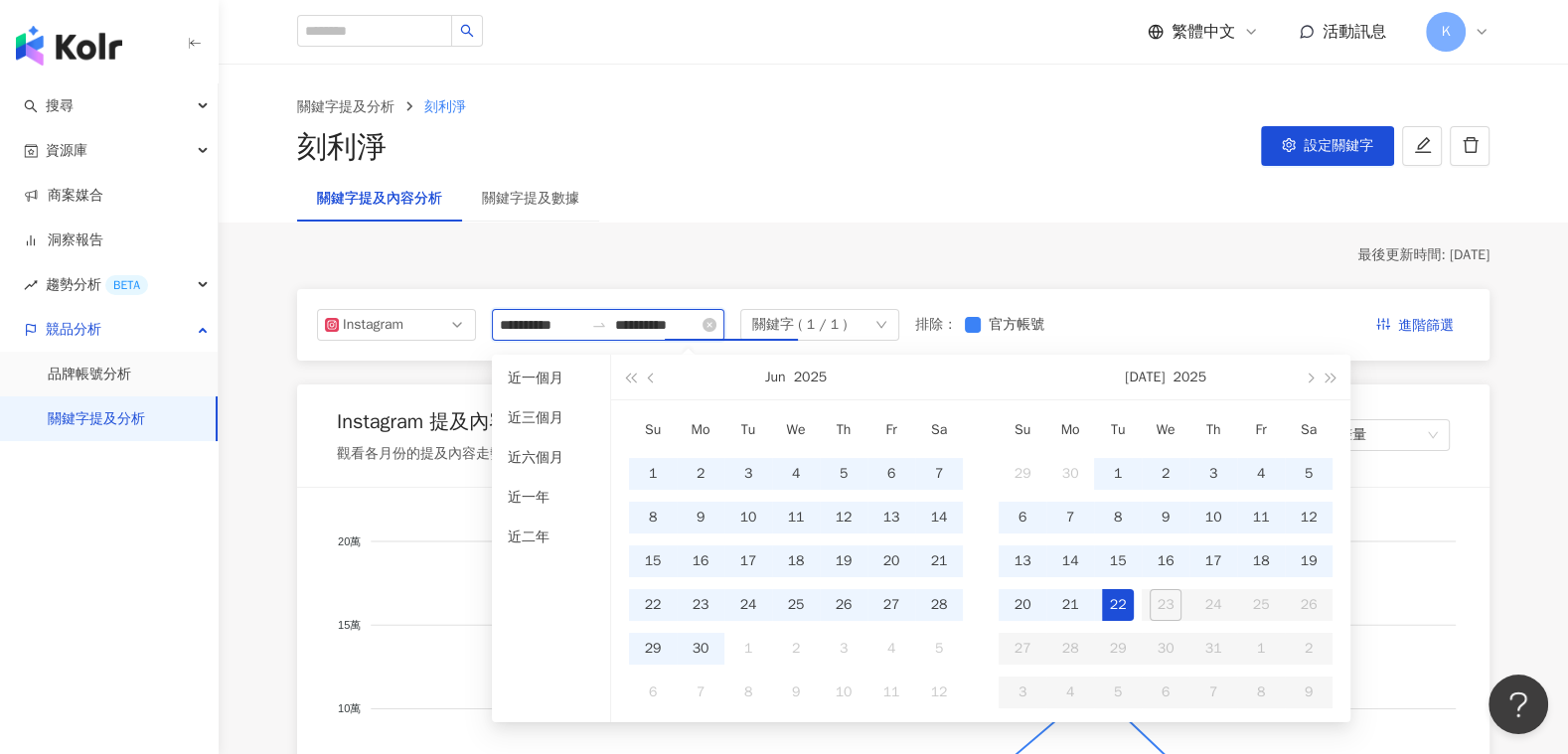 drag, startPoint x: 839, startPoint y: 8, endPoint x: 547, endPoint y: 325, distance: 430.99072 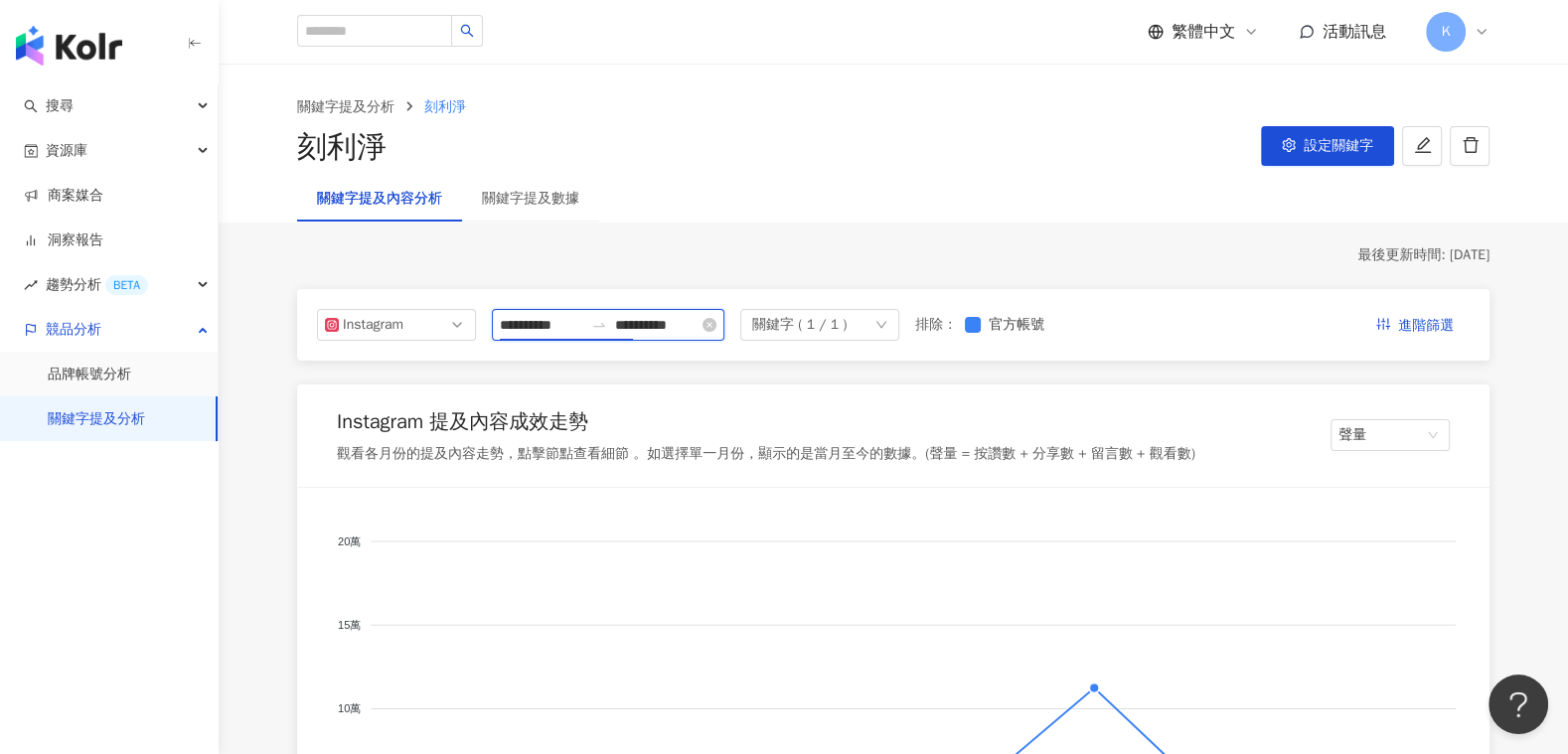 click on "**********" at bounding box center [542, 325] 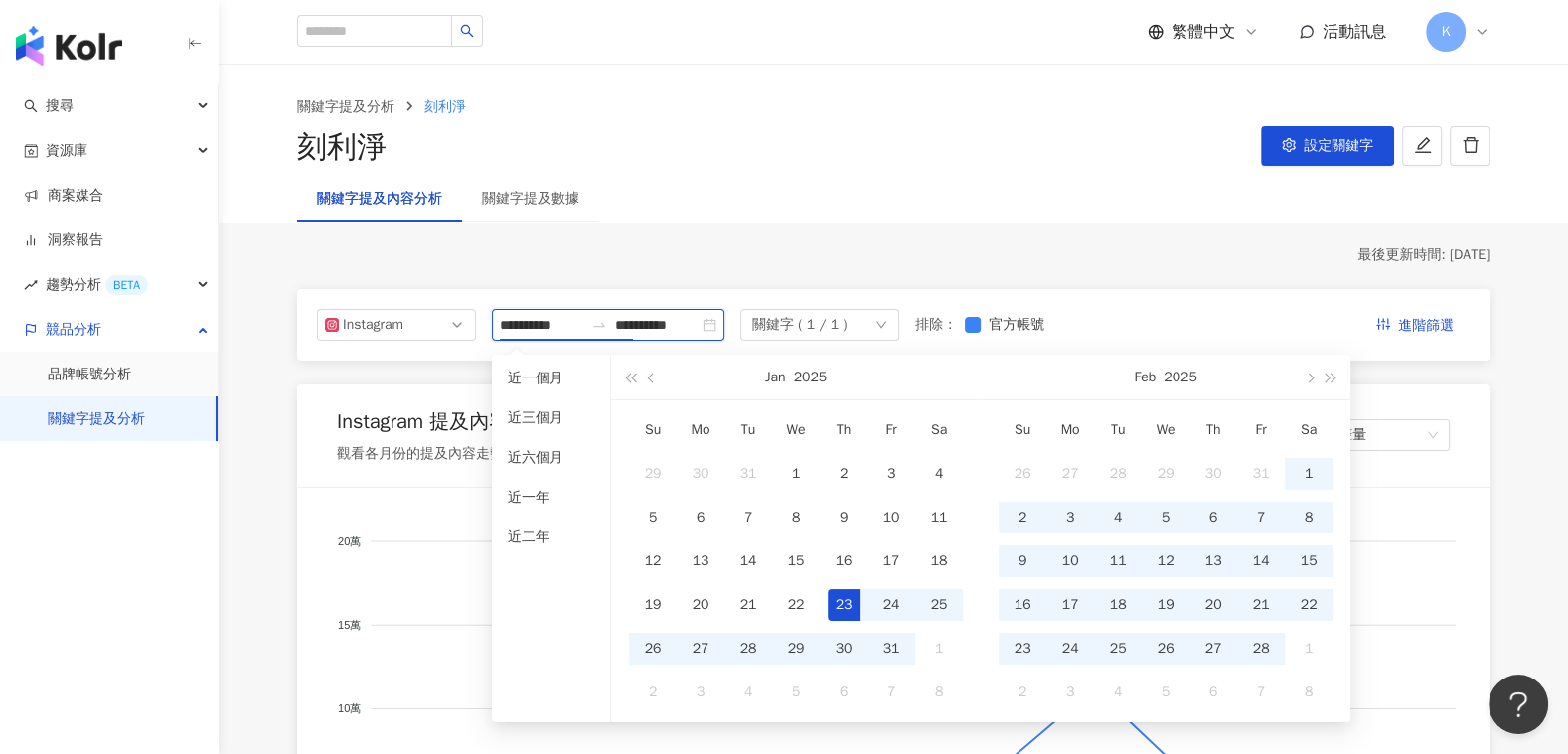 type on "**********" 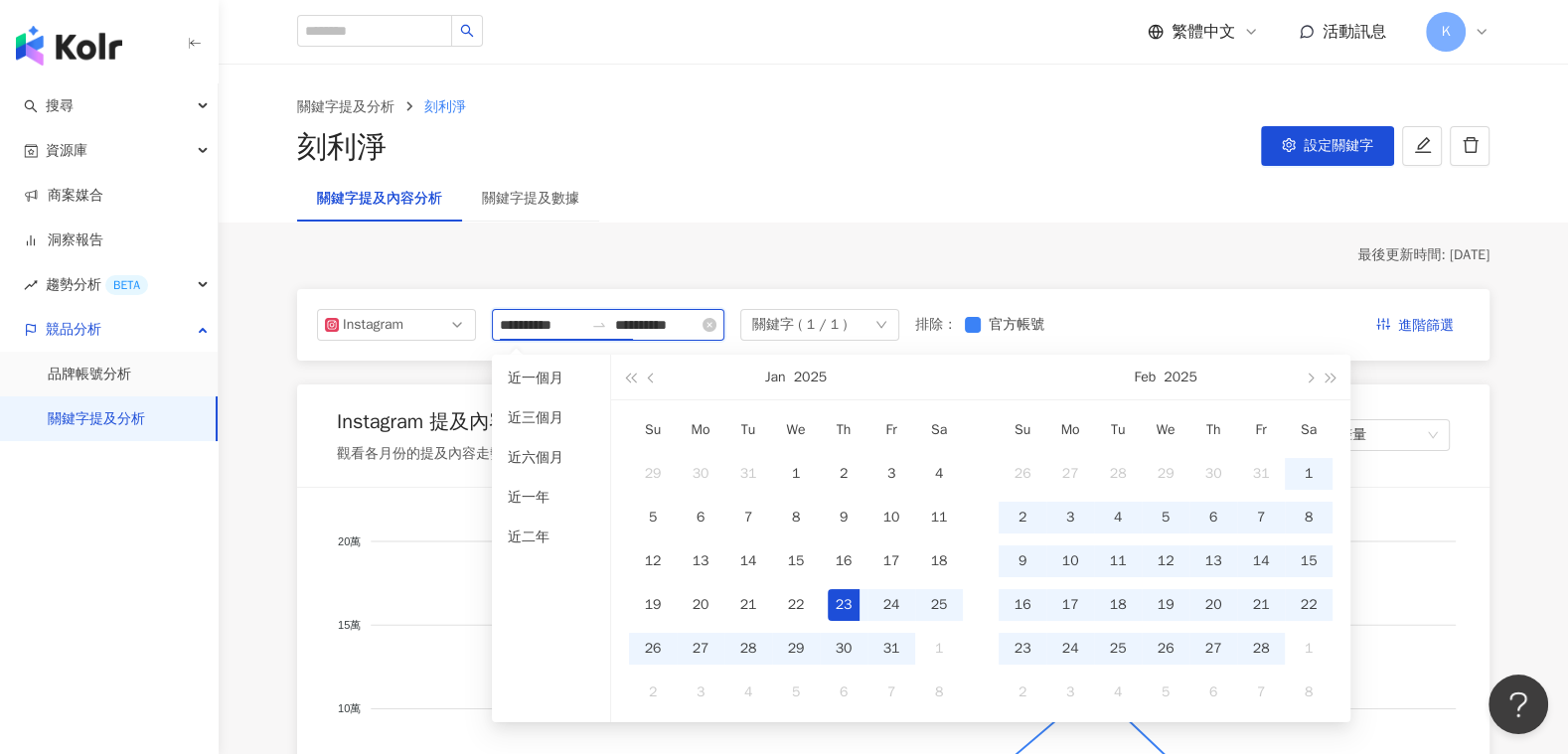 click on "**********" at bounding box center [657, 325] 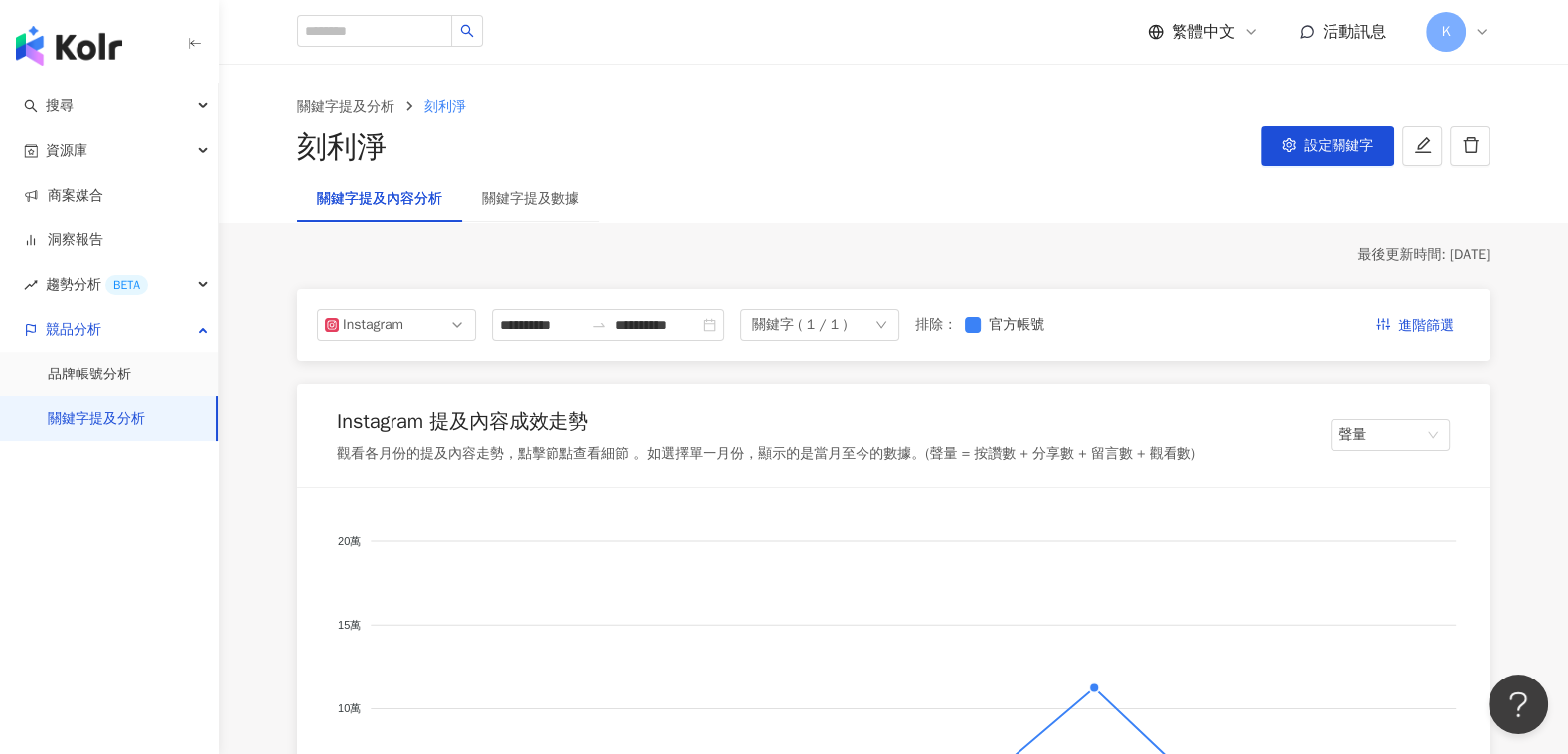click on "**********" at bounding box center (893, 325) 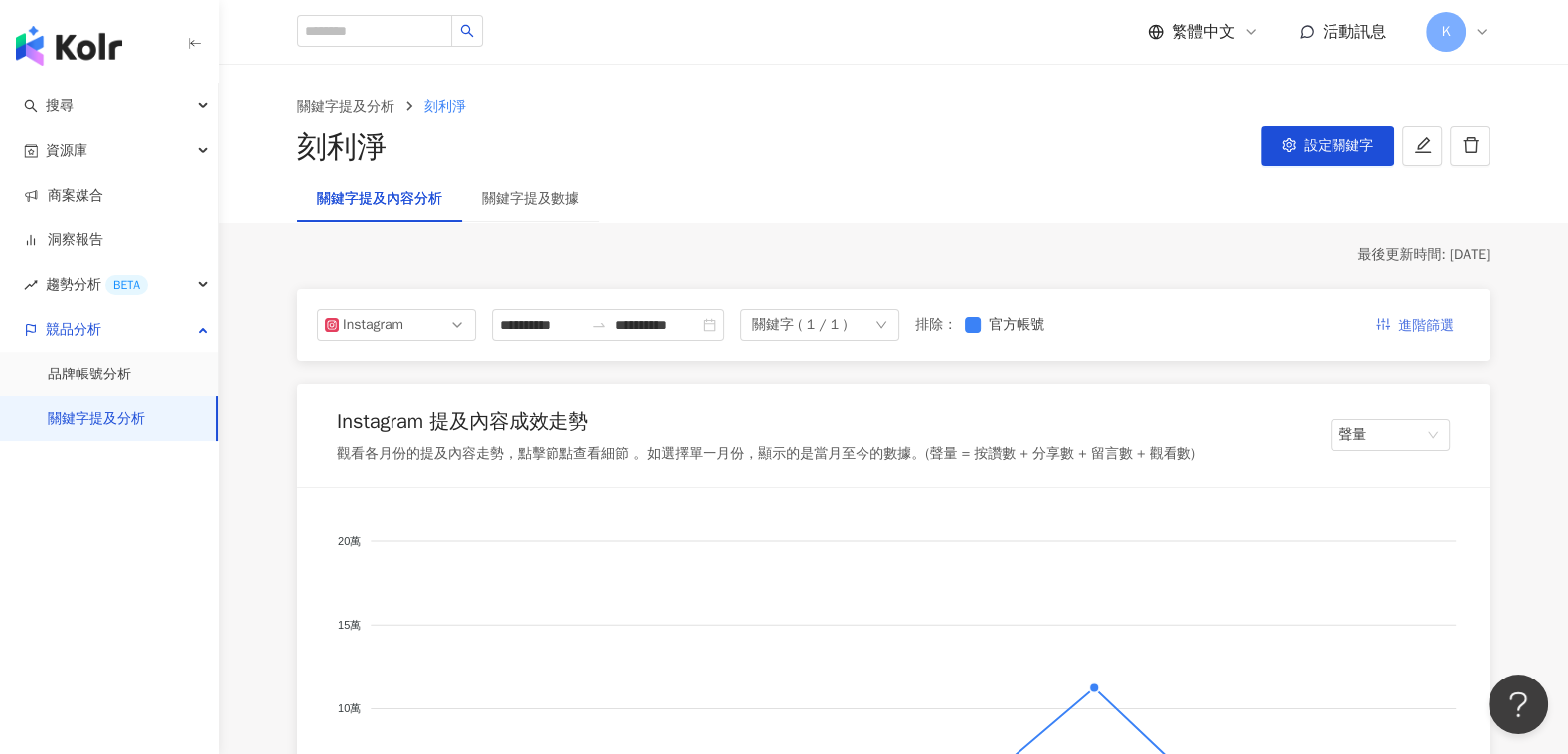 click on "進階篩選" at bounding box center [1426, 326] 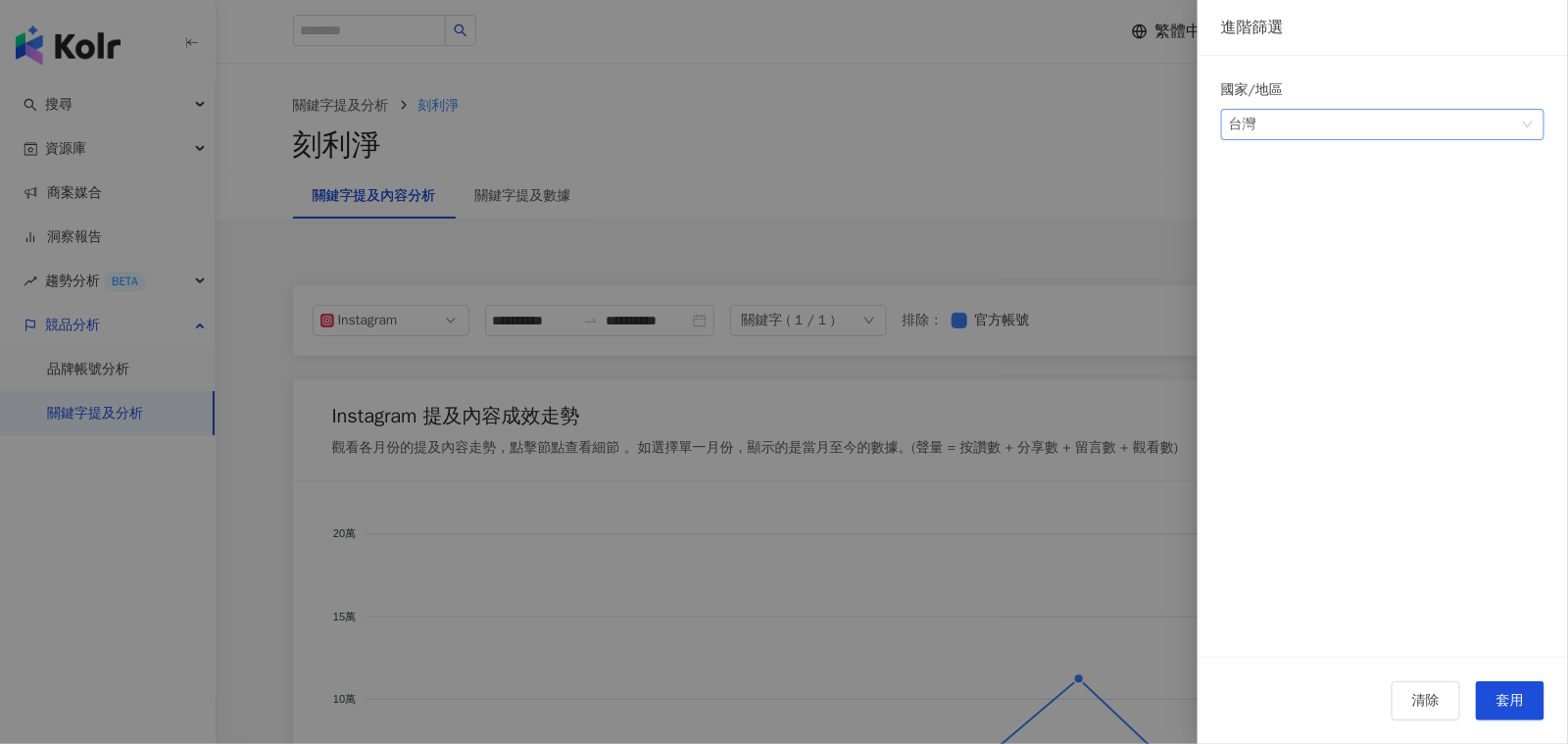 click on "台灣" at bounding box center (1383, 124) 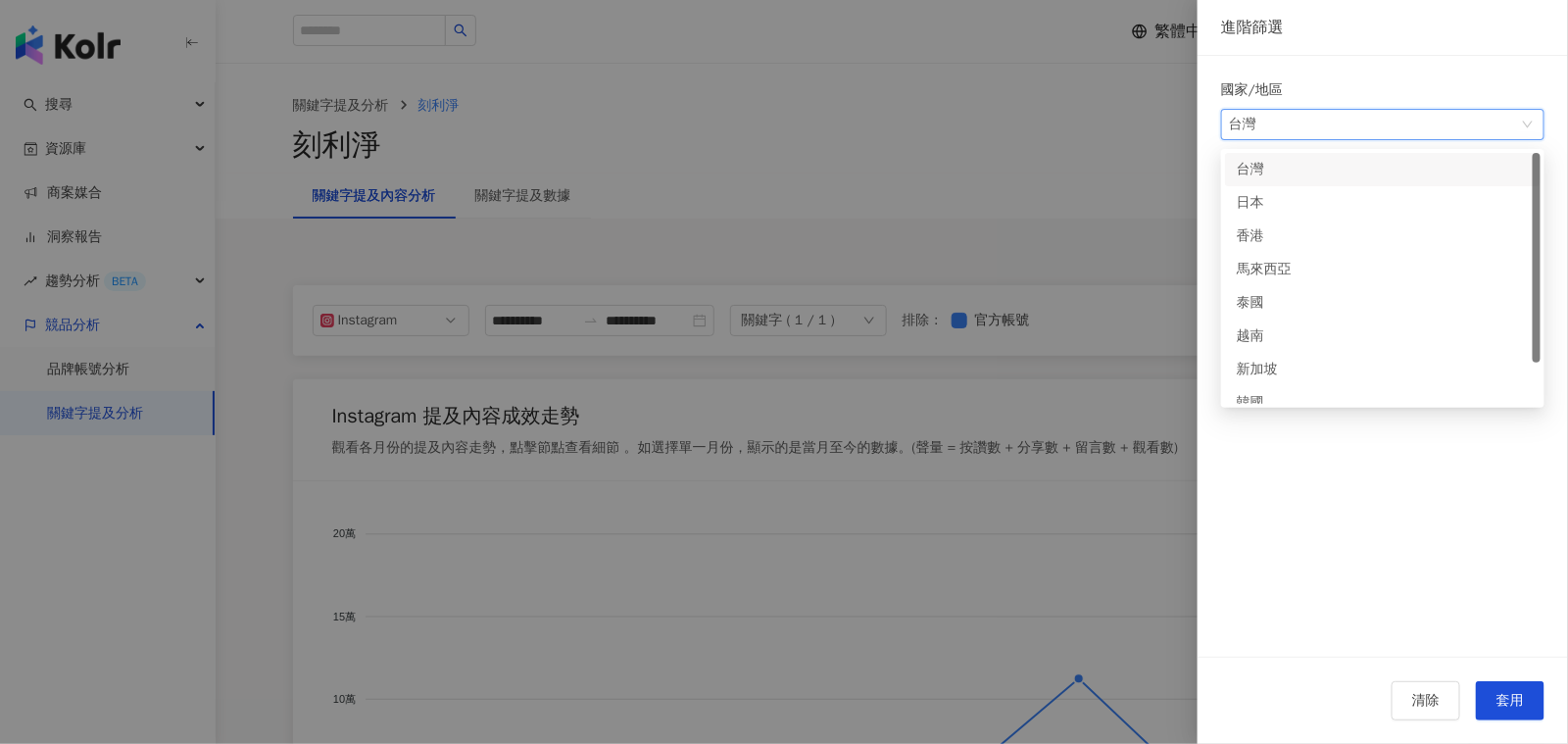 click on "台灣" at bounding box center (1383, 124) 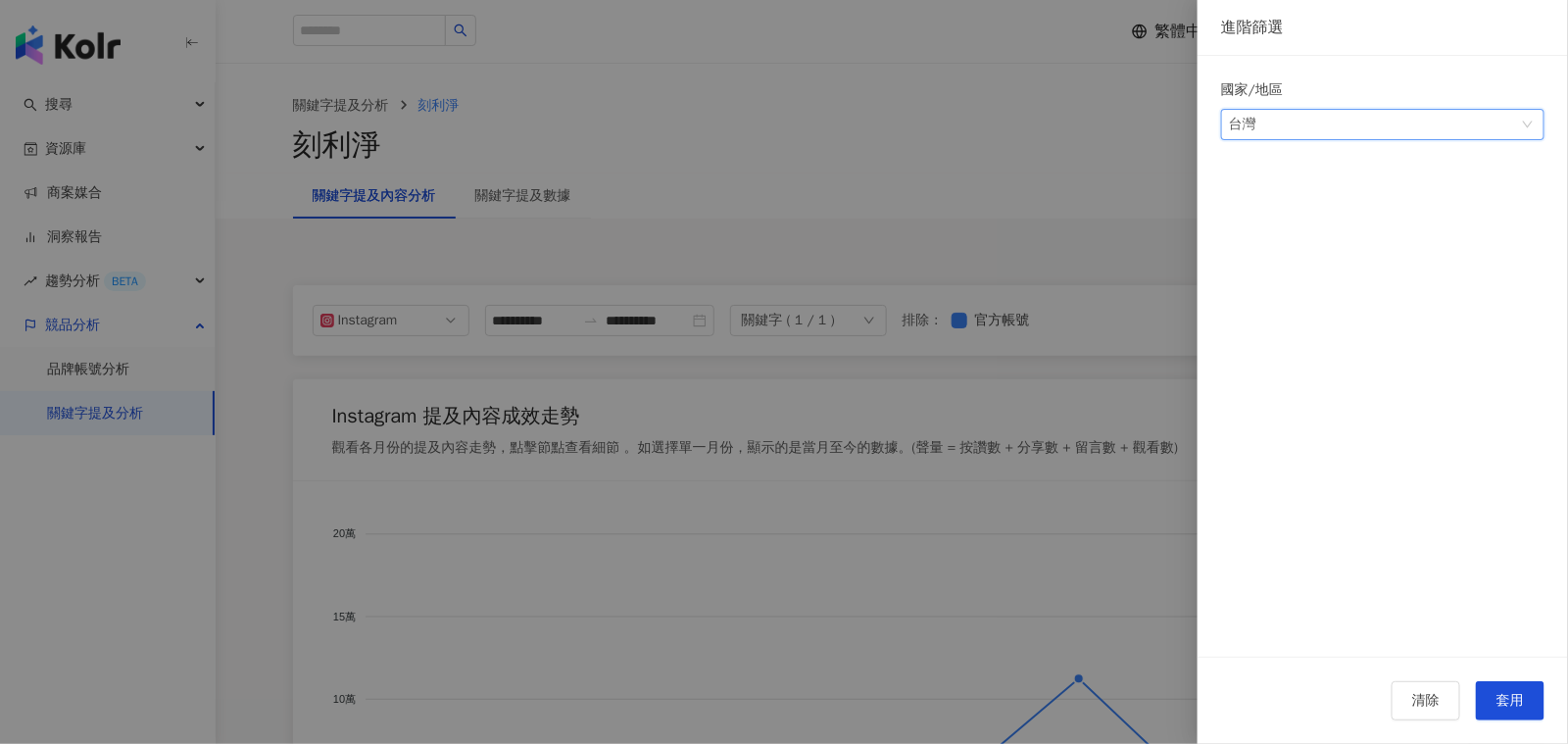 click at bounding box center (784, 372) 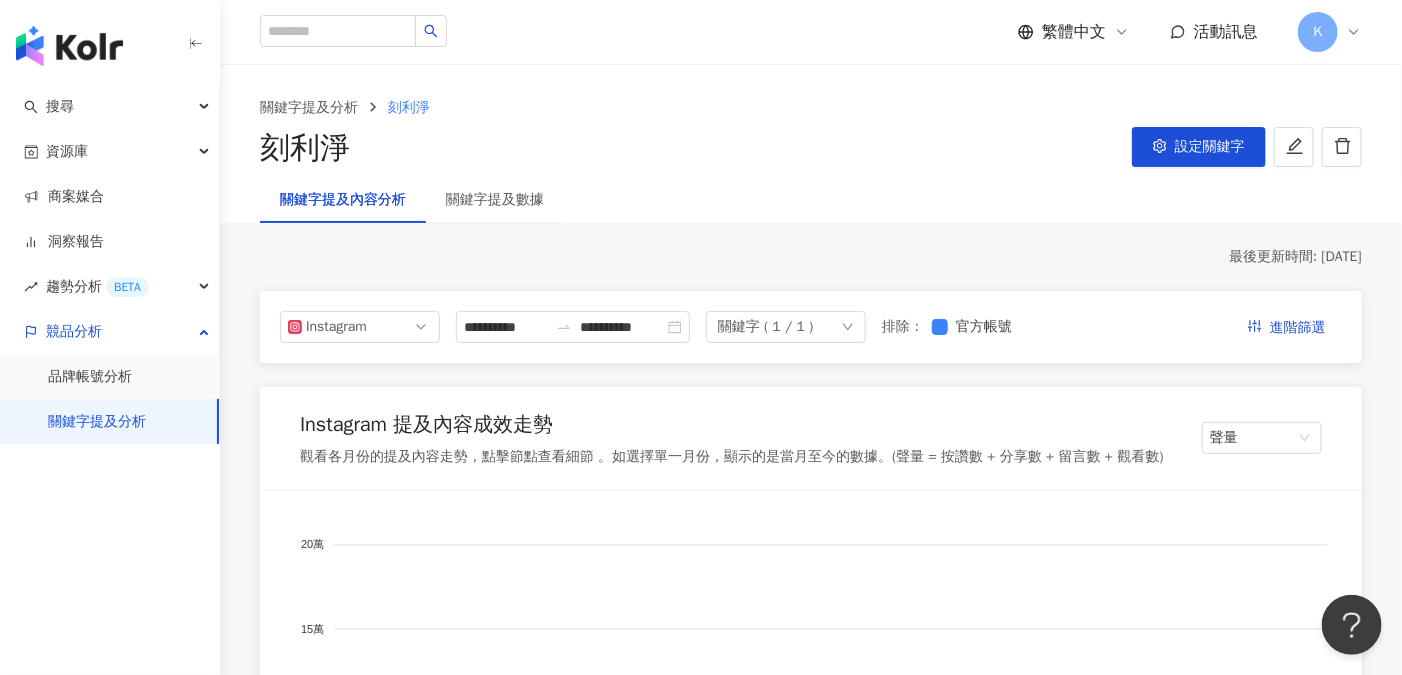 drag, startPoint x: 1323, startPoint y: 4, endPoint x: 711, endPoint y: 248, distance: 658.8475 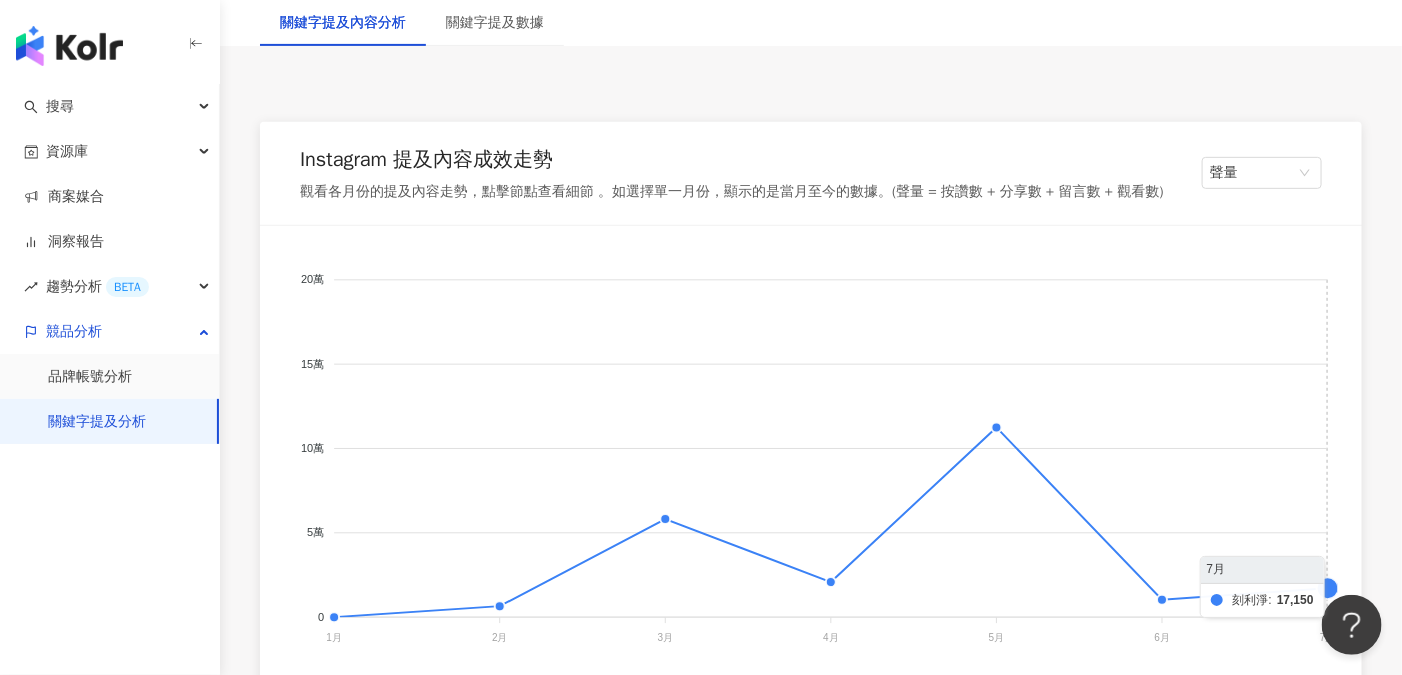 scroll, scrollTop: 266, scrollLeft: 0, axis: vertical 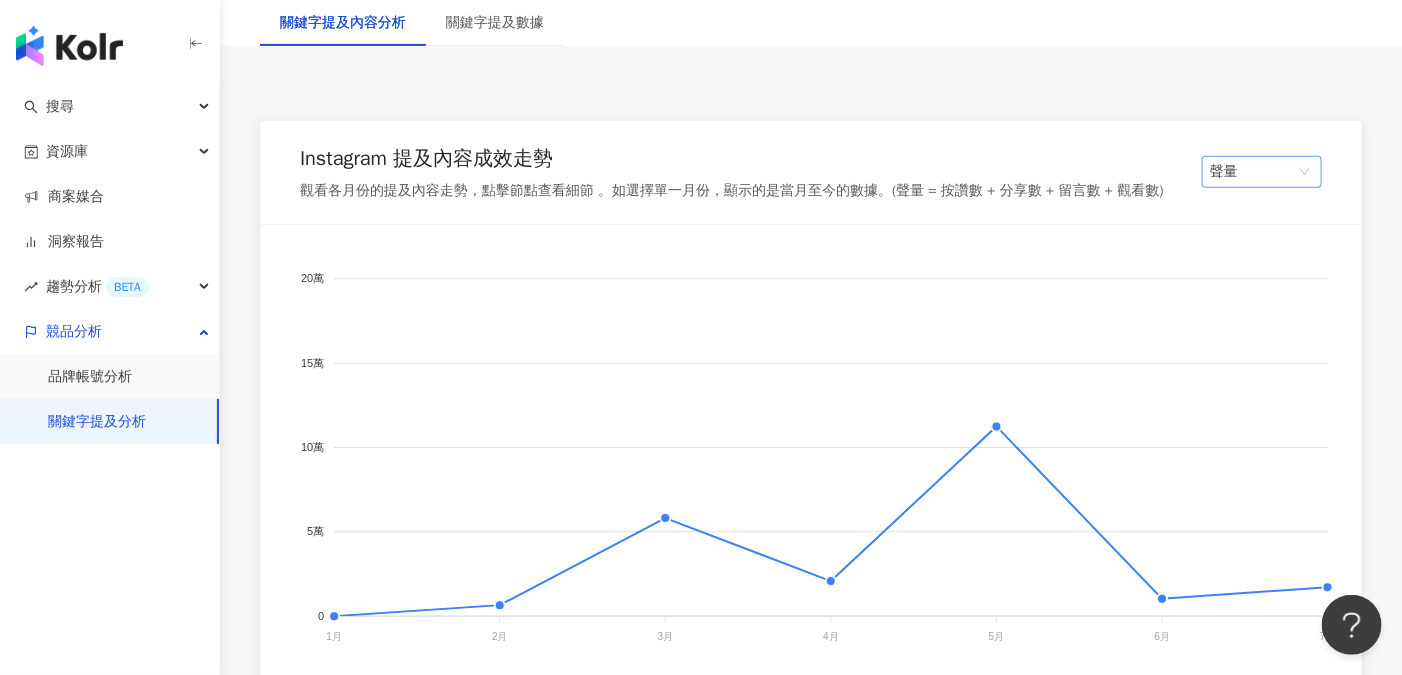 click on "聲量" at bounding box center [1262, 172] 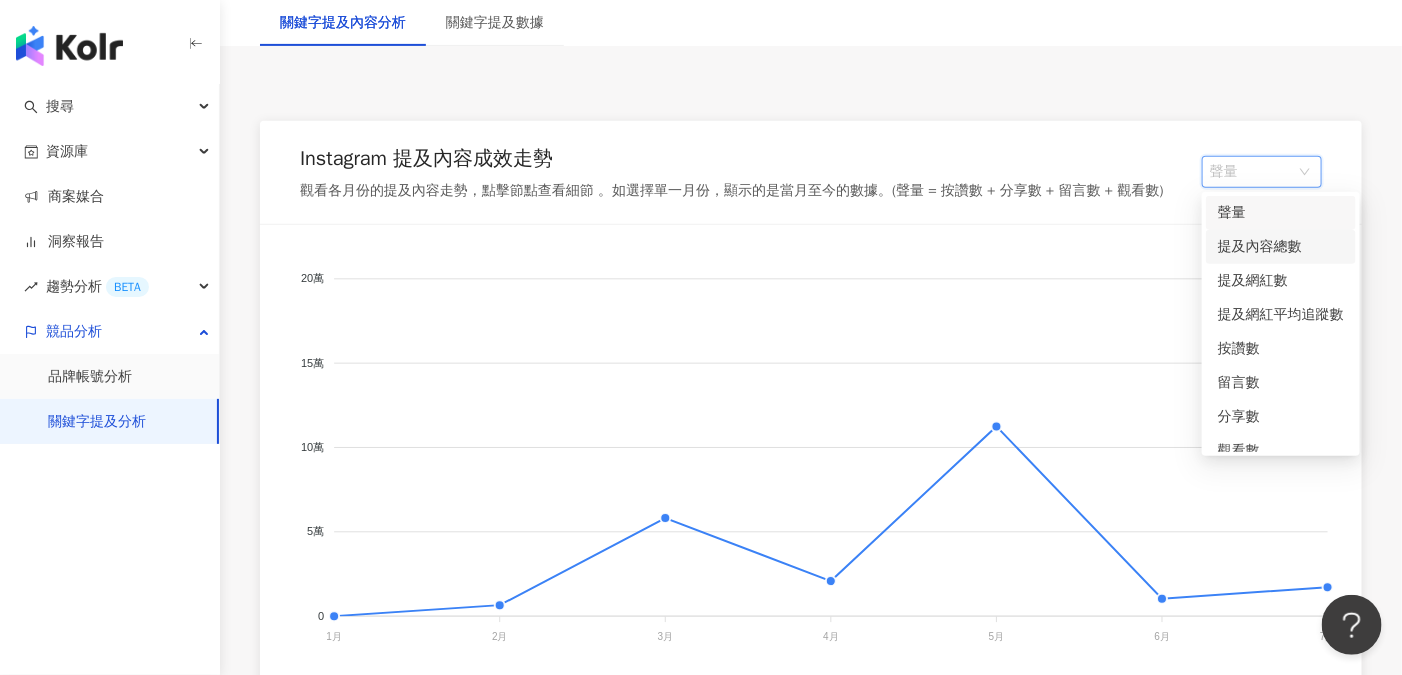 click on "提及內容總數" at bounding box center (1281, 247) 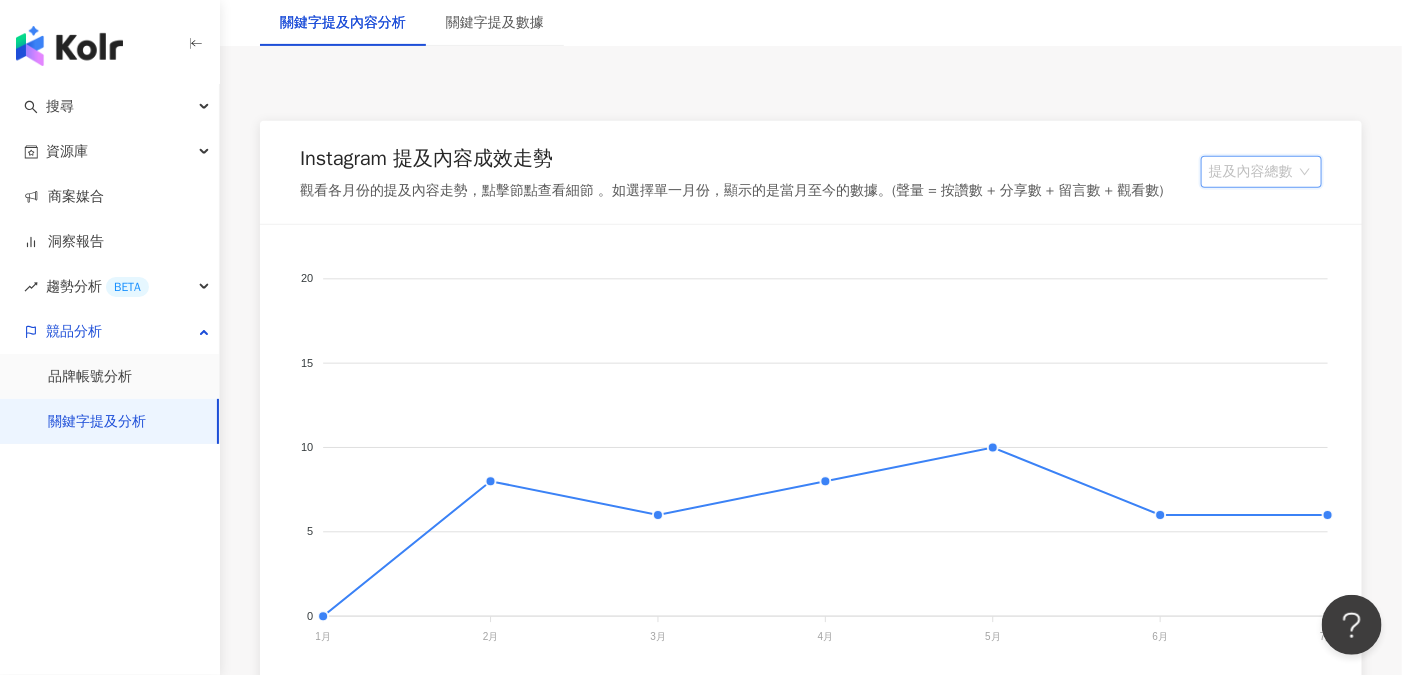 click on "提及內容總數" at bounding box center [1261, 172] 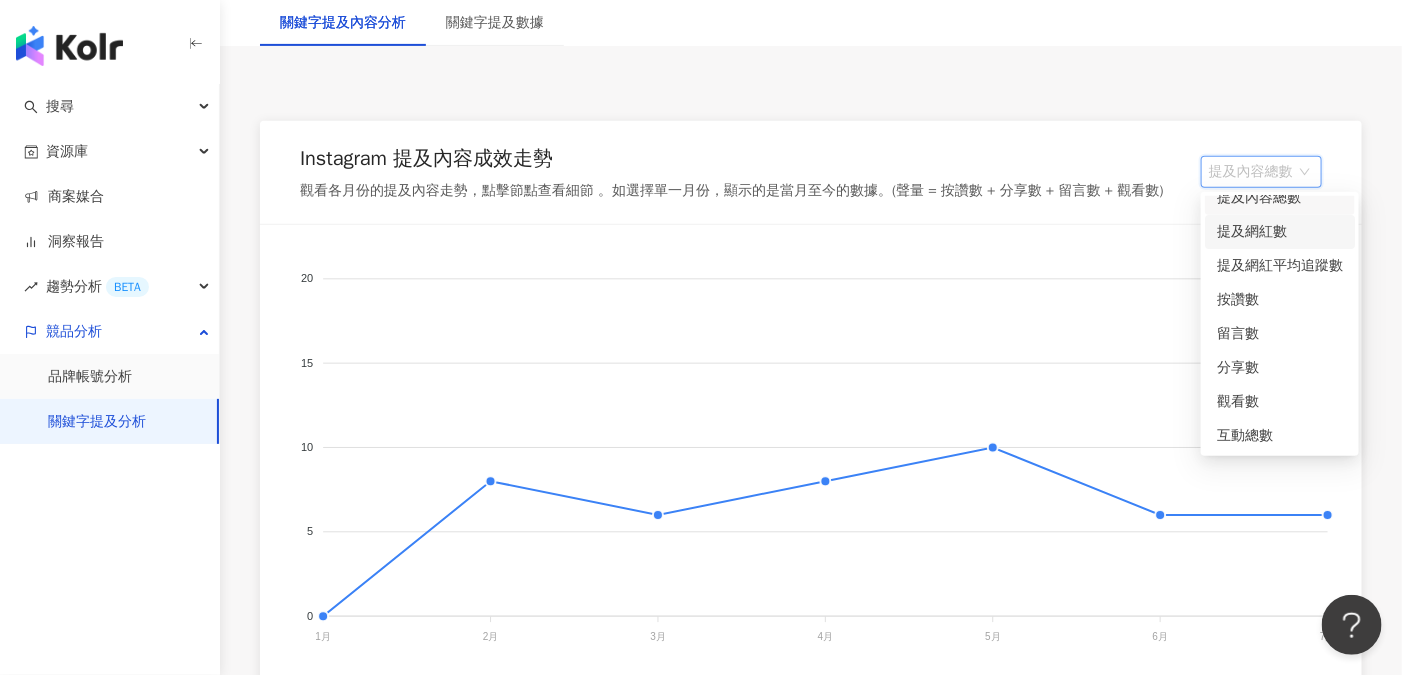 scroll, scrollTop: 0, scrollLeft: 0, axis: both 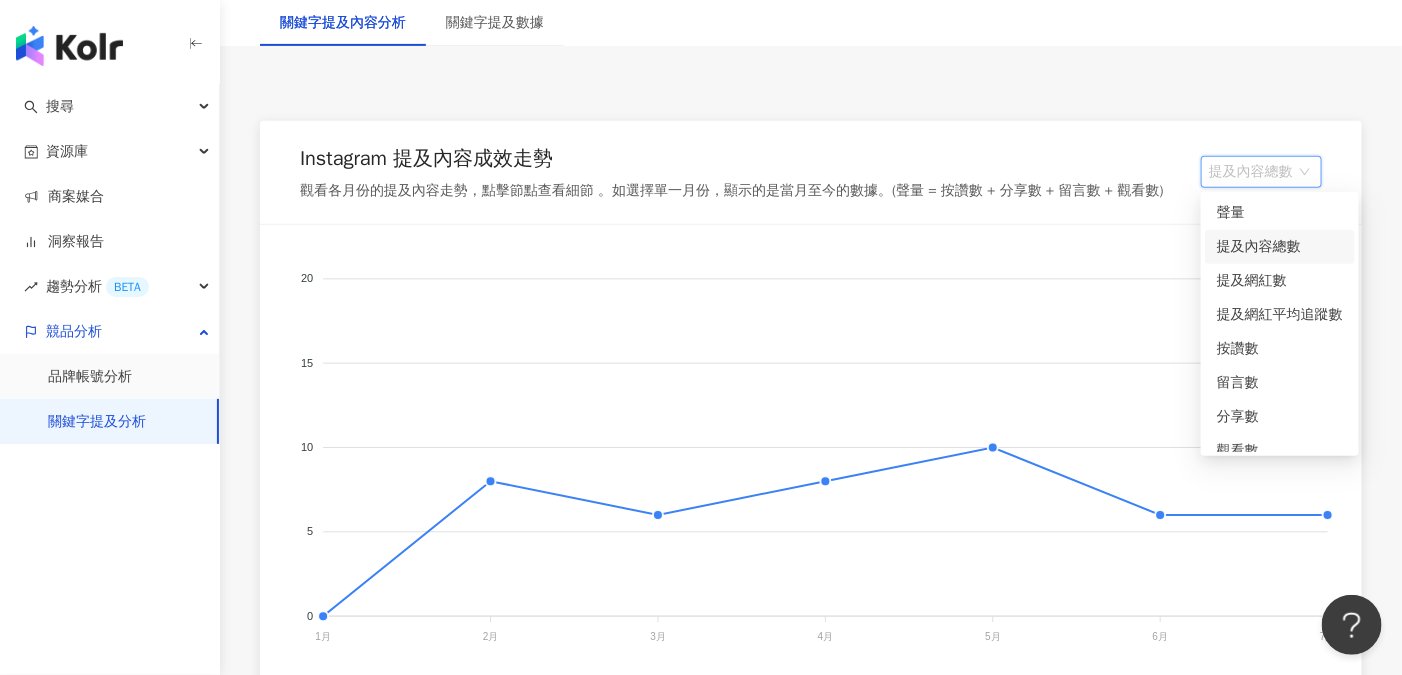 click on "提及內容總數" at bounding box center (1280, 247) 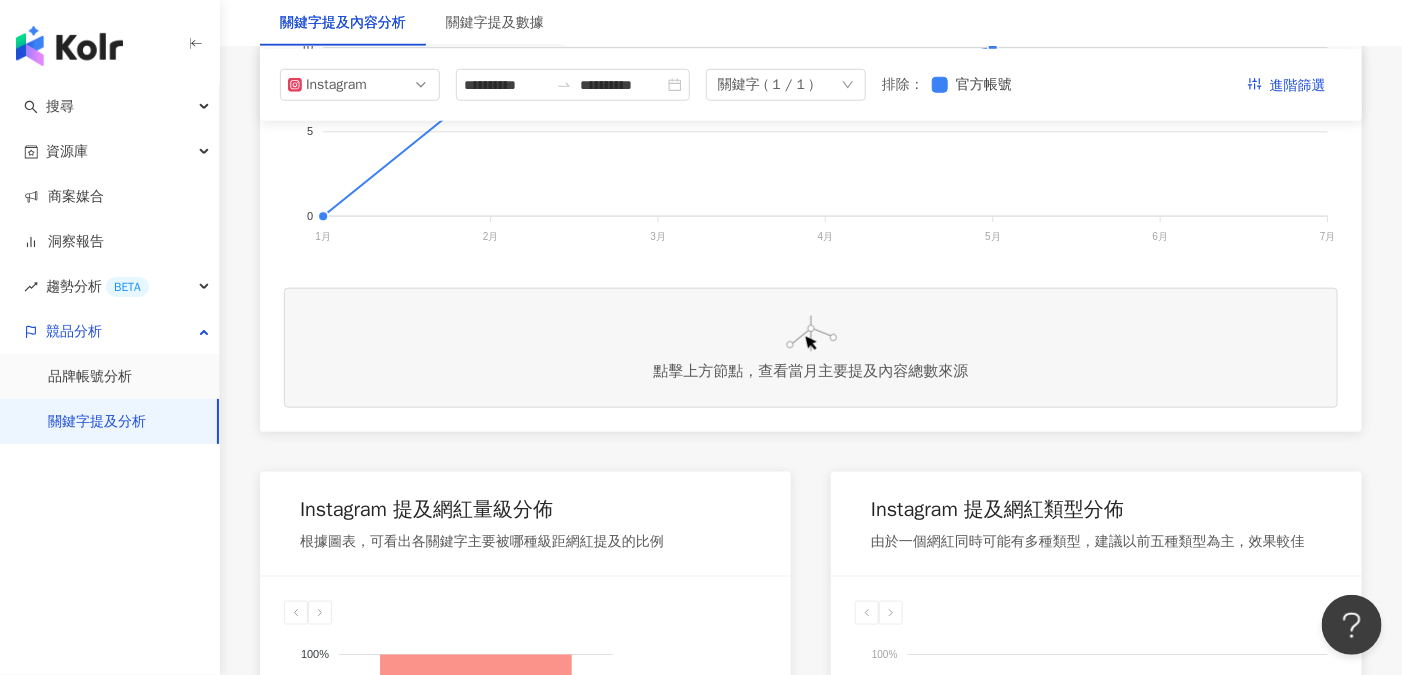 scroll, scrollTop: 399, scrollLeft: 0, axis: vertical 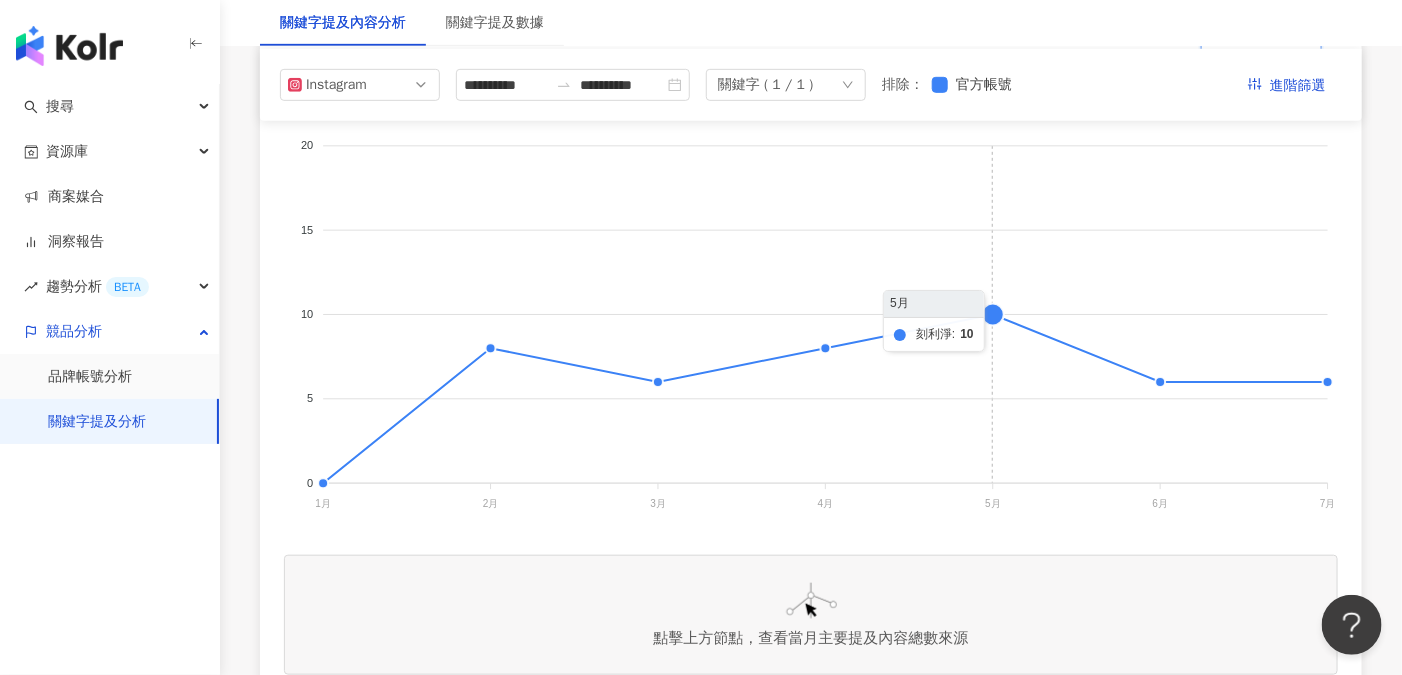 click 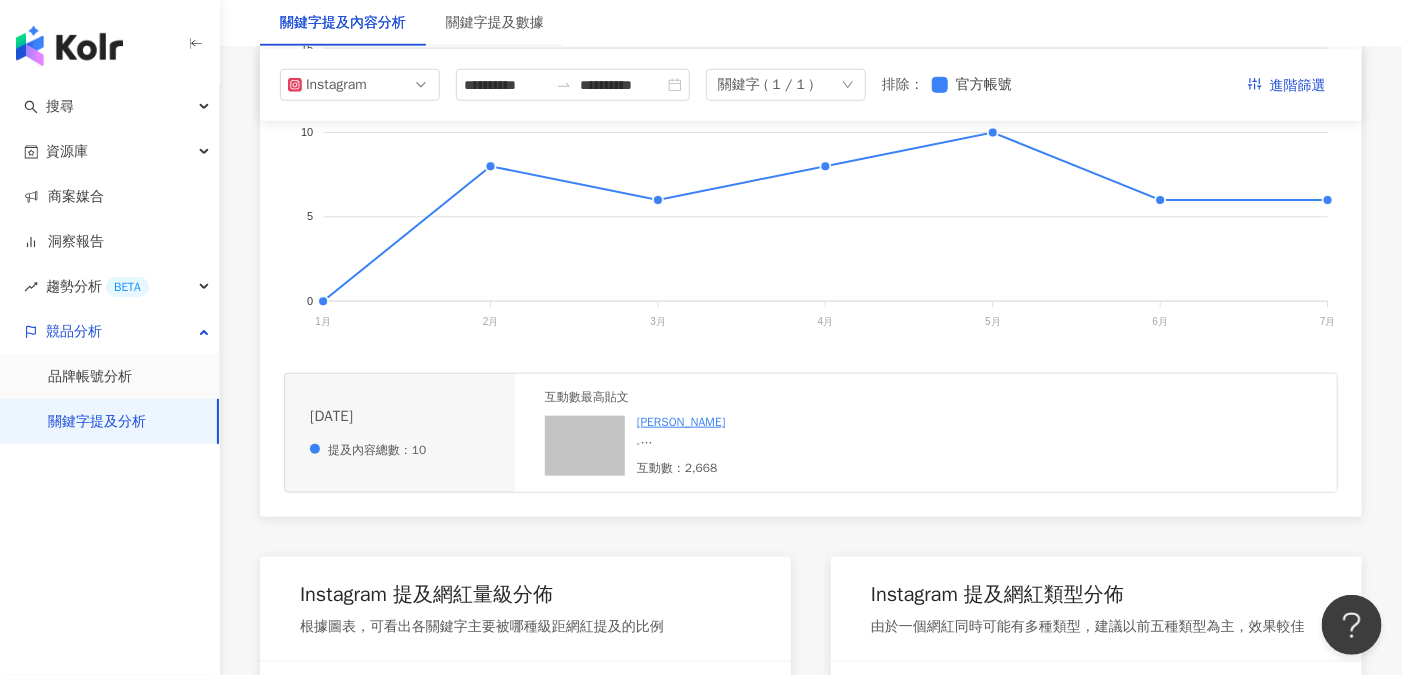 scroll, scrollTop: 533, scrollLeft: 0, axis: vertical 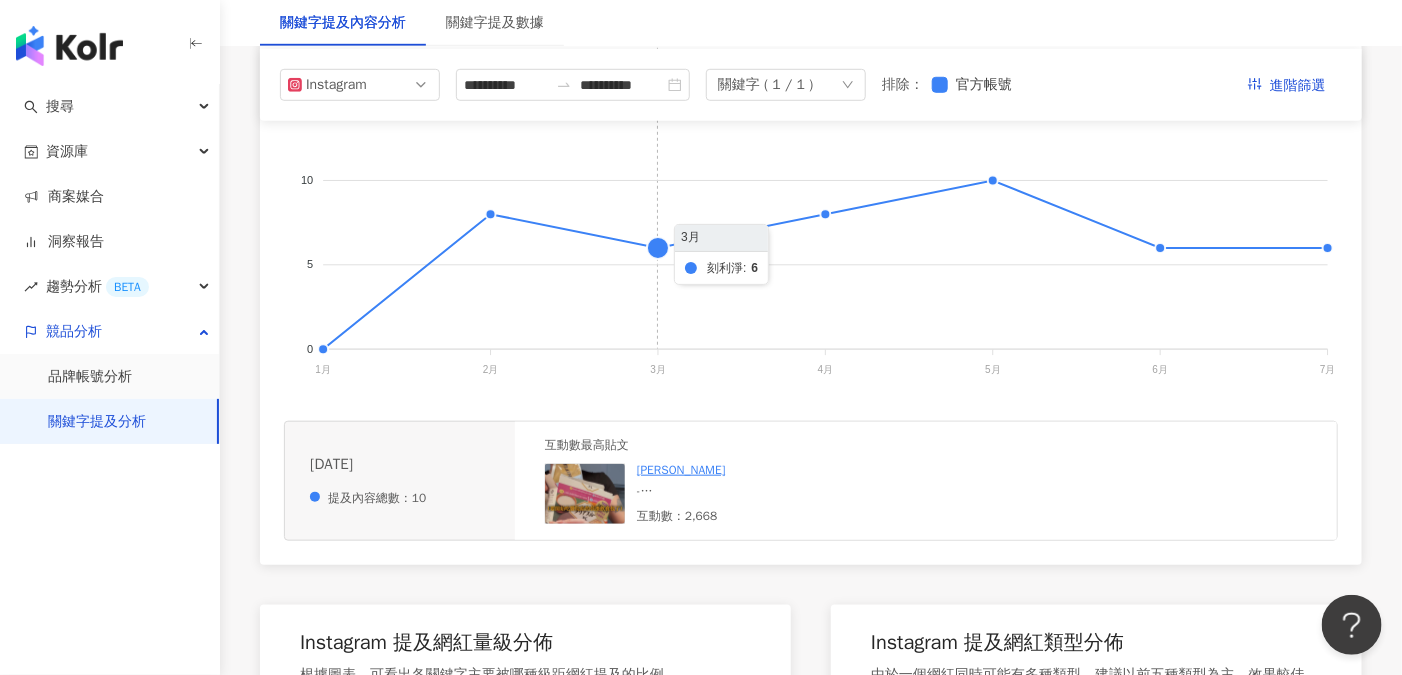 click 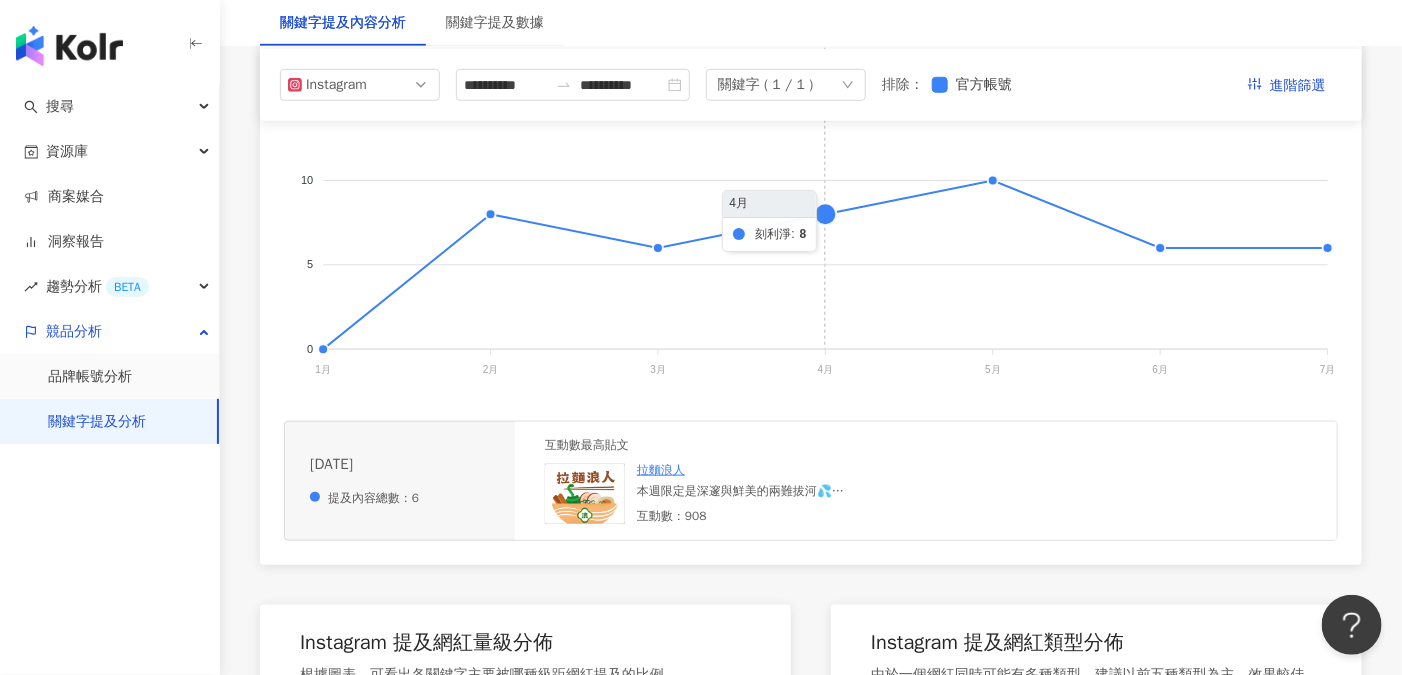 click 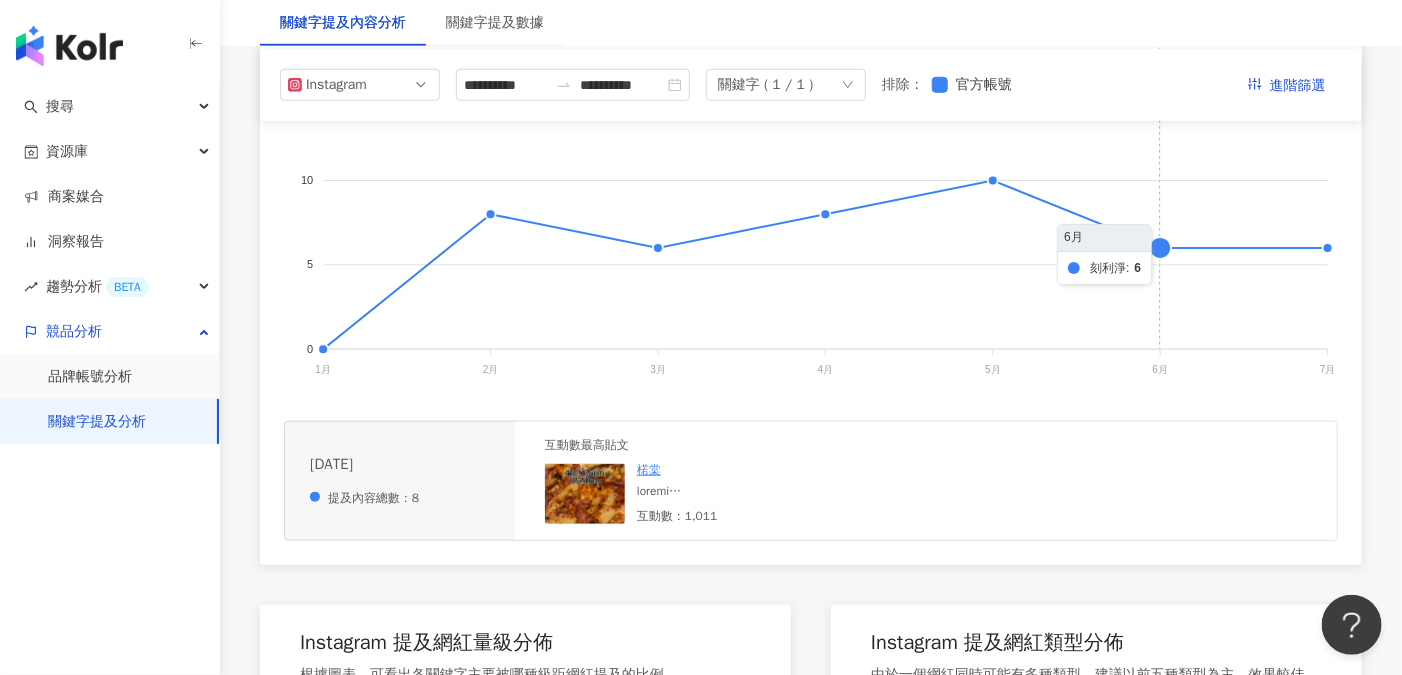 scroll, scrollTop: 133, scrollLeft: 0, axis: vertical 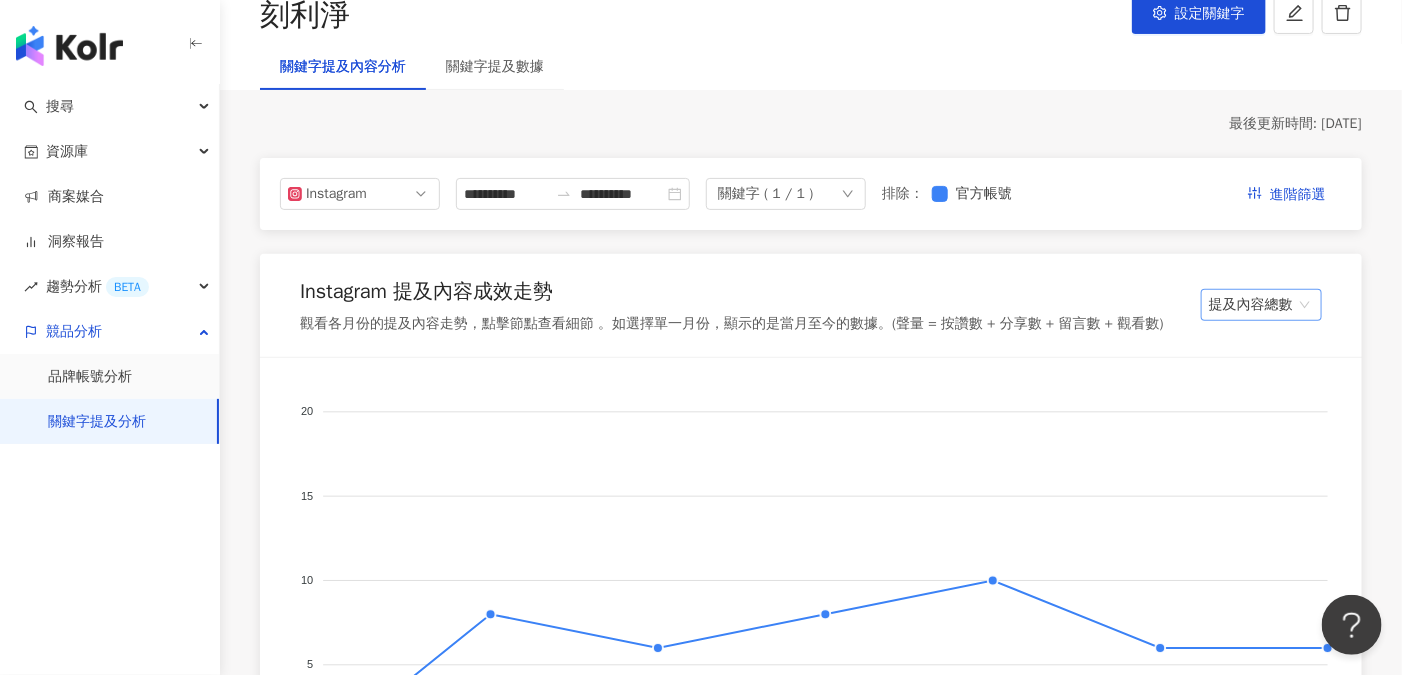 click on "提及內容總數" at bounding box center [1261, 305] 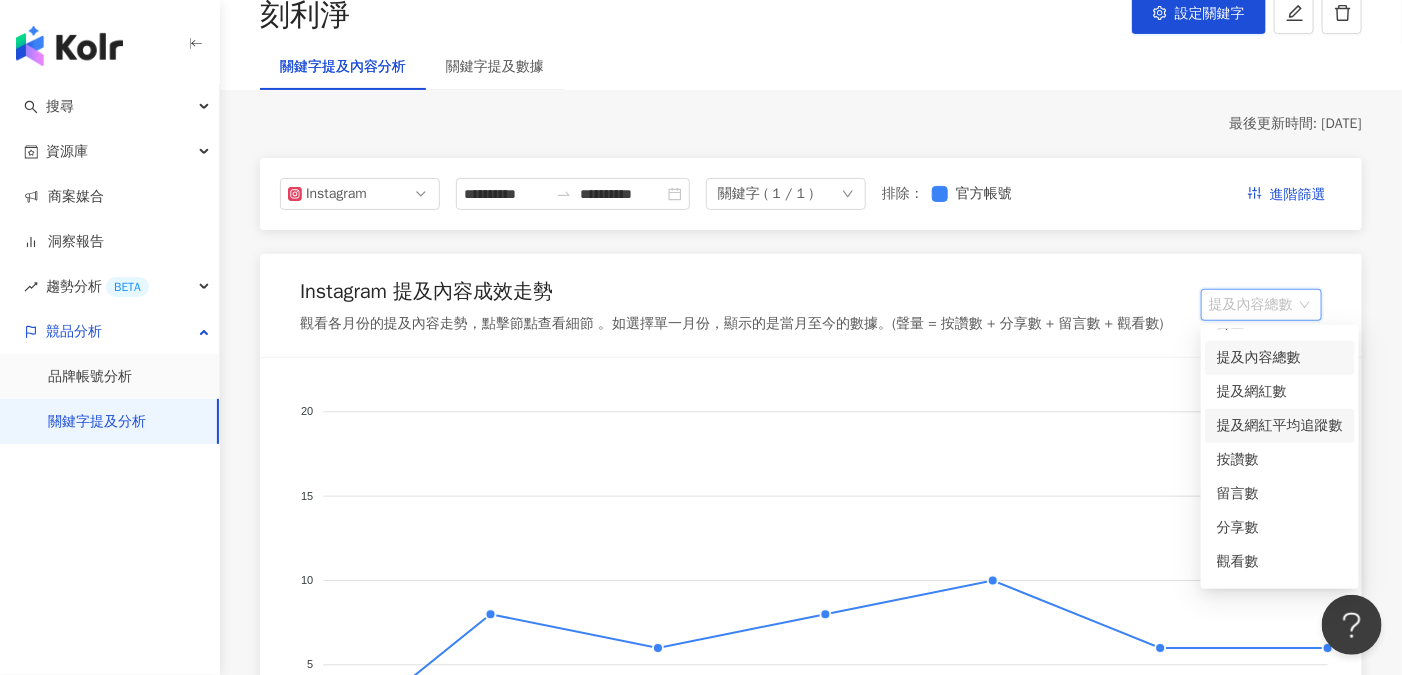 scroll, scrollTop: 49, scrollLeft: 0, axis: vertical 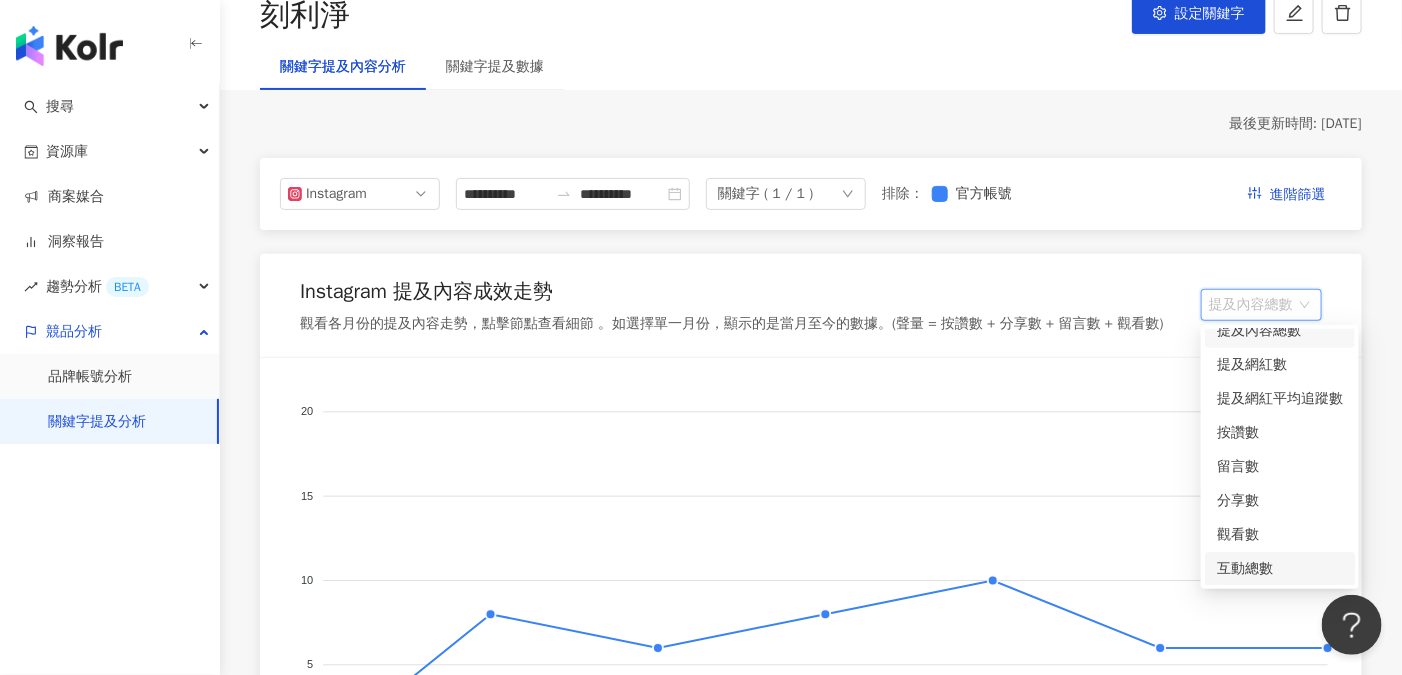 click on "互動總數" at bounding box center (1280, 569) 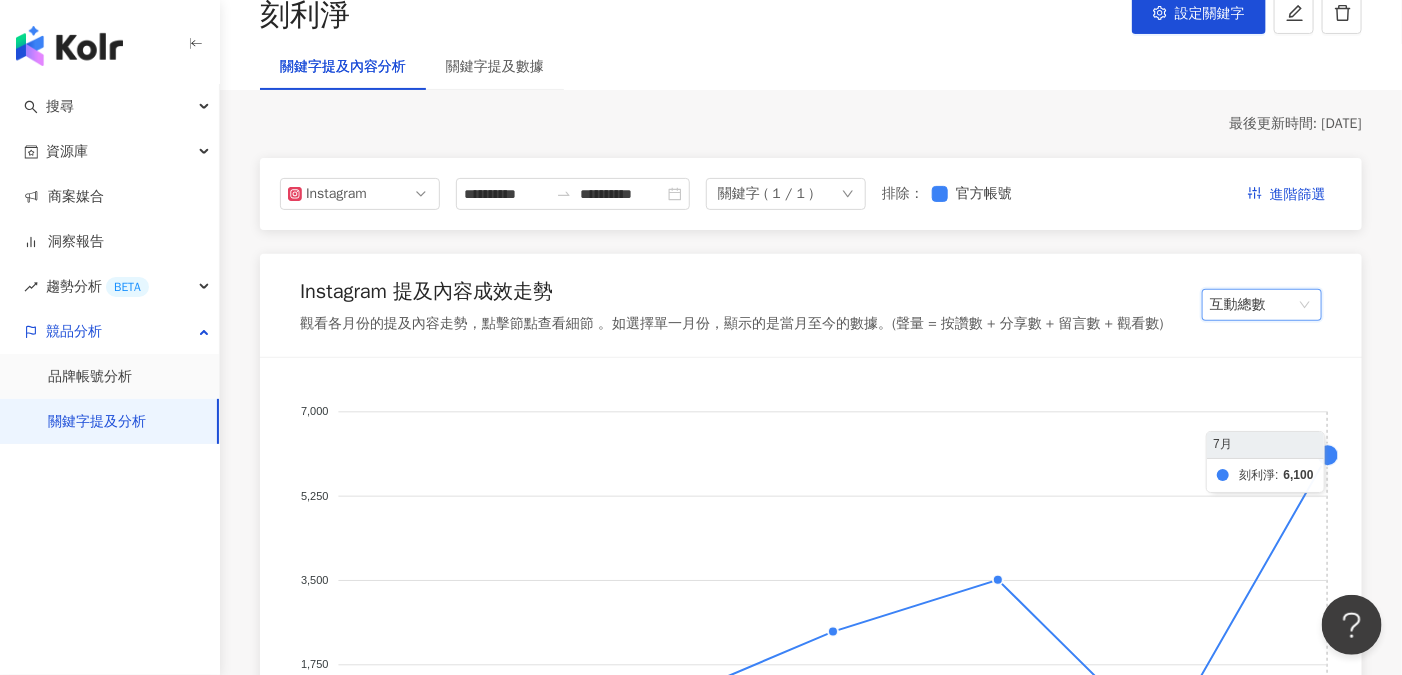 click 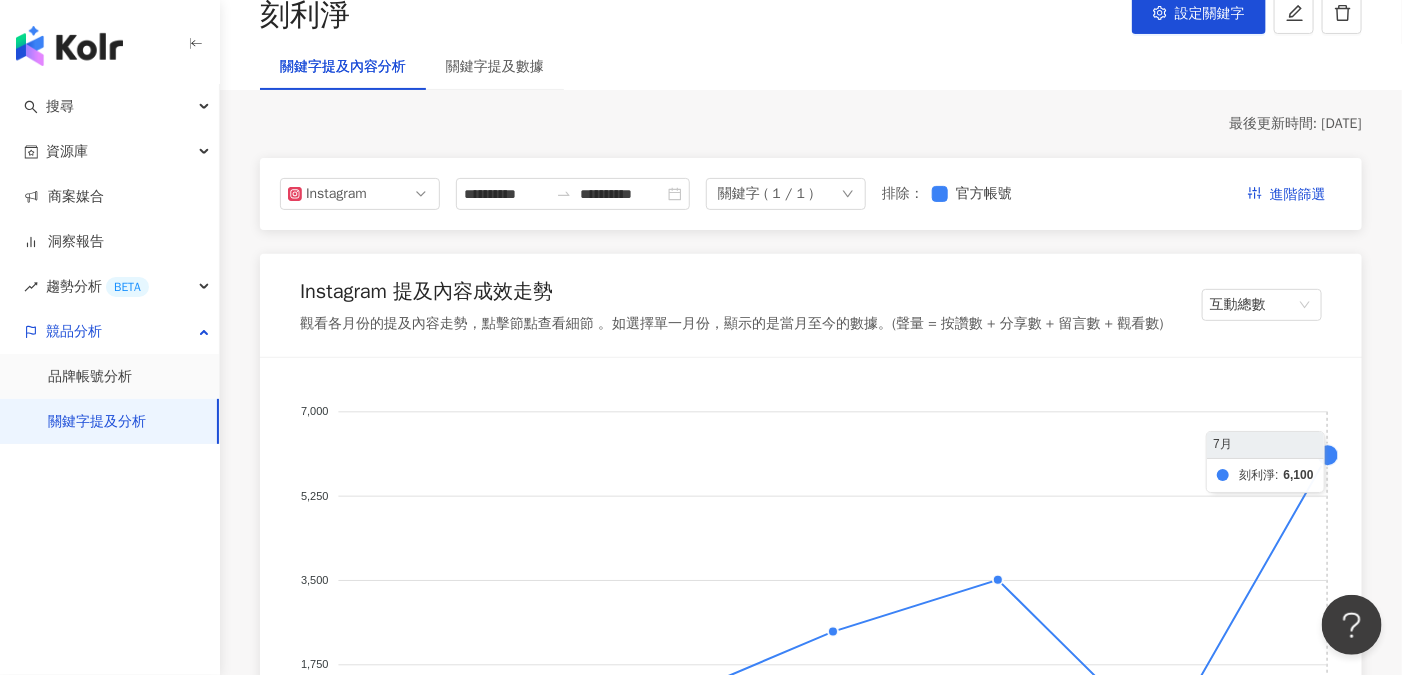 click 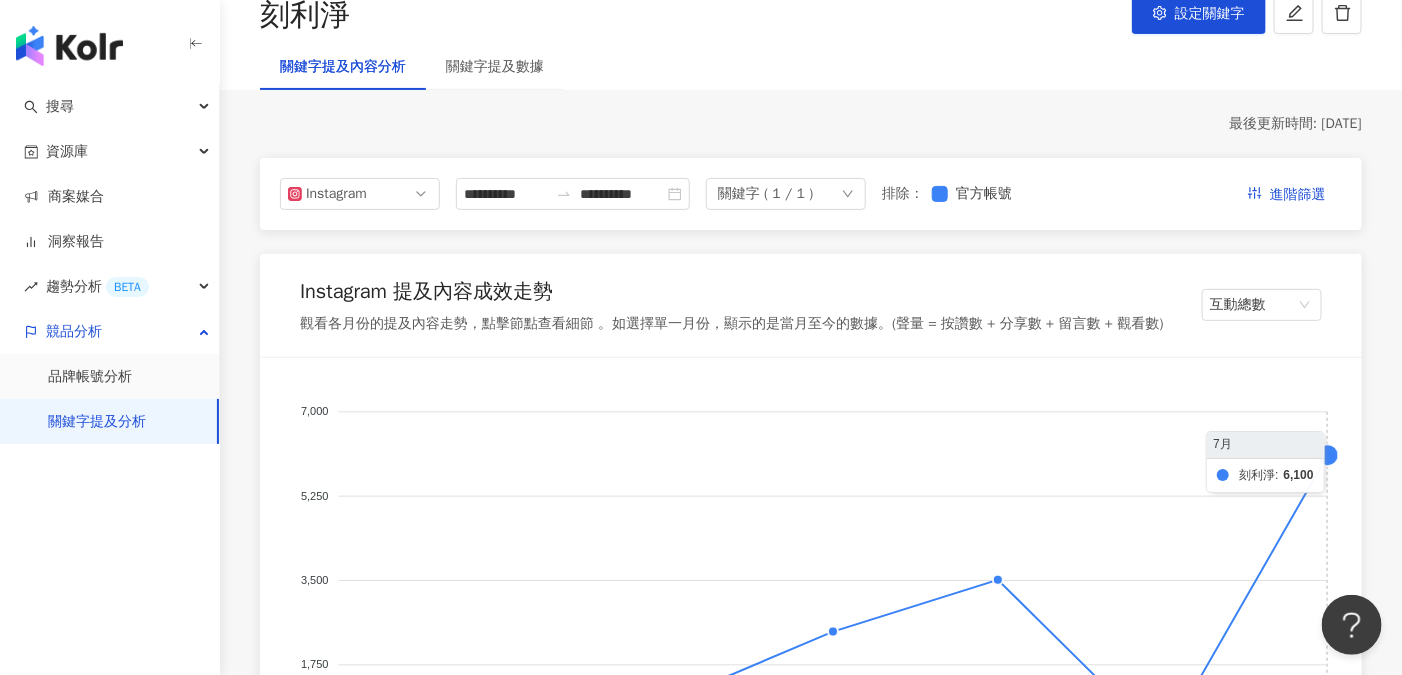 click 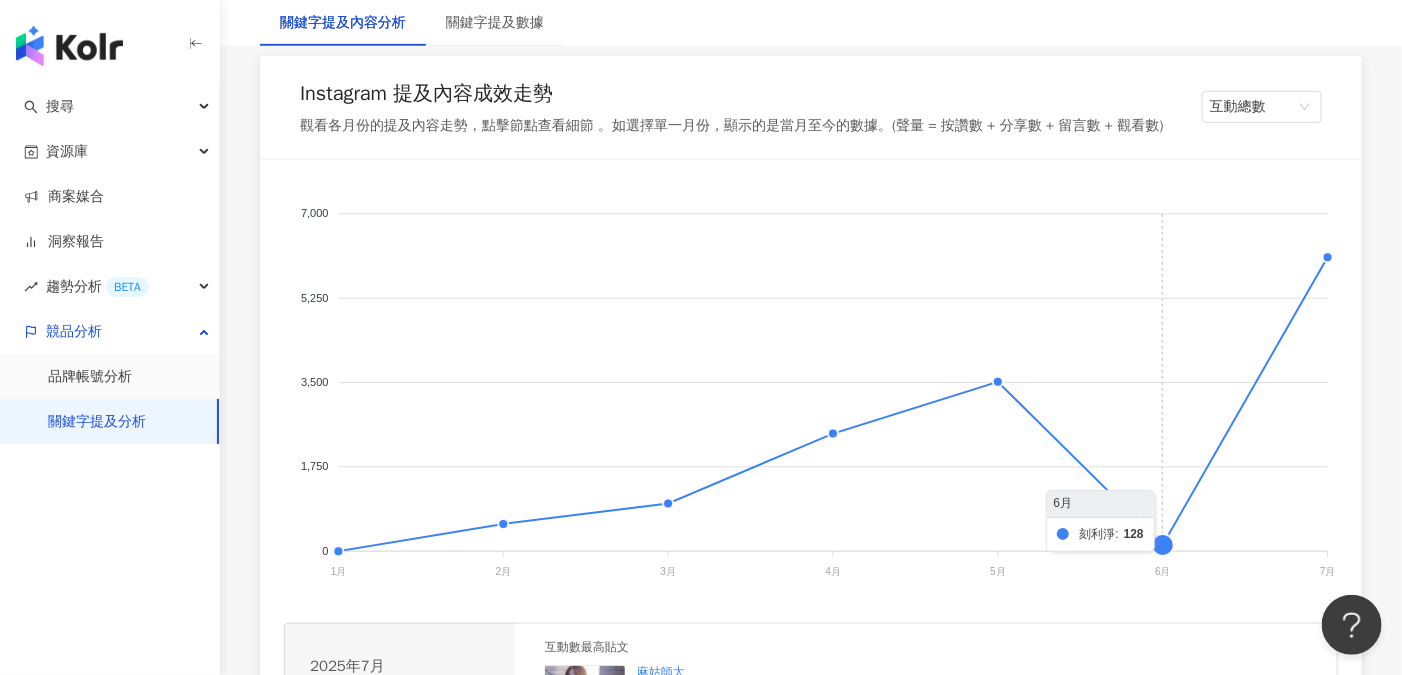 scroll, scrollTop: 399, scrollLeft: 0, axis: vertical 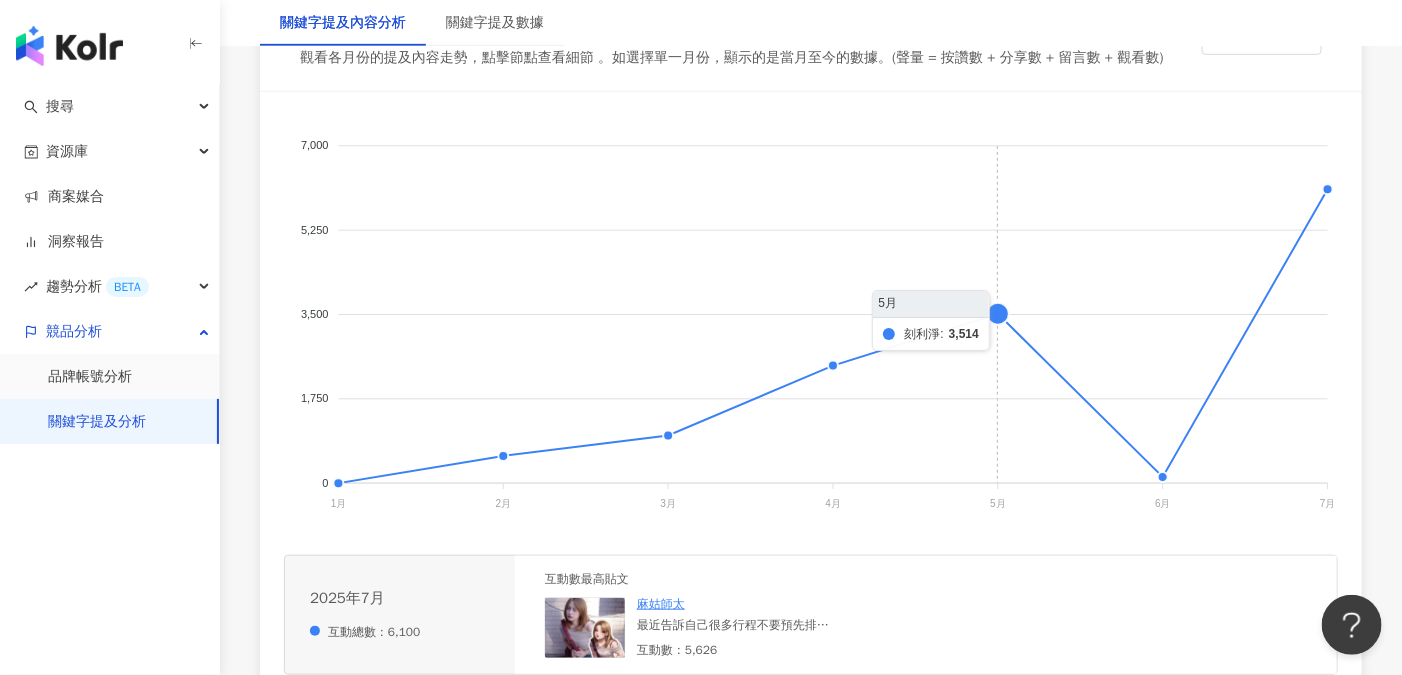 click 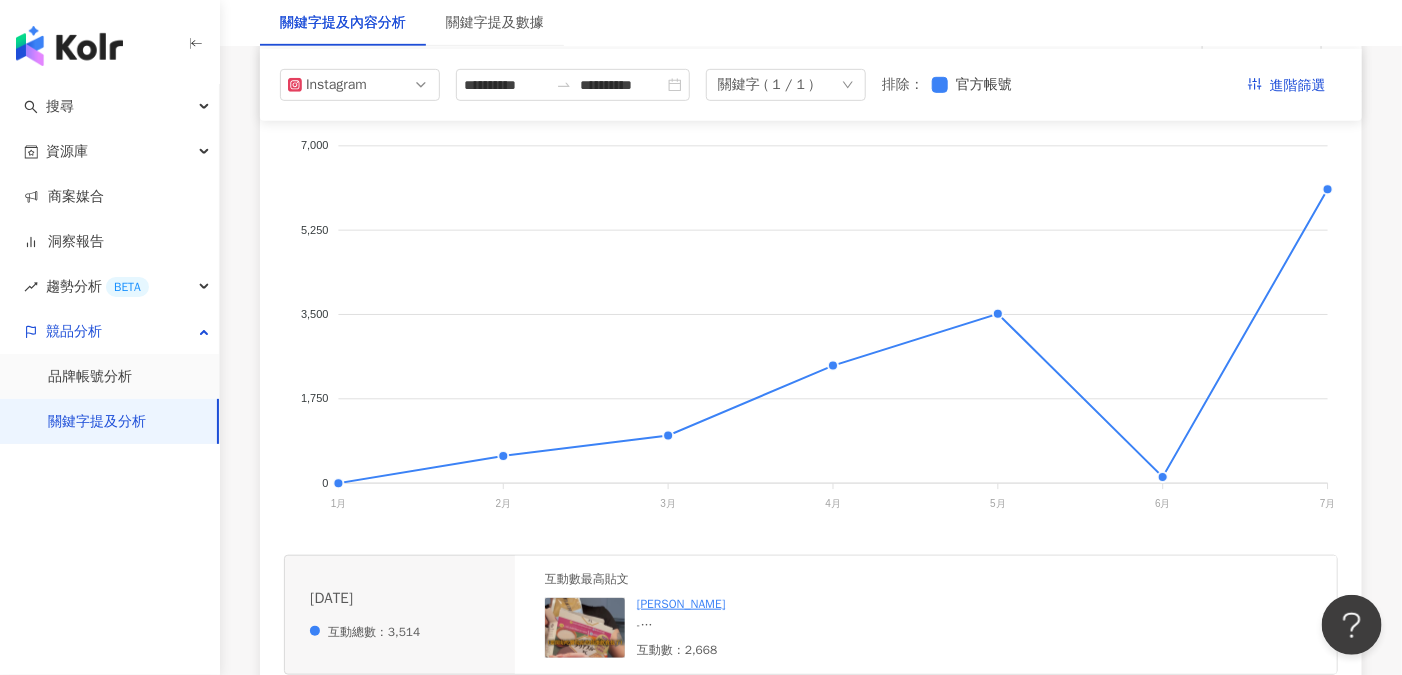 scroll, scrollTop: 266, scrollLeft: 0, axis: vertical 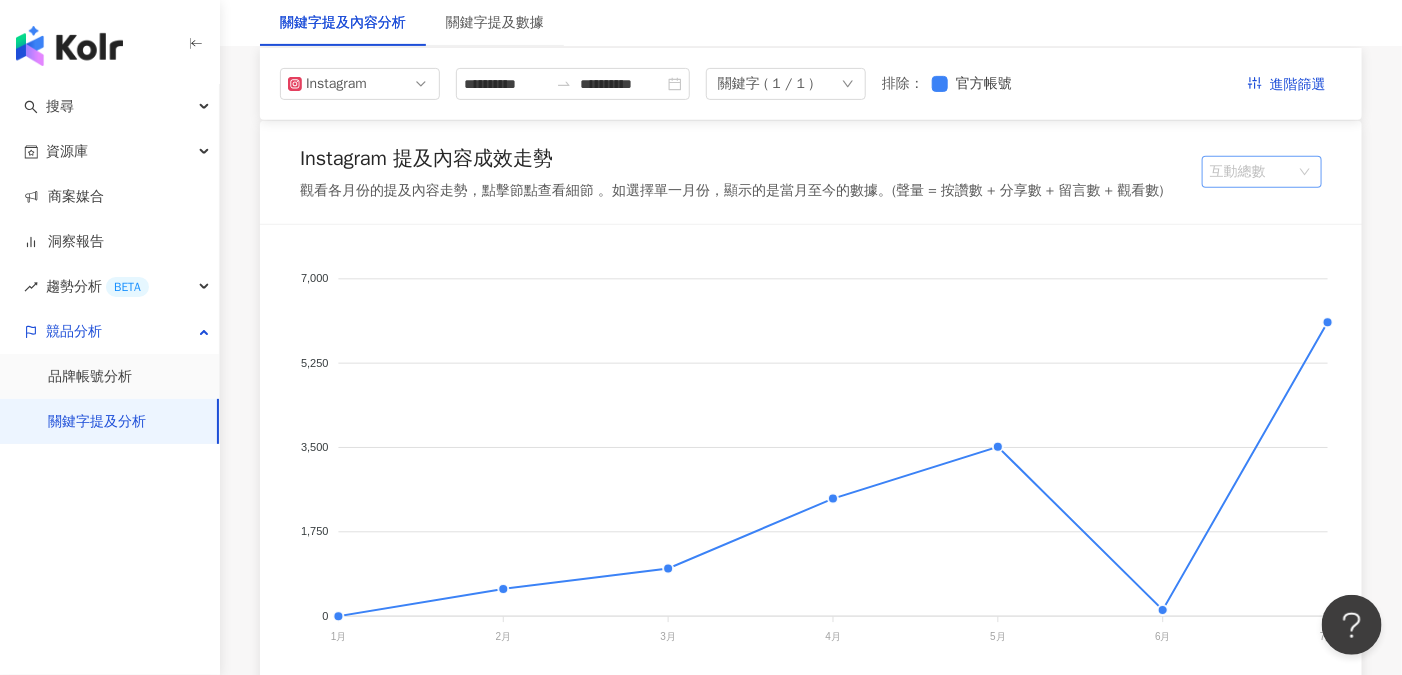 click on "互動總數" at bounding box center (1262, 172) 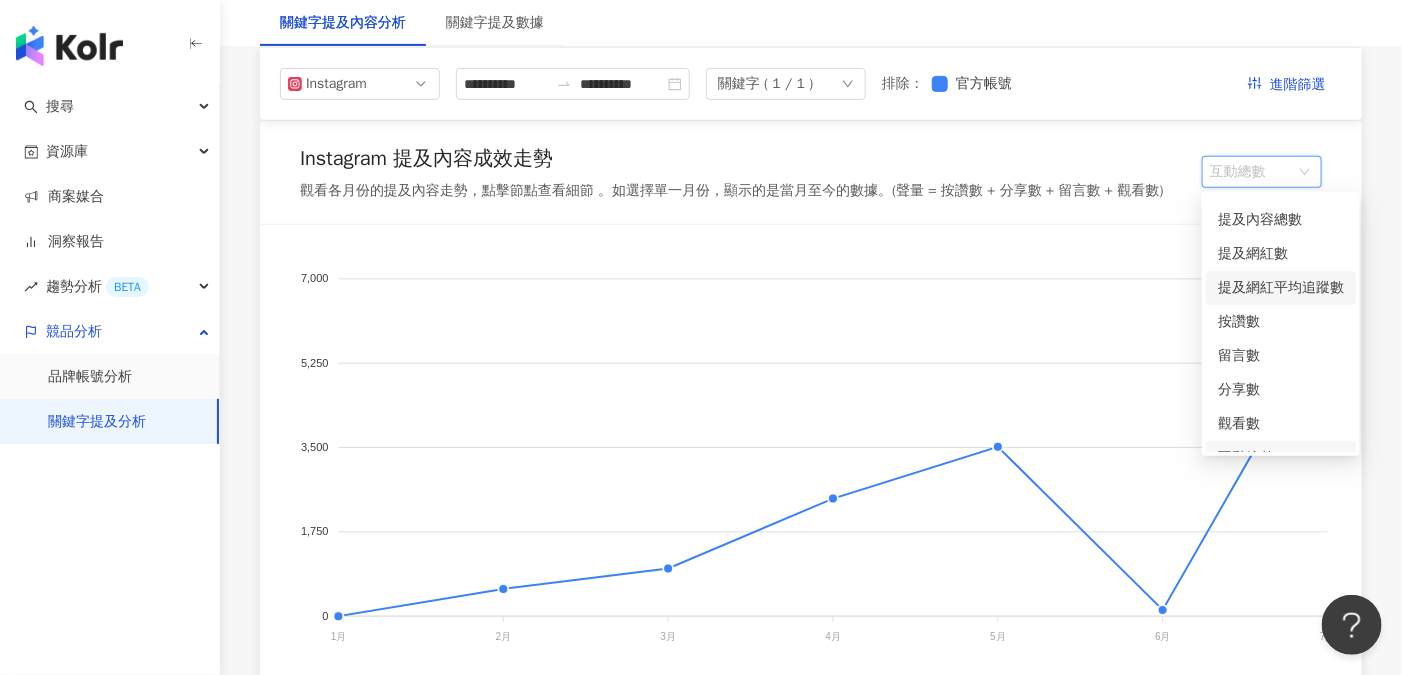 scroll, scrollTop: 0, scrollLeft: 0, axis: both 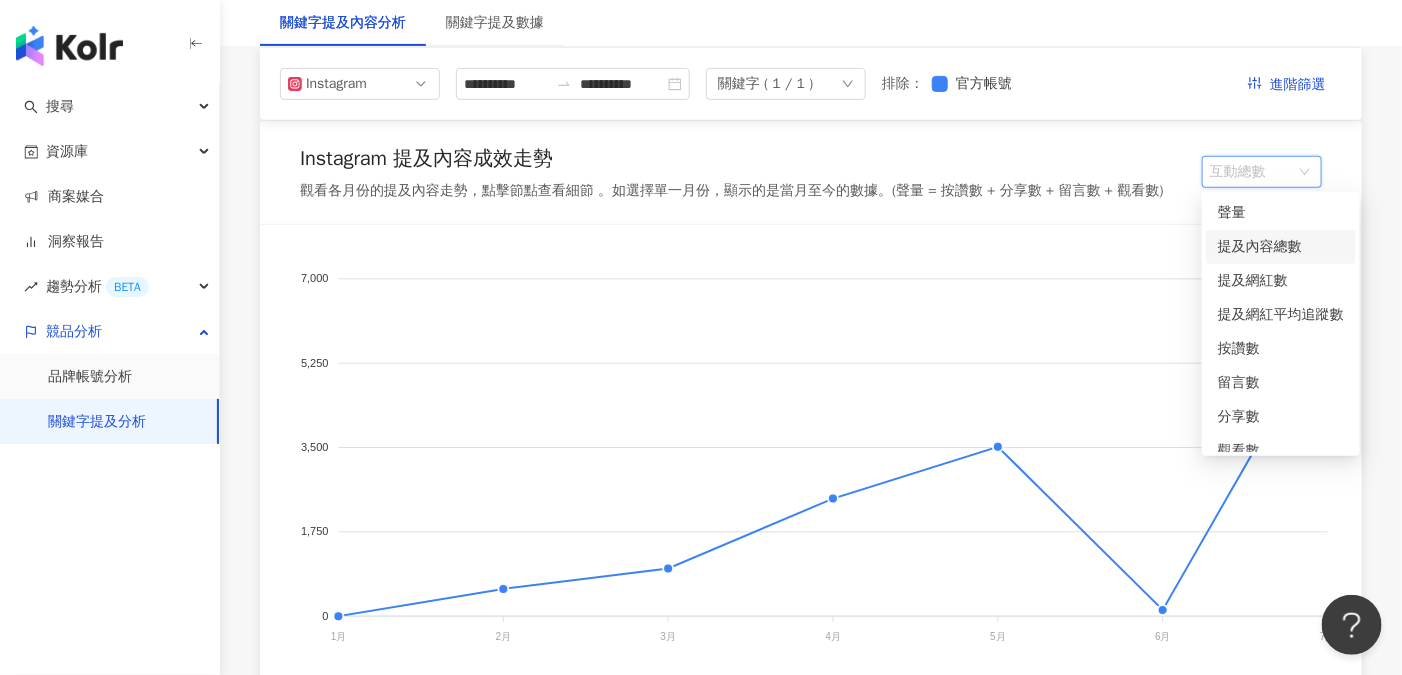 click on "提及內容總數" at bounding box center (1281, 247) 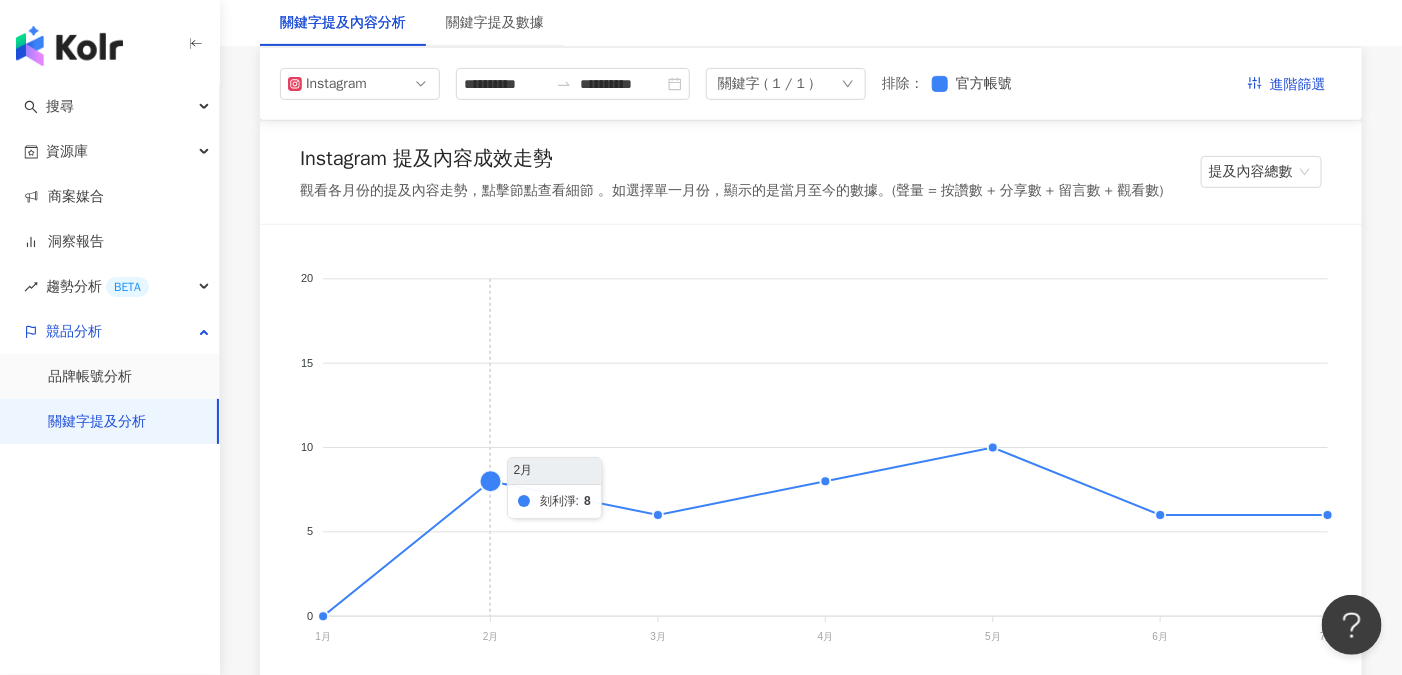 click 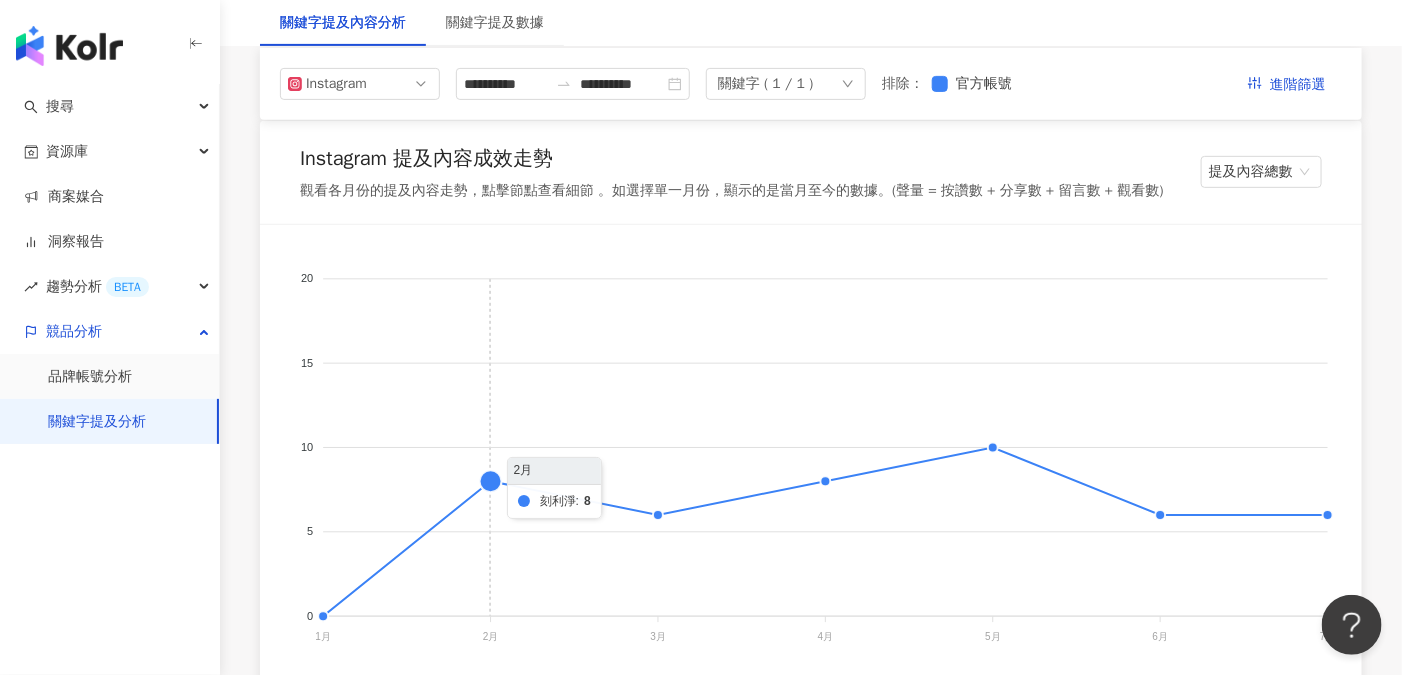 click 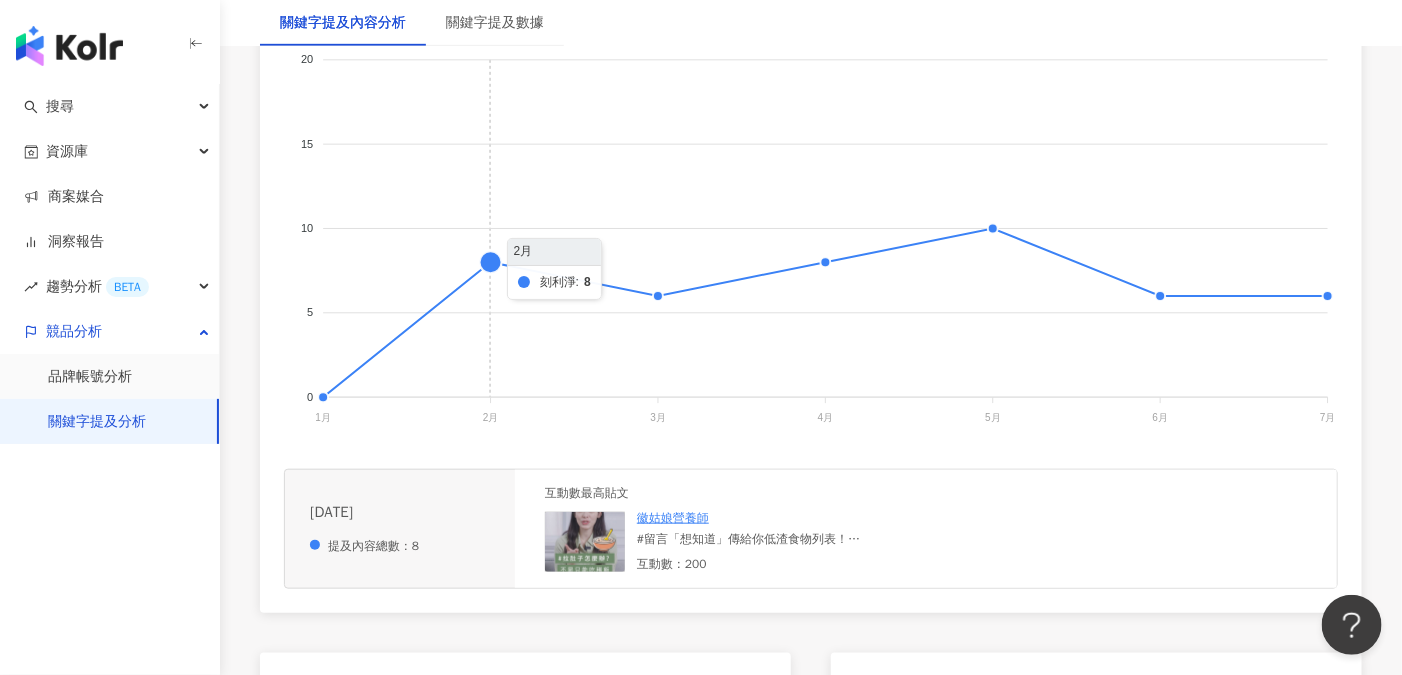 scroll, scrollTop: 533, scrollLeft: 0, axis: vertical 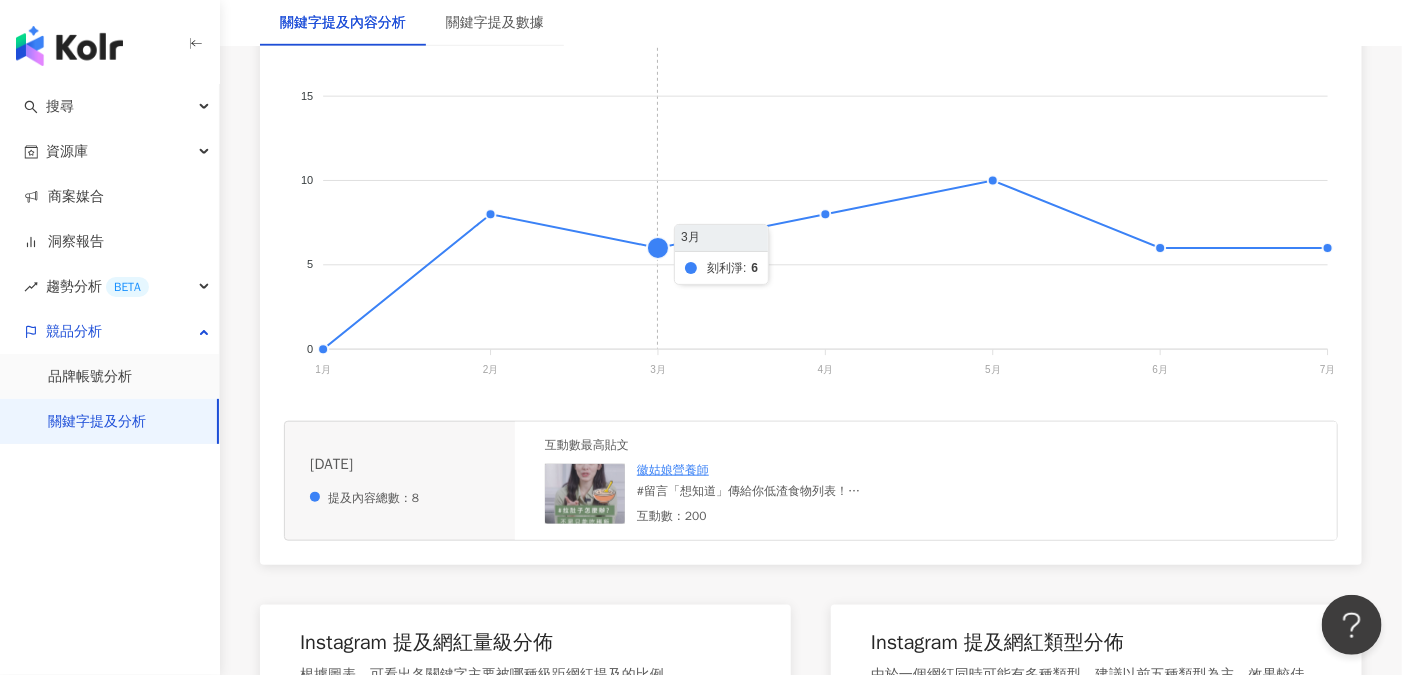 click 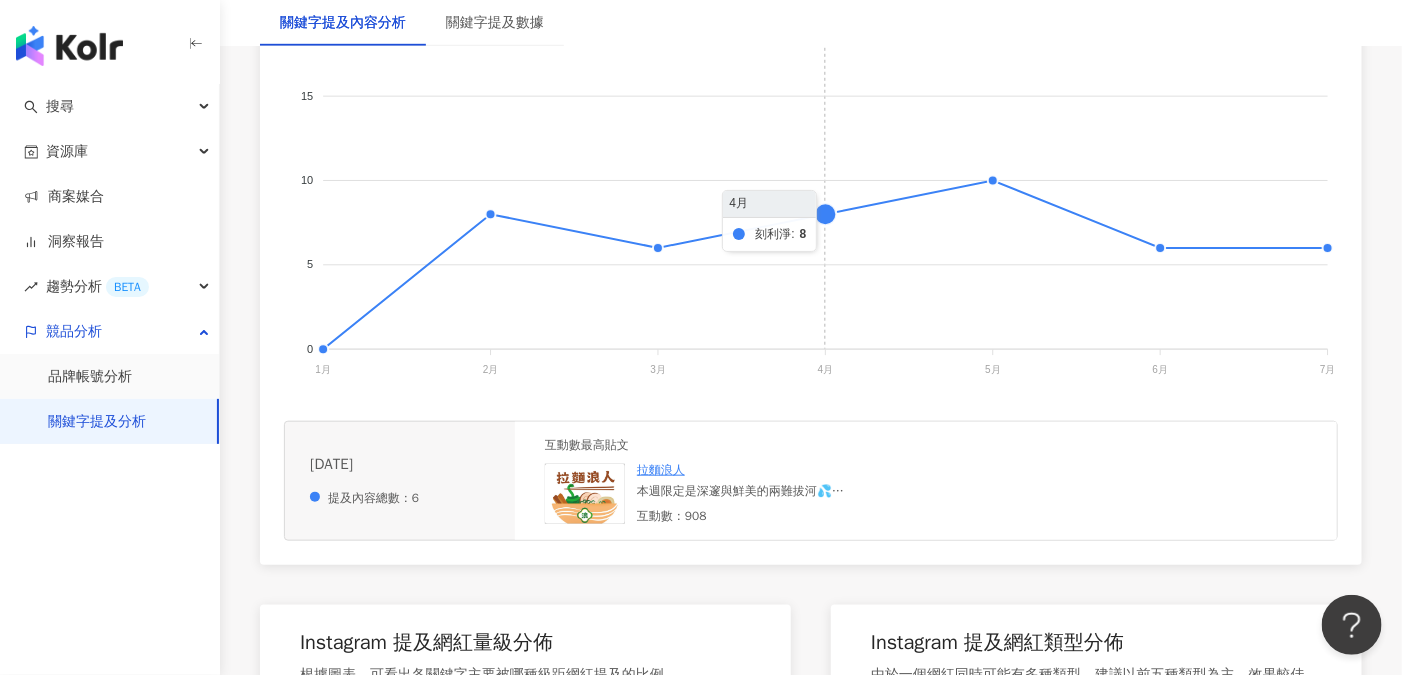 click 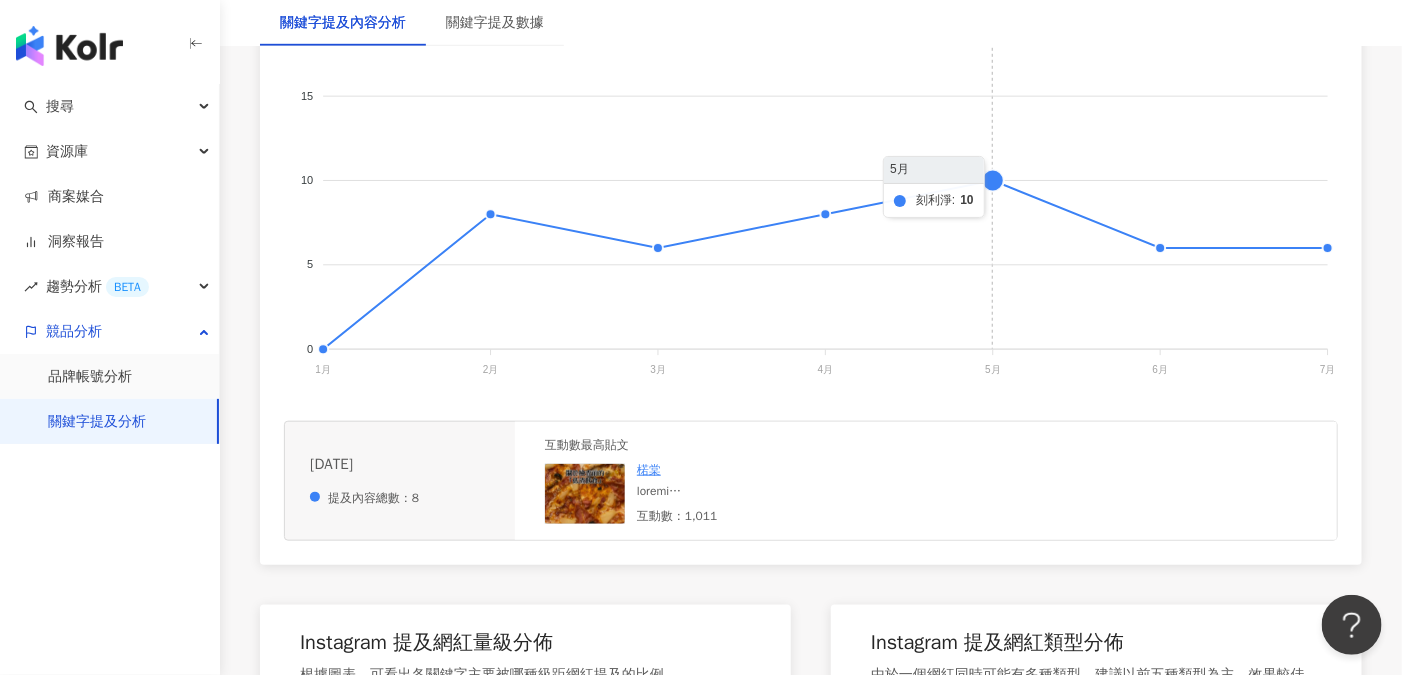 click 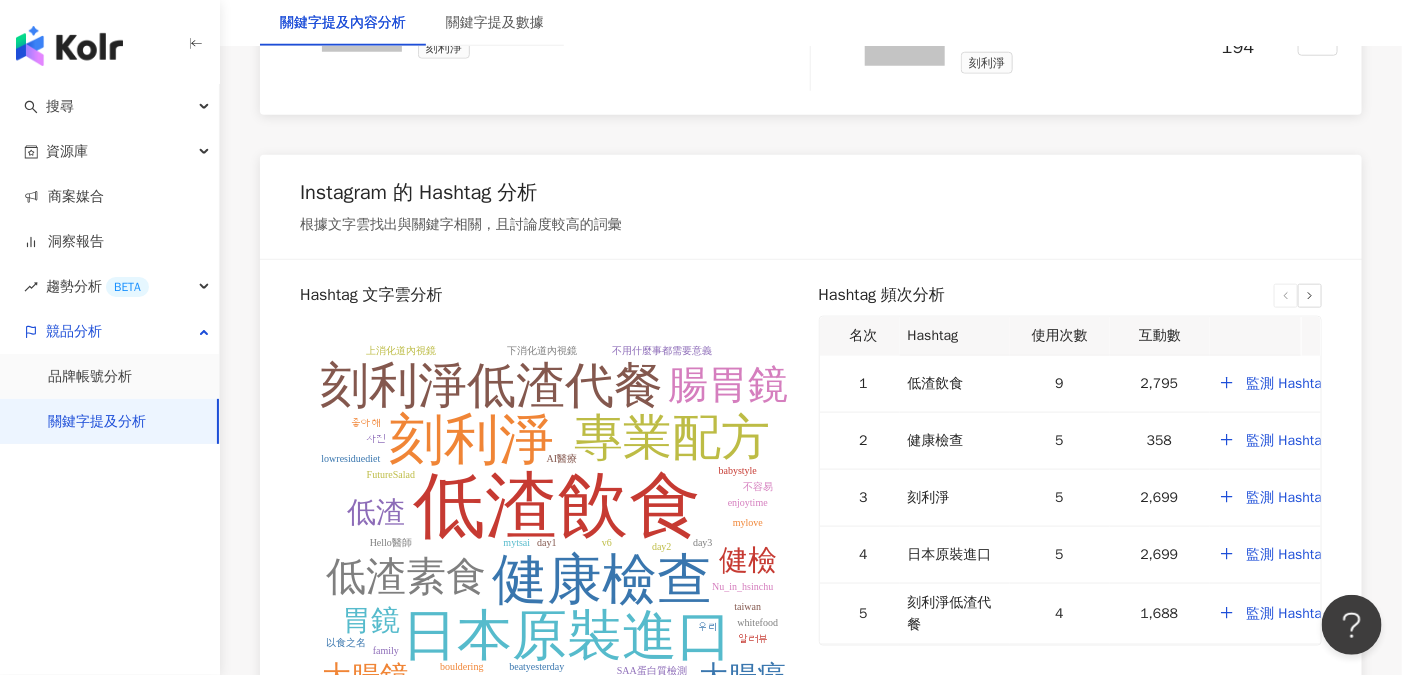 scroll, scrollTop: 3866, scrollLeft: 0, axis: vertical 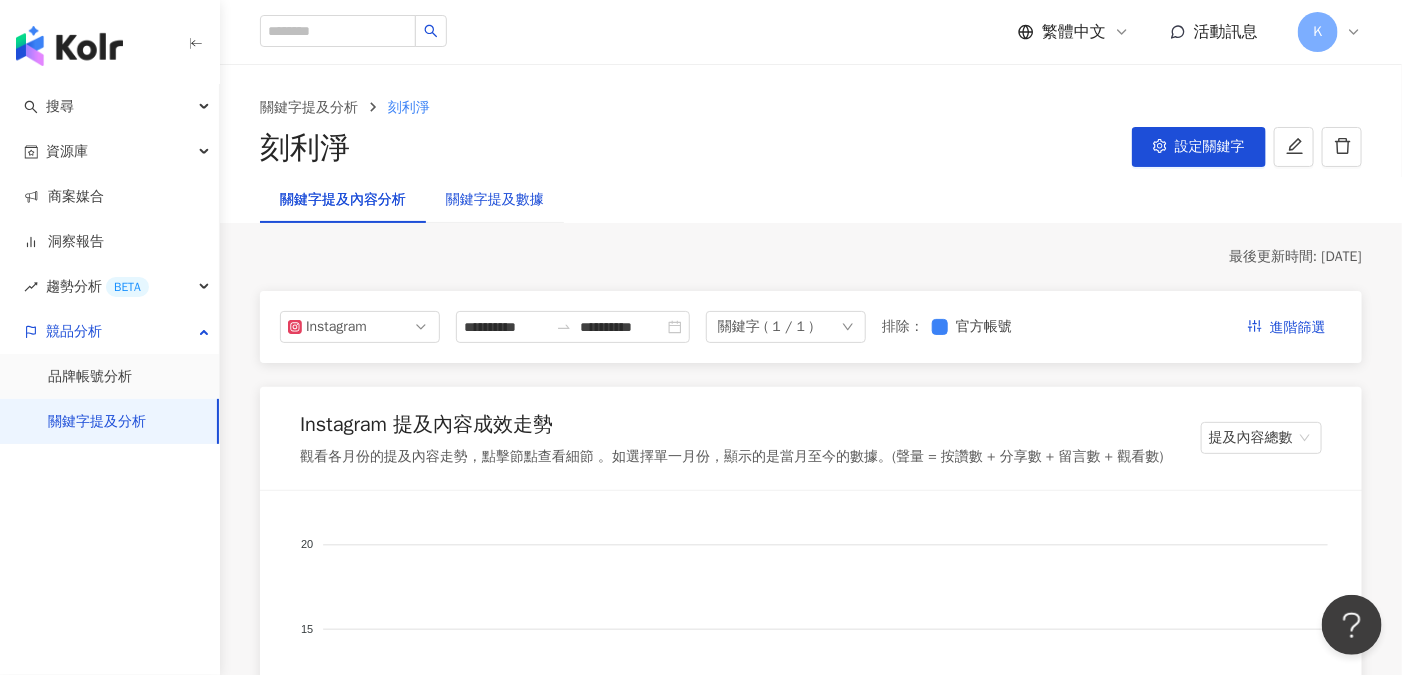 click on "關鍵字提及數據" at bounding box center (495, 200) 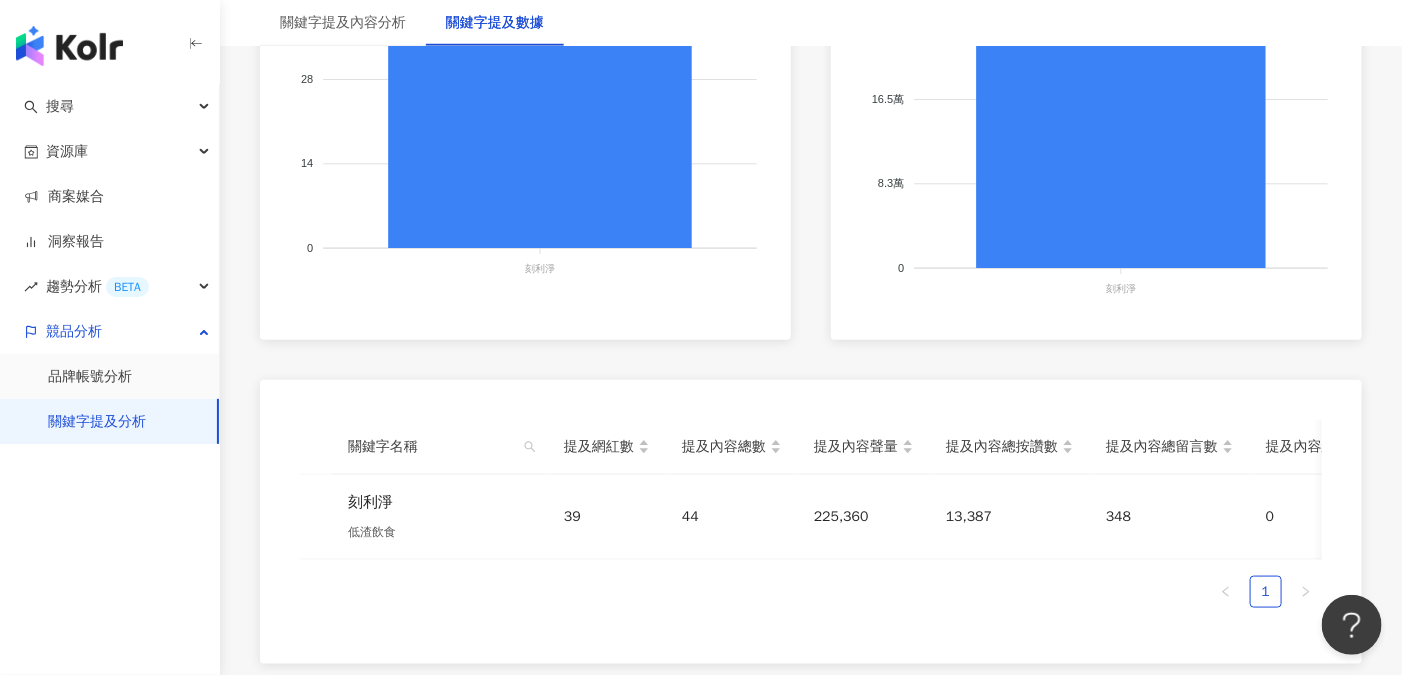 scroll, scrollTop: 799, scrollLeft: 0, axis: vertical 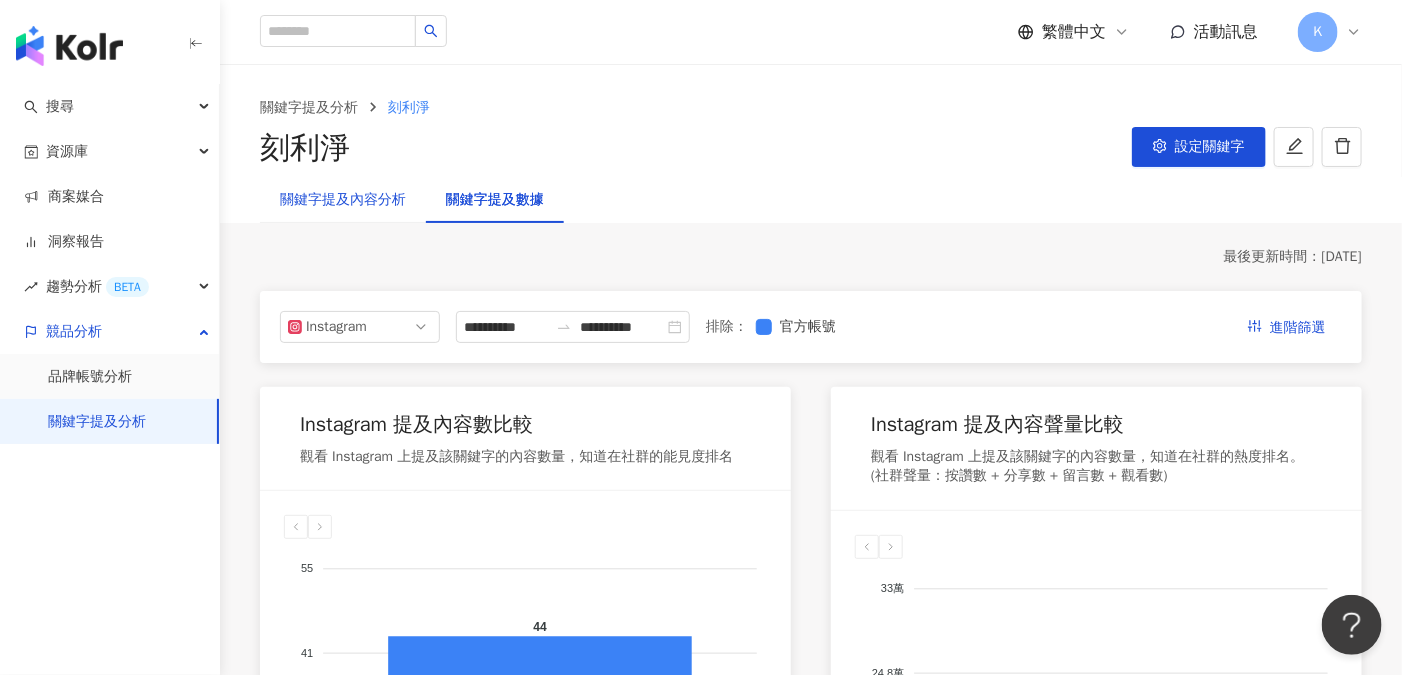 click on "關鍵字提及內容分析" at bounding box center [343, 200] 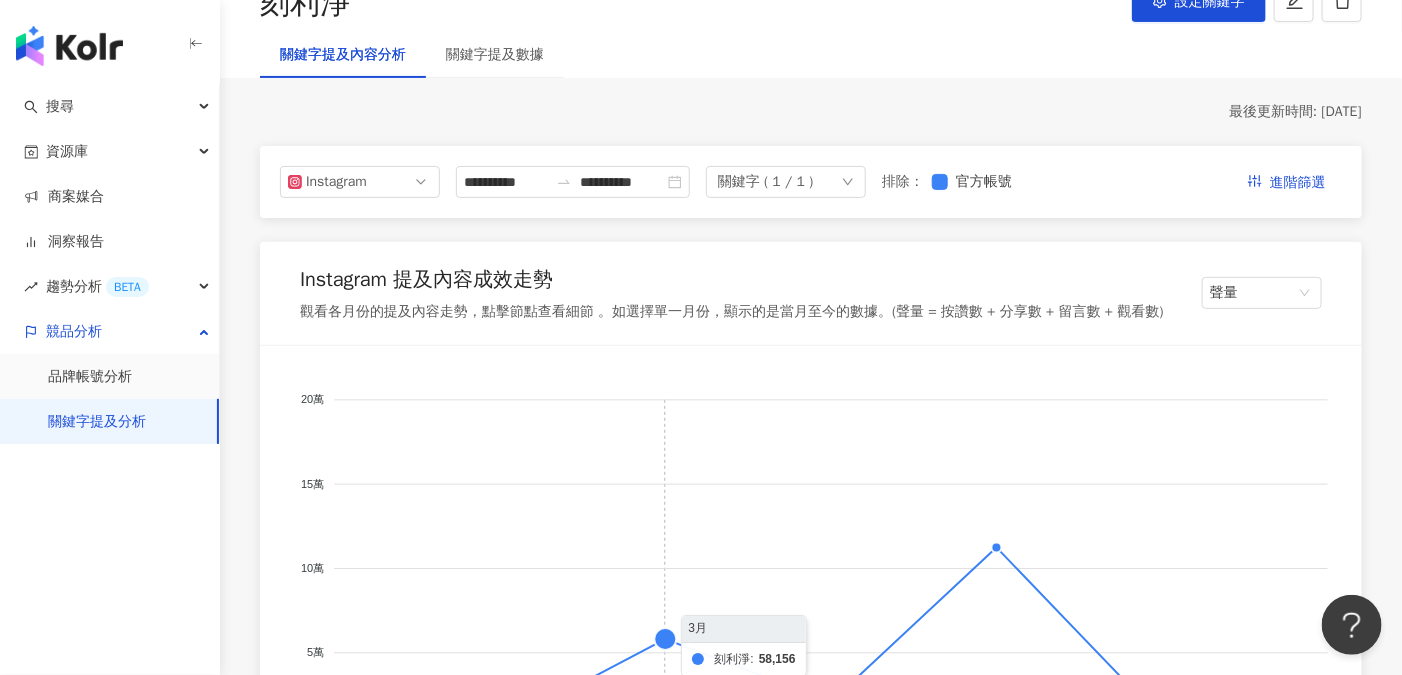 scroll, scrollTop: 266, scrollLeft: 0, axis: vertical 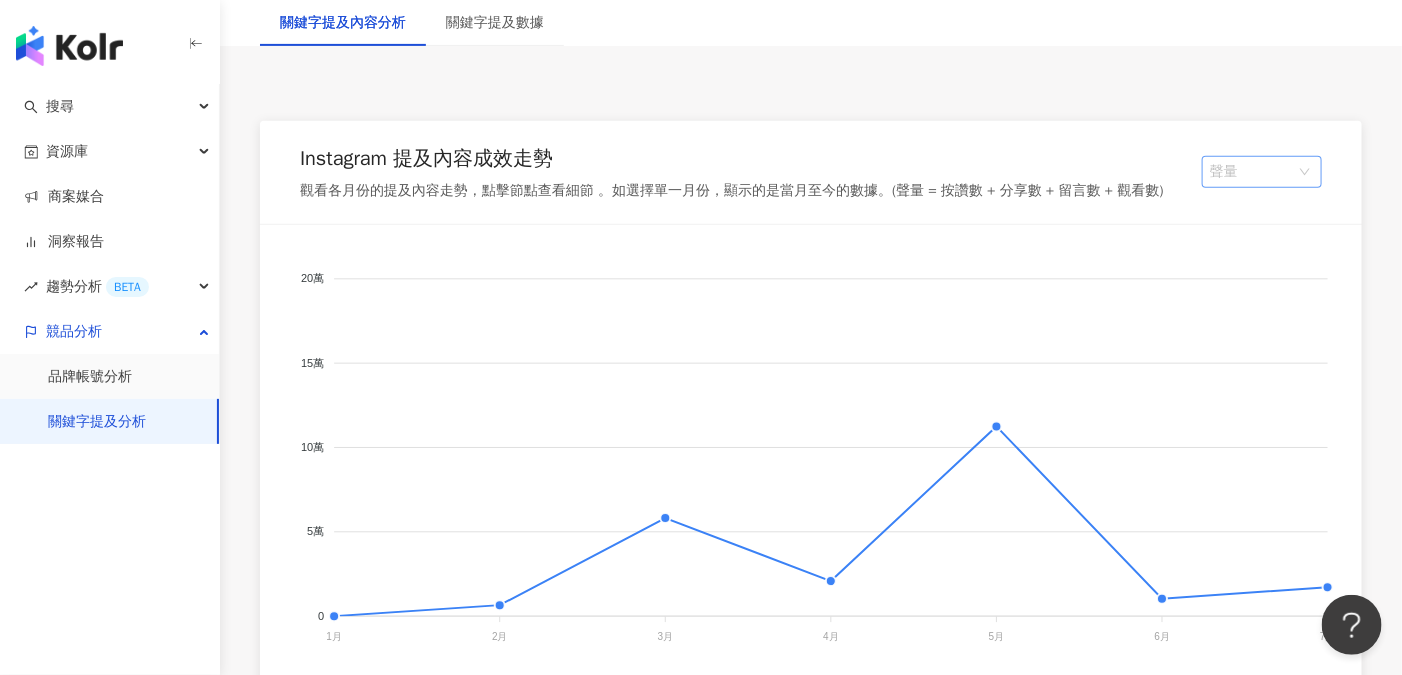click on "聲量" at bounding box center (1262, 172) 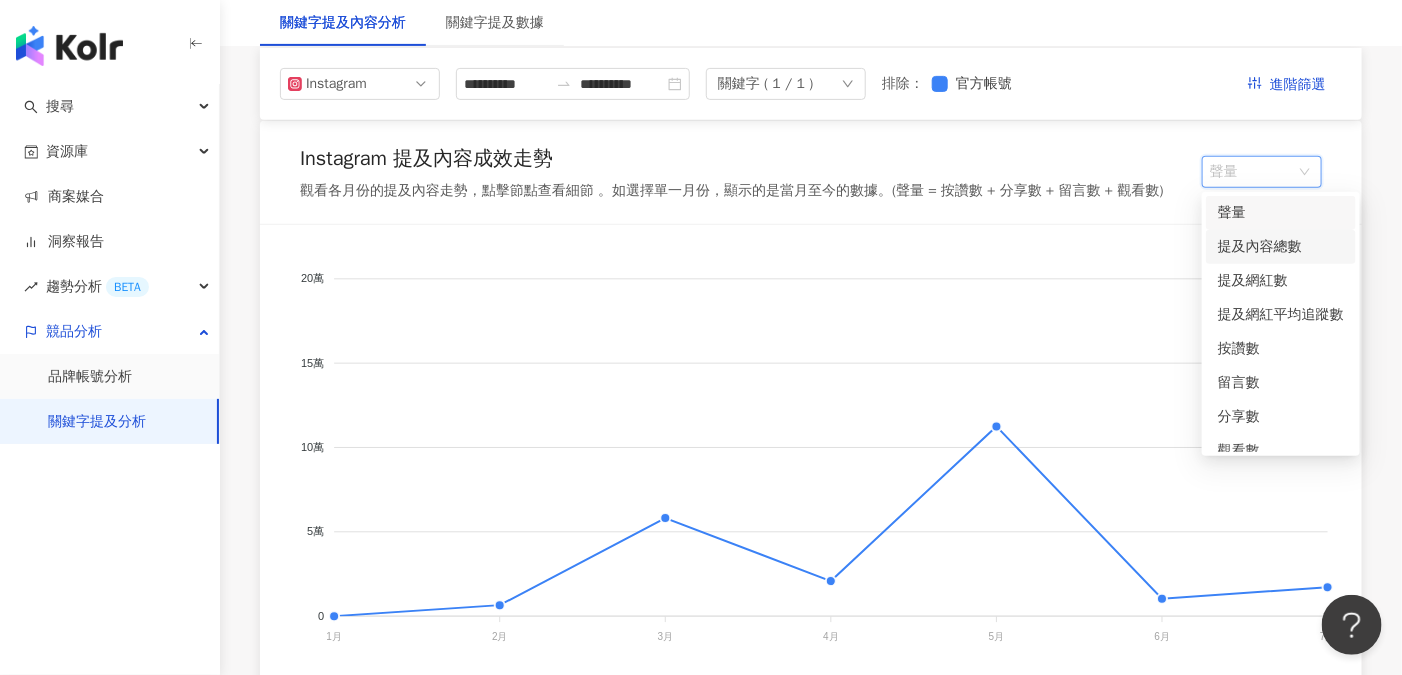 scroll, scrollTop: 133, scrollLeft: 0, axis: vertical 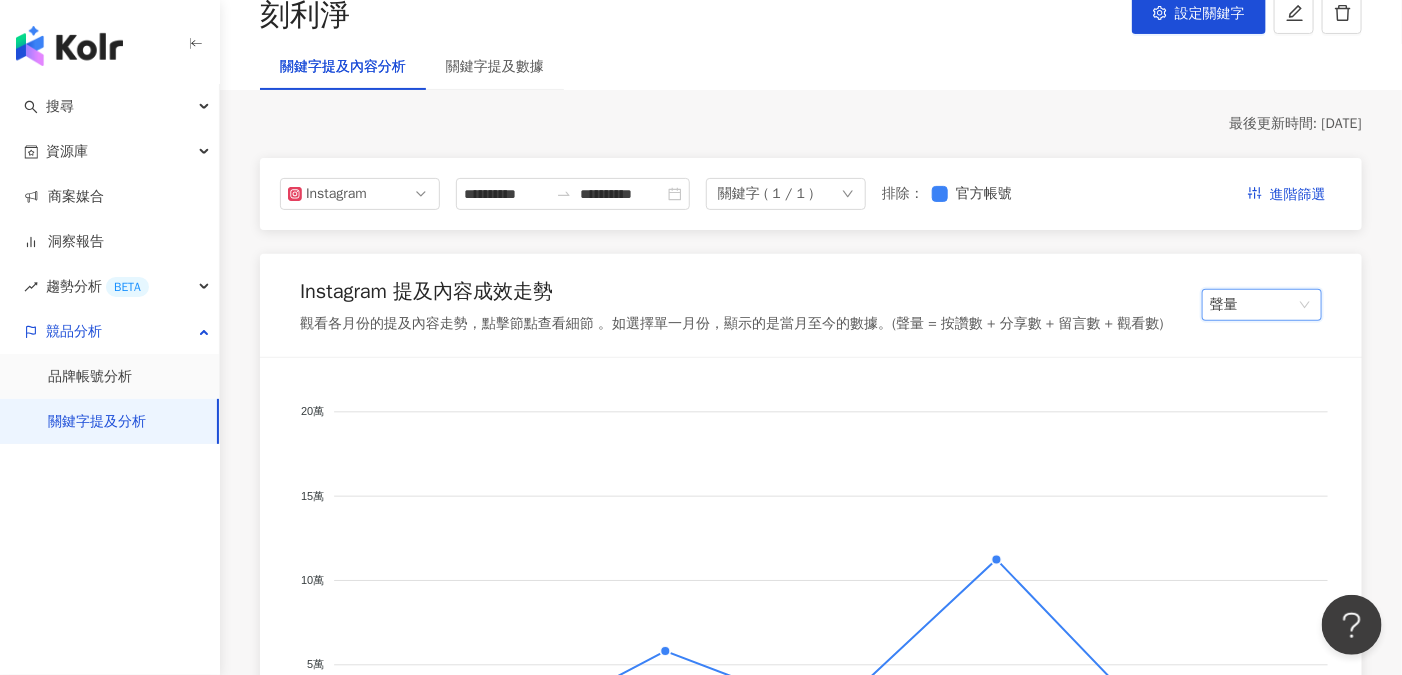 click on "聲量" at bounding box center [1262, 305] 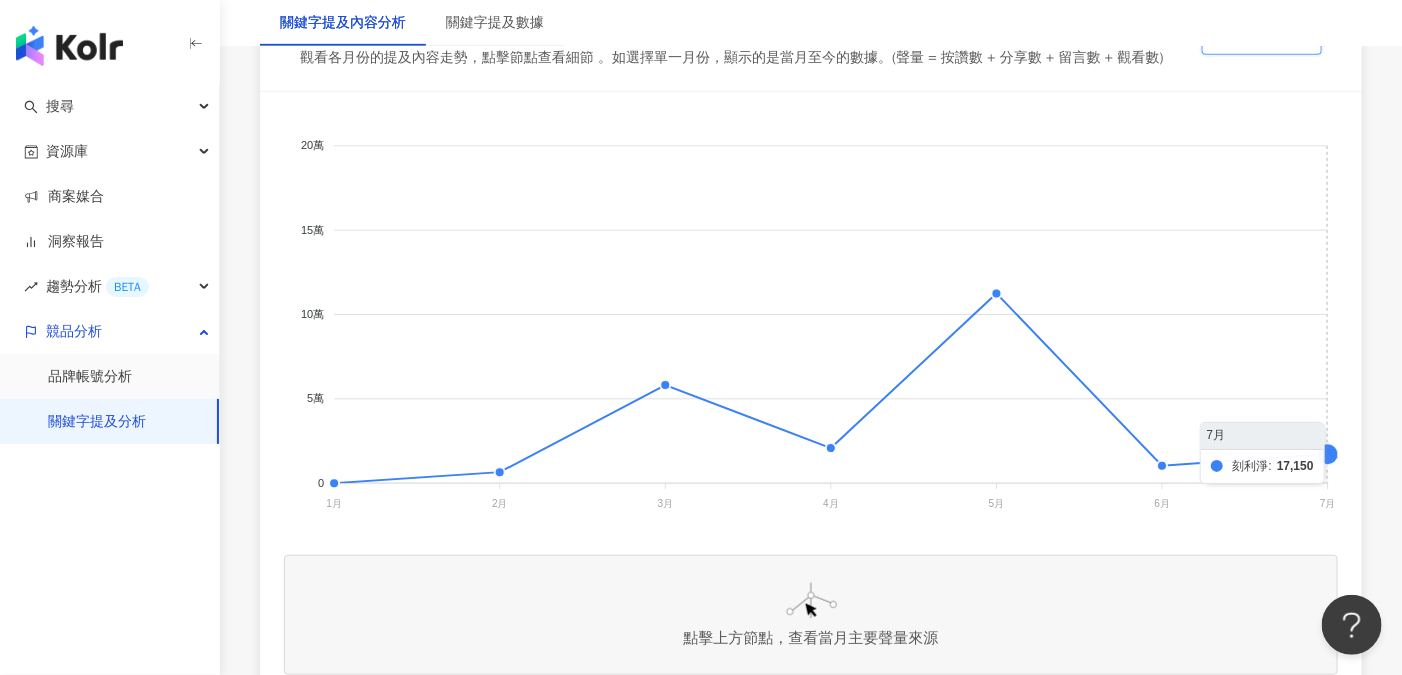 scroll, scrollTop: 533, scrollLeft: 0, axis: vertical 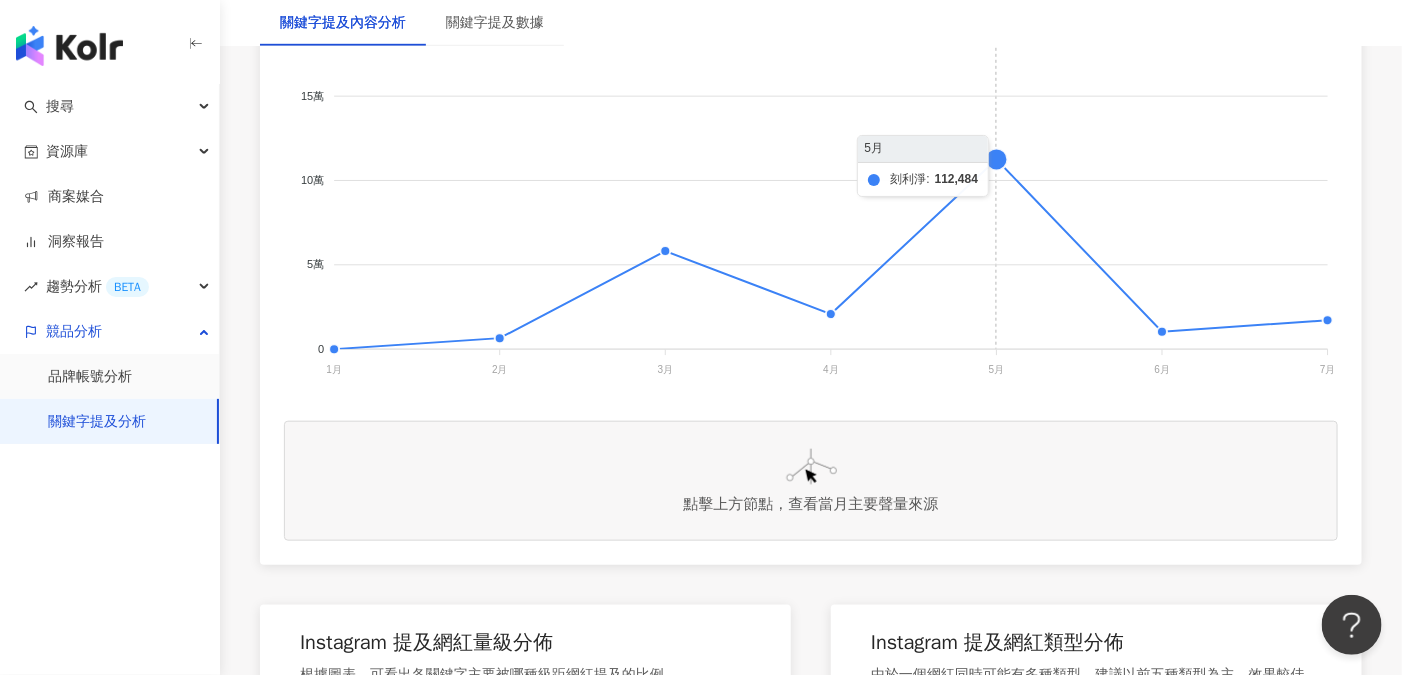 click 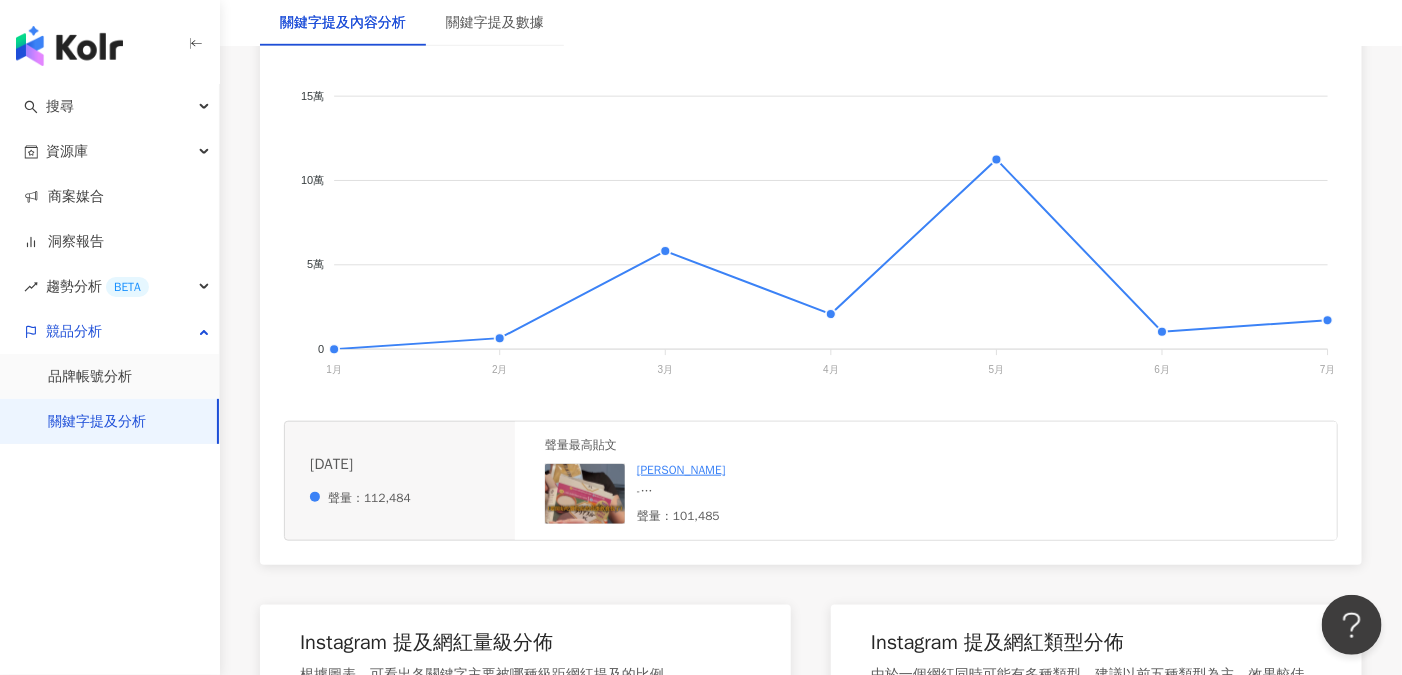 click on "聲量：101,485" at bounding box center (787, 516) 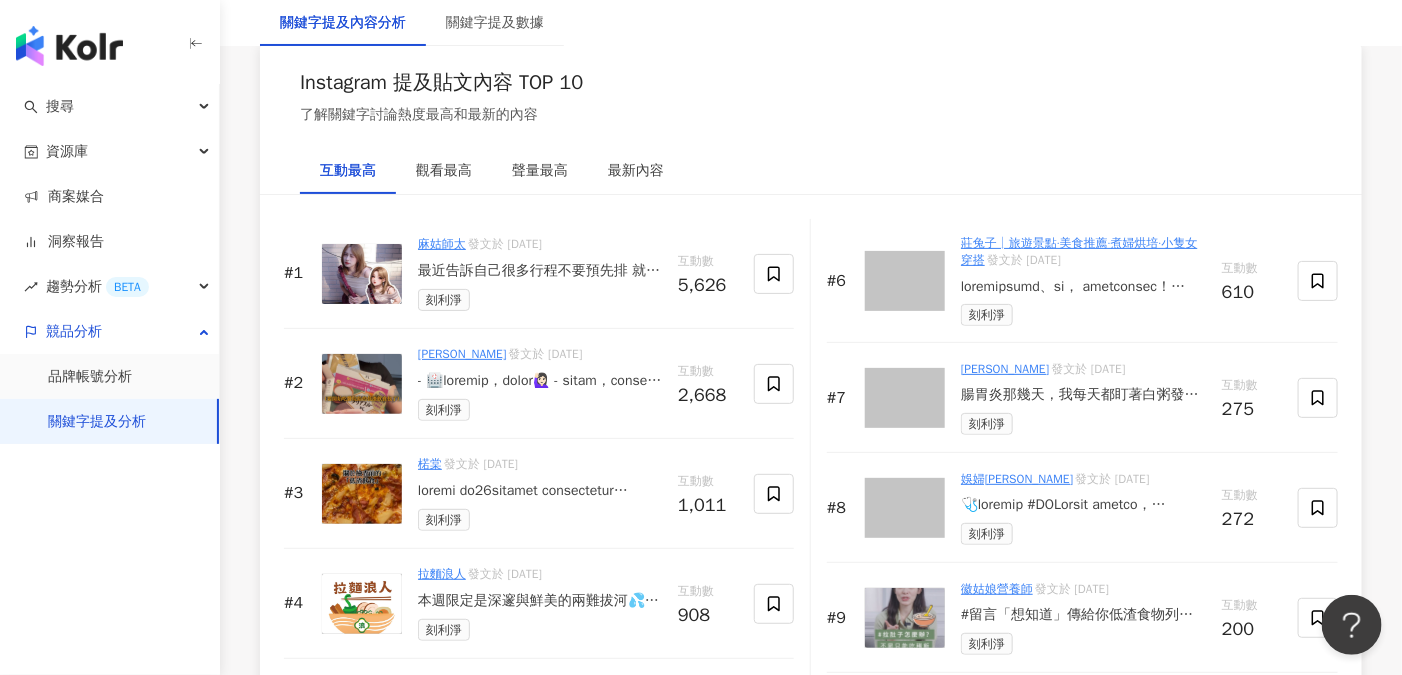 scroll, scrollTop: 3066, scrollLeft: 0, axis: vertical 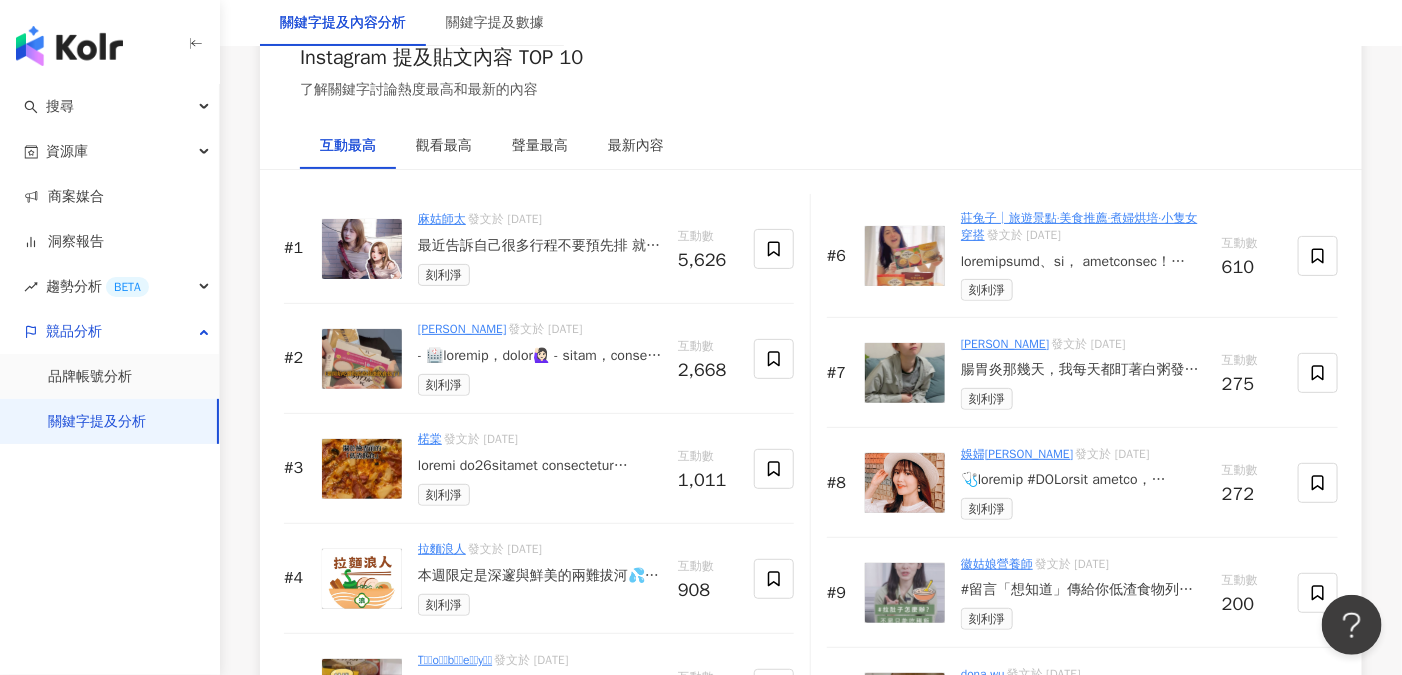 click at bounding box center [362, 249] 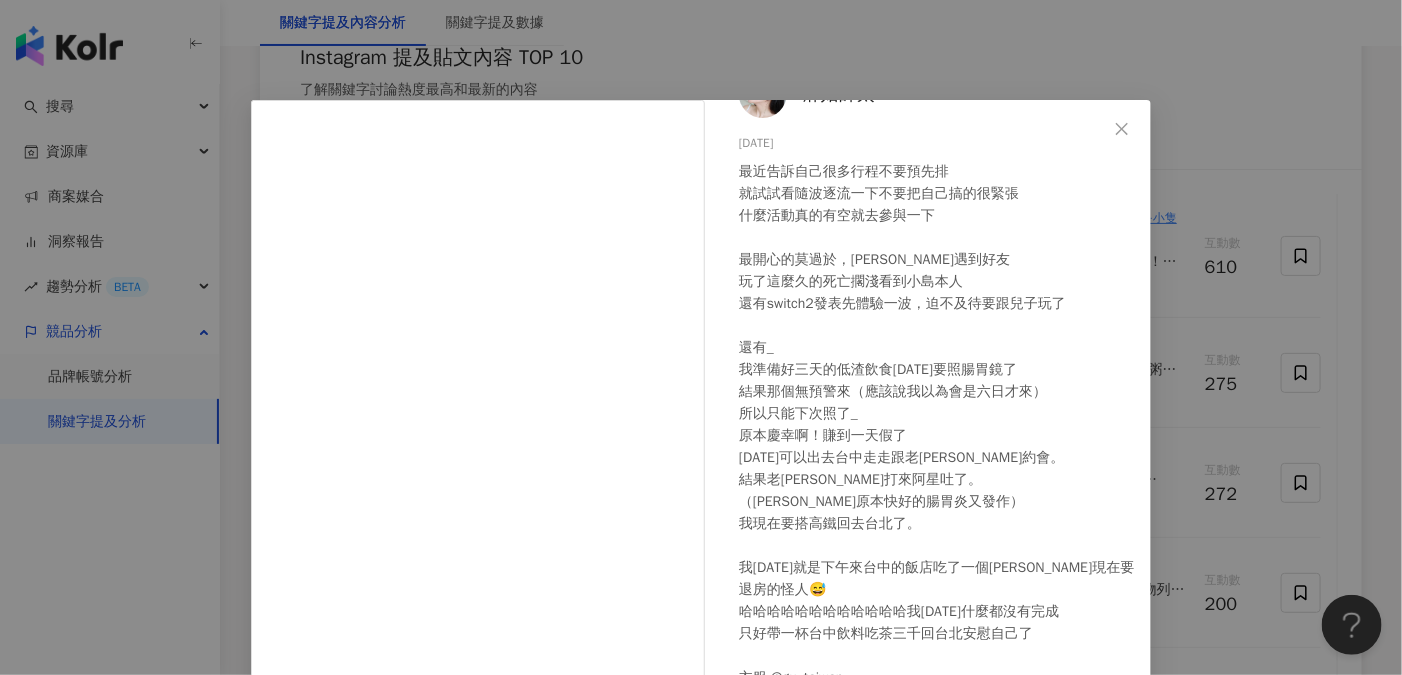 scroll, scrollTop: 0, scrollLeft: 0, axis: both 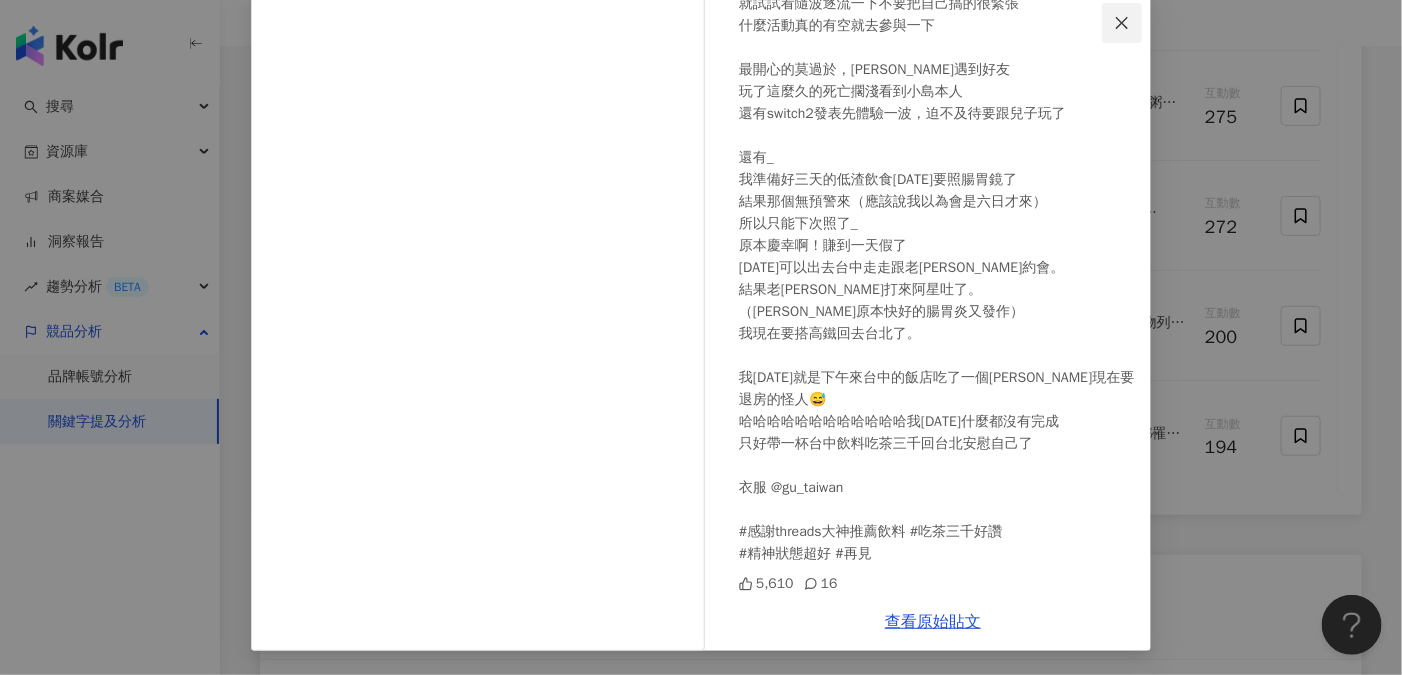 click at bounding box center [1122, 23] 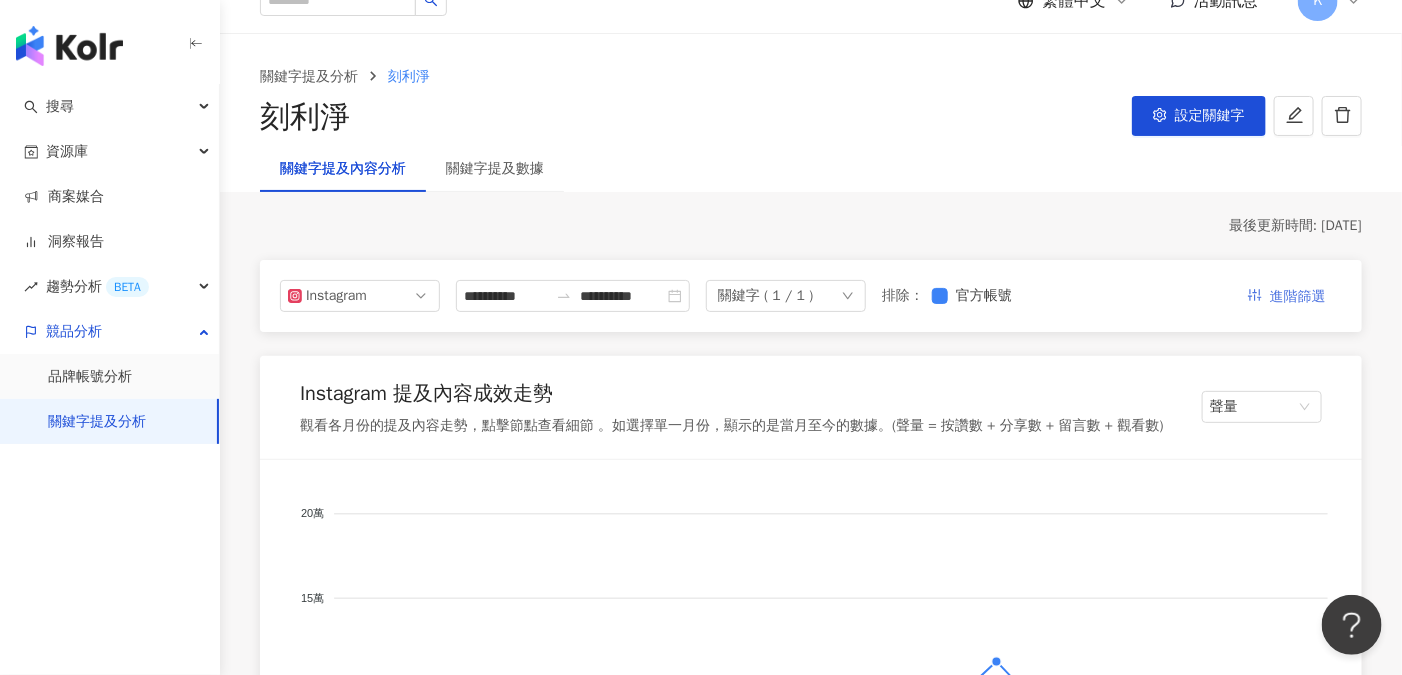 scroll, scrollTop: 0, scrollLeft: 0, axis: both 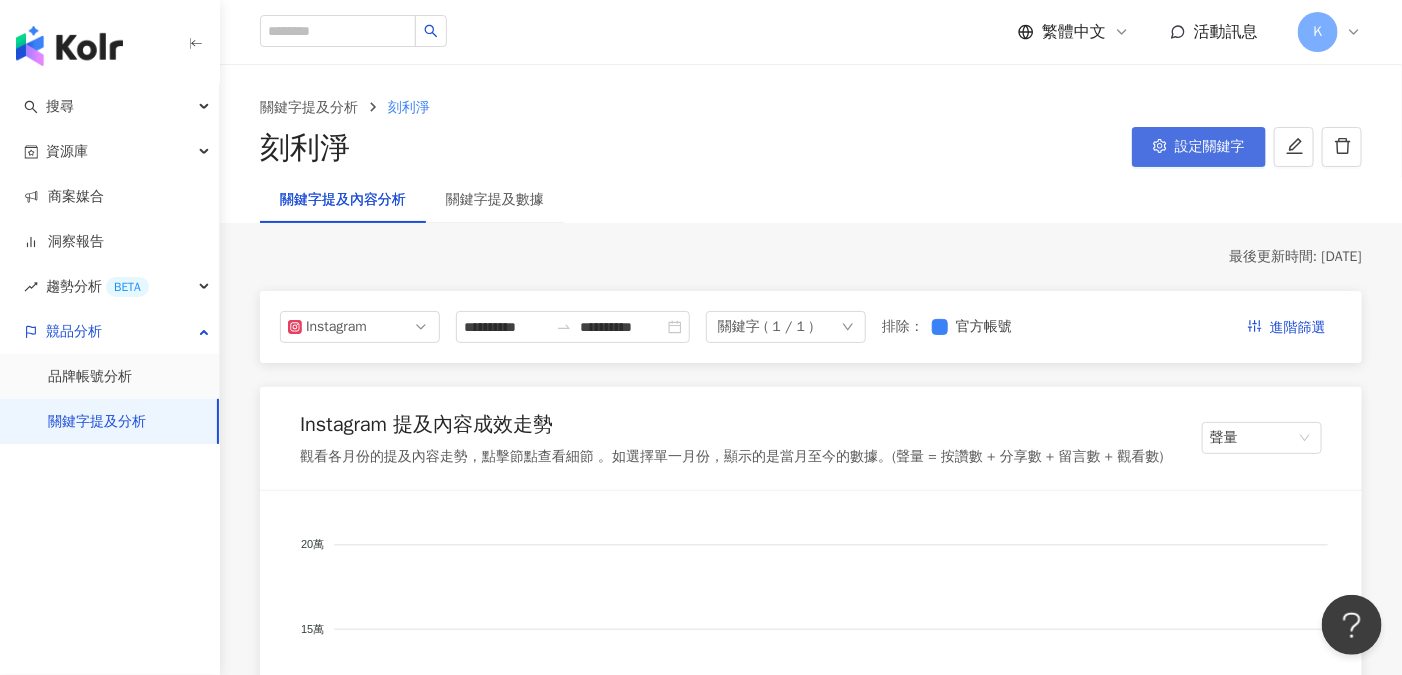 click on "設定關鍵字" at bounding box center (1210, 147) 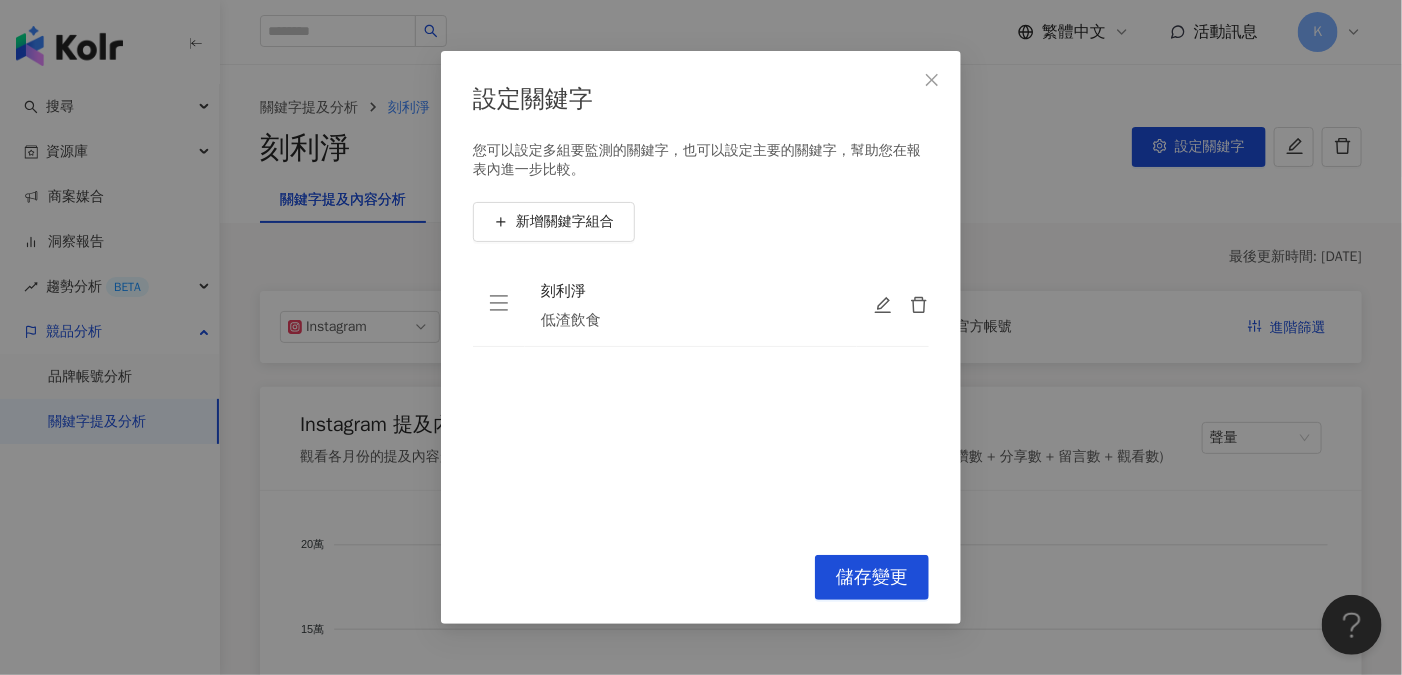 click on "刻利淨" at bounding box center [691, 291] 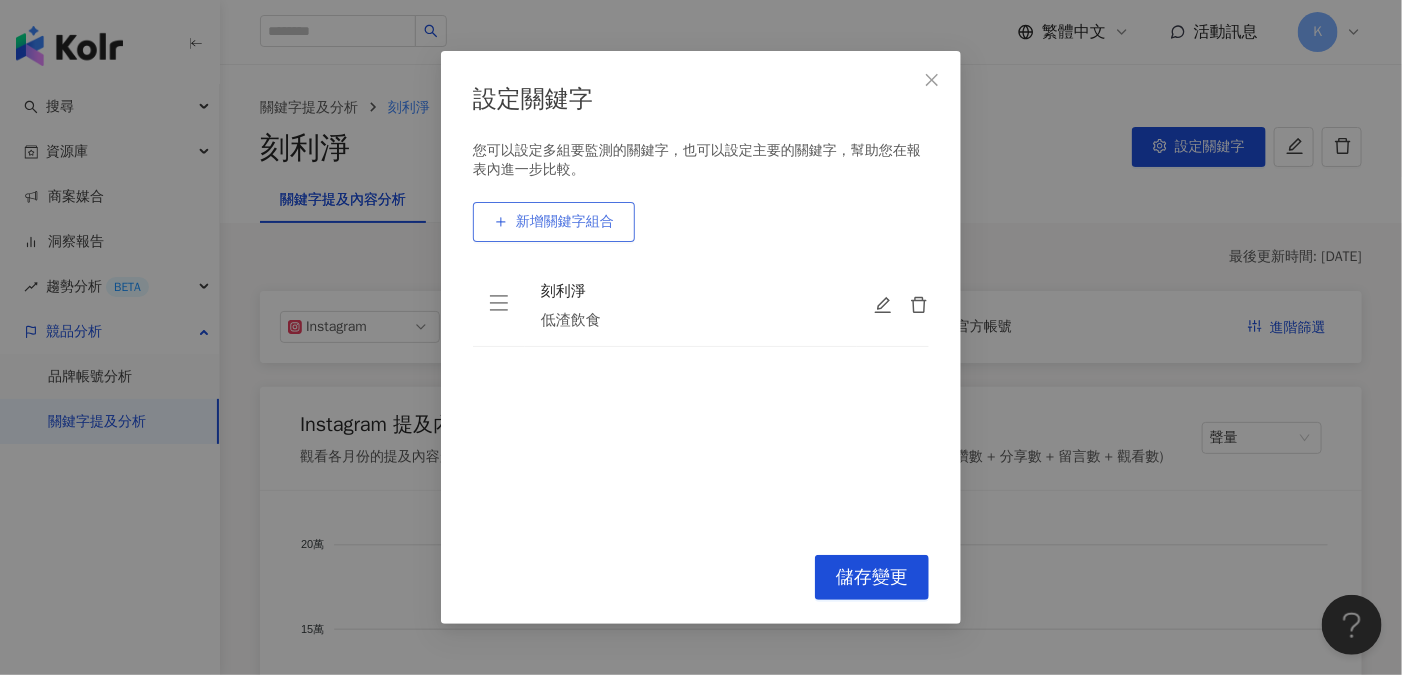 click on "新增關鍵字組合" at bounding box center [565, 222] 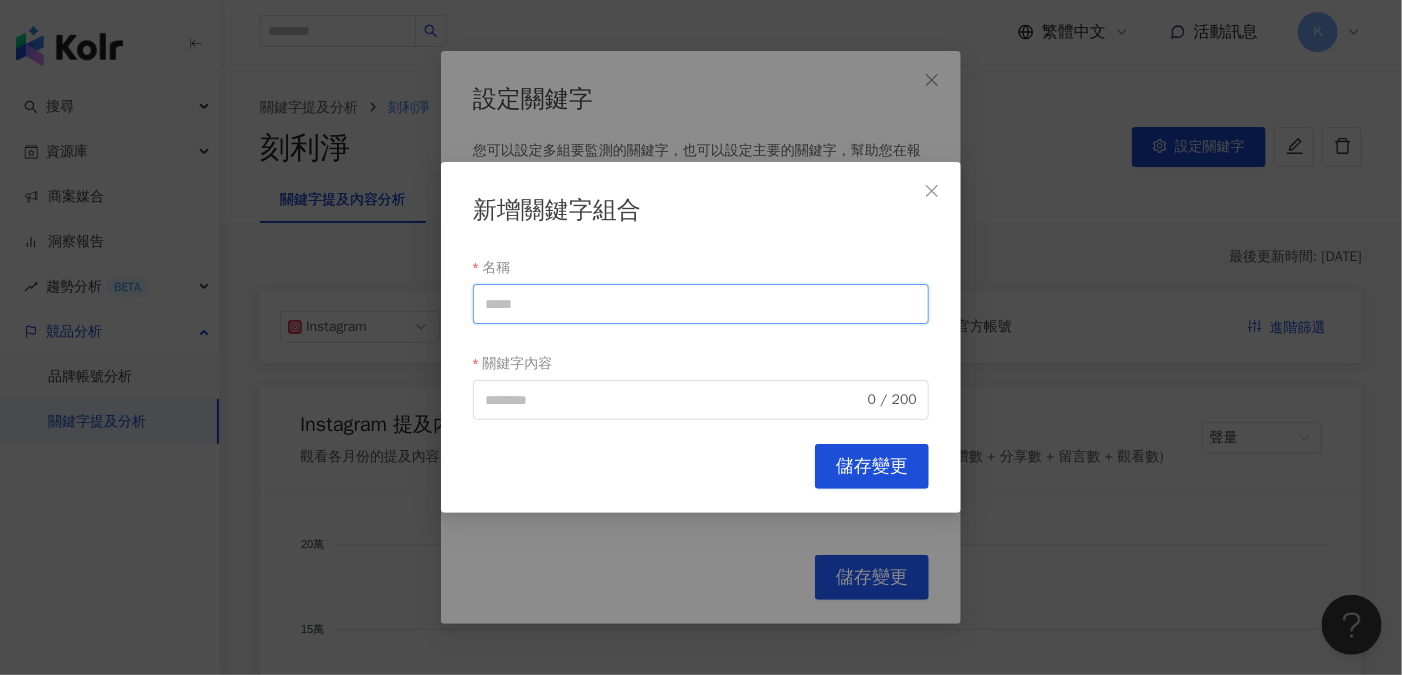 click on "名稱" at bounding box center [701, 304] 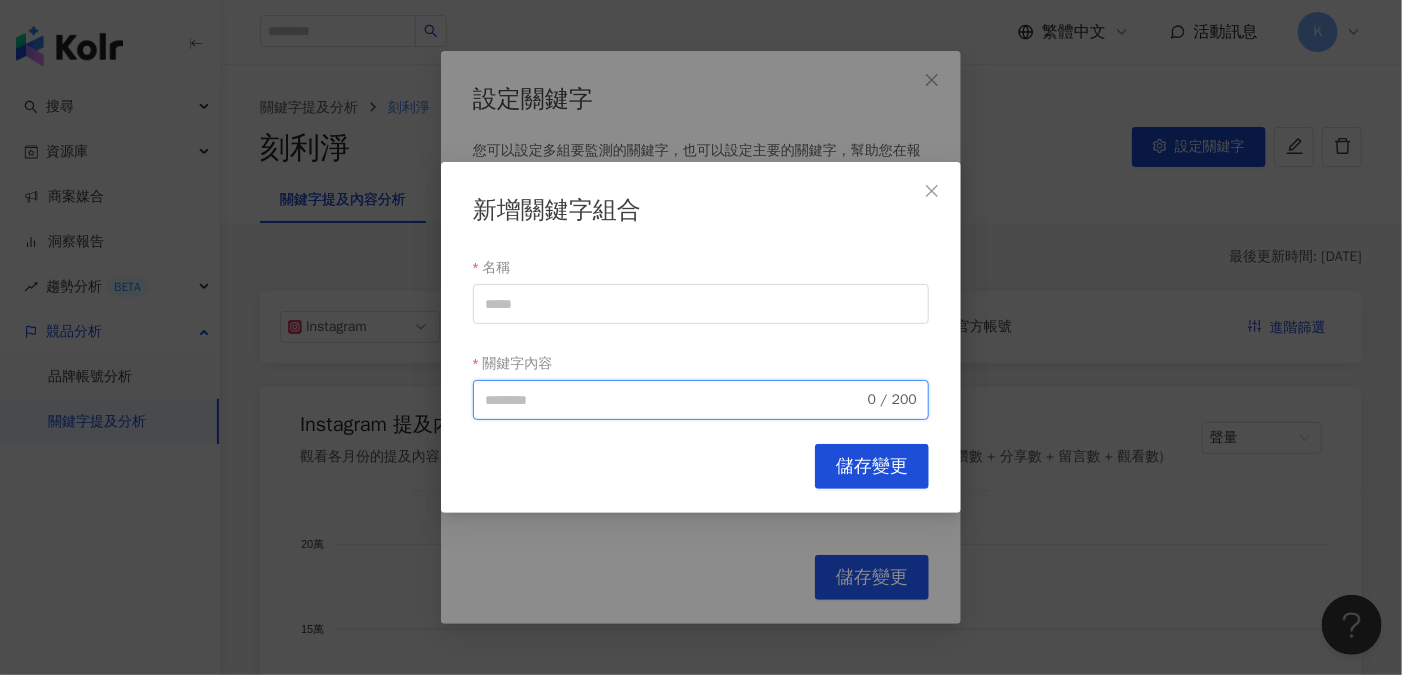 click on "關鍵字內容" at bounding box center (674, 400) 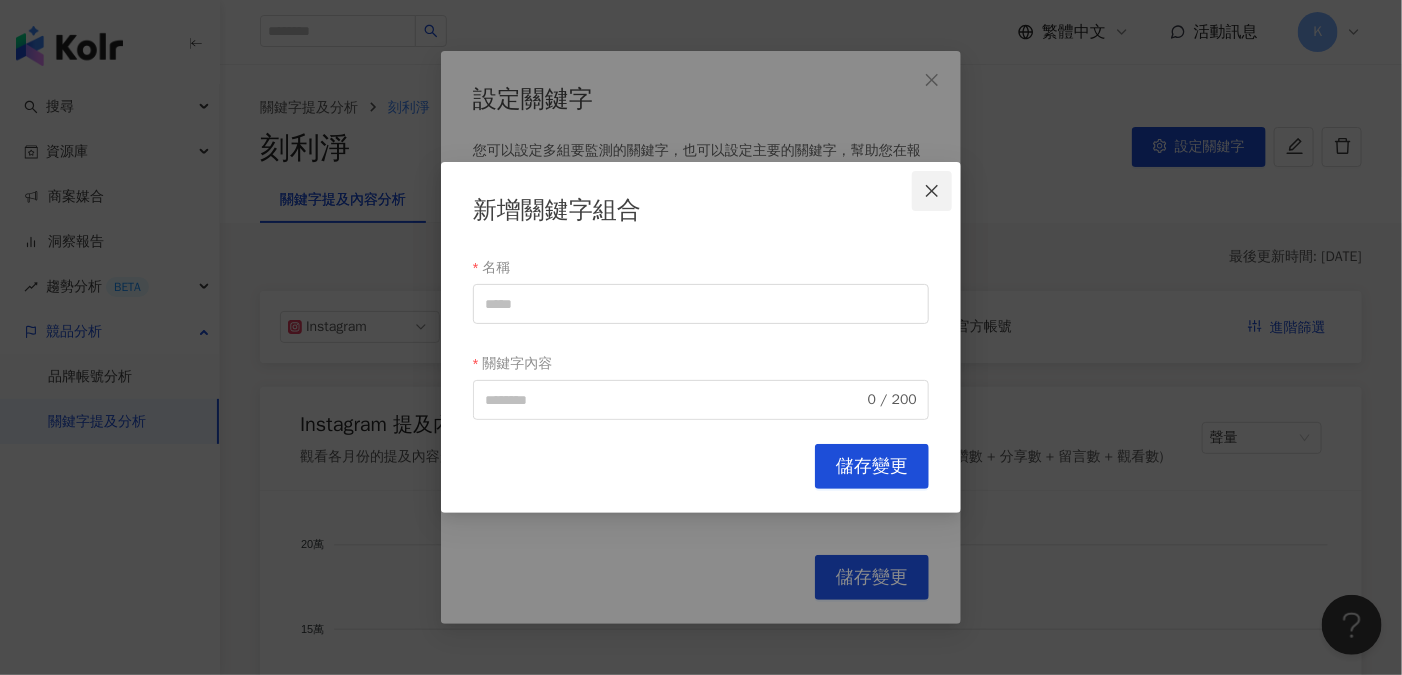 click 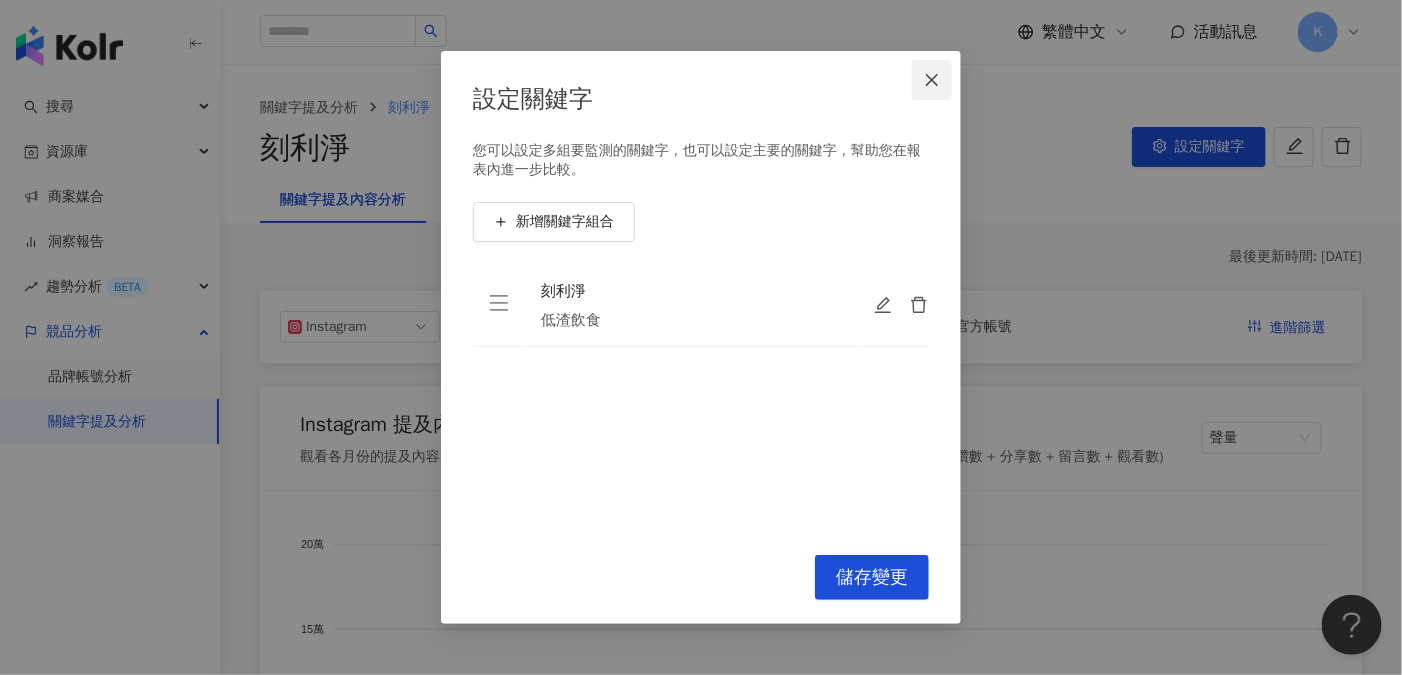 click 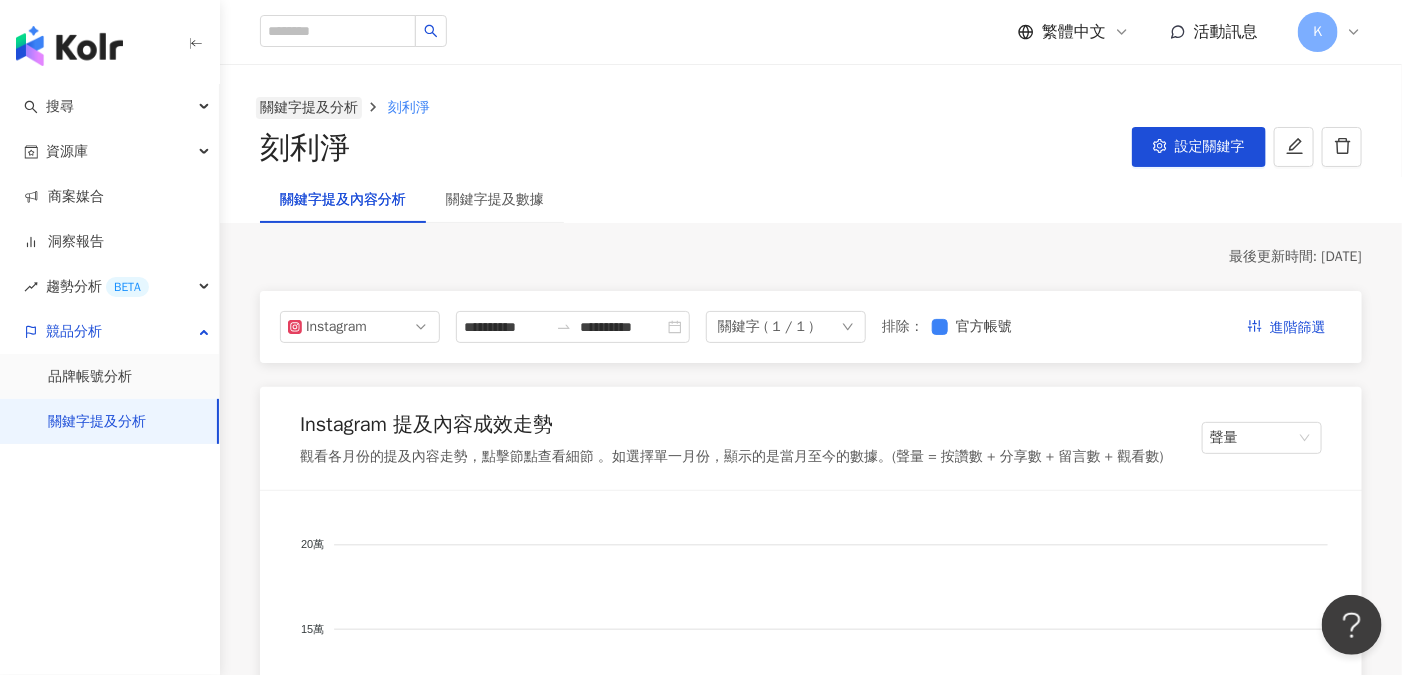 click on "關鍵字提及分析" at bounding box center [309, 108] 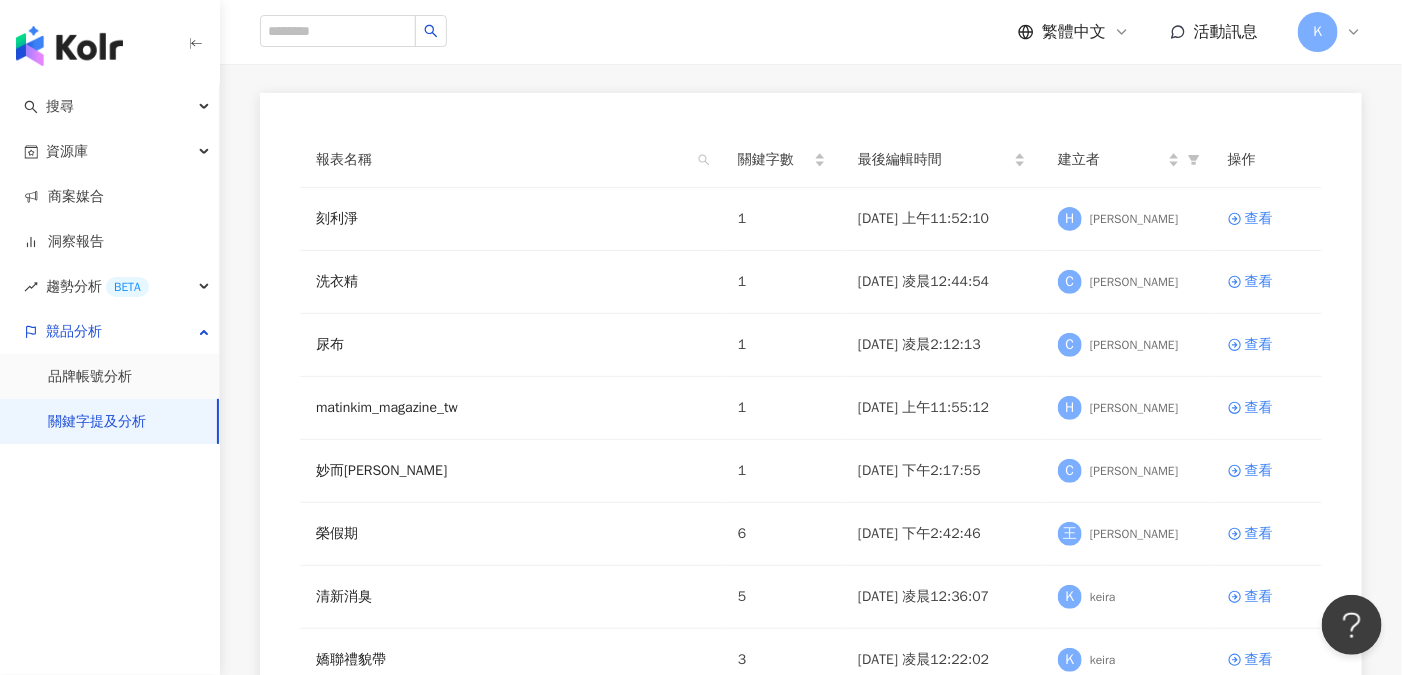 scroll, scrollTop: 0, scrollLeft: 0, axis: both 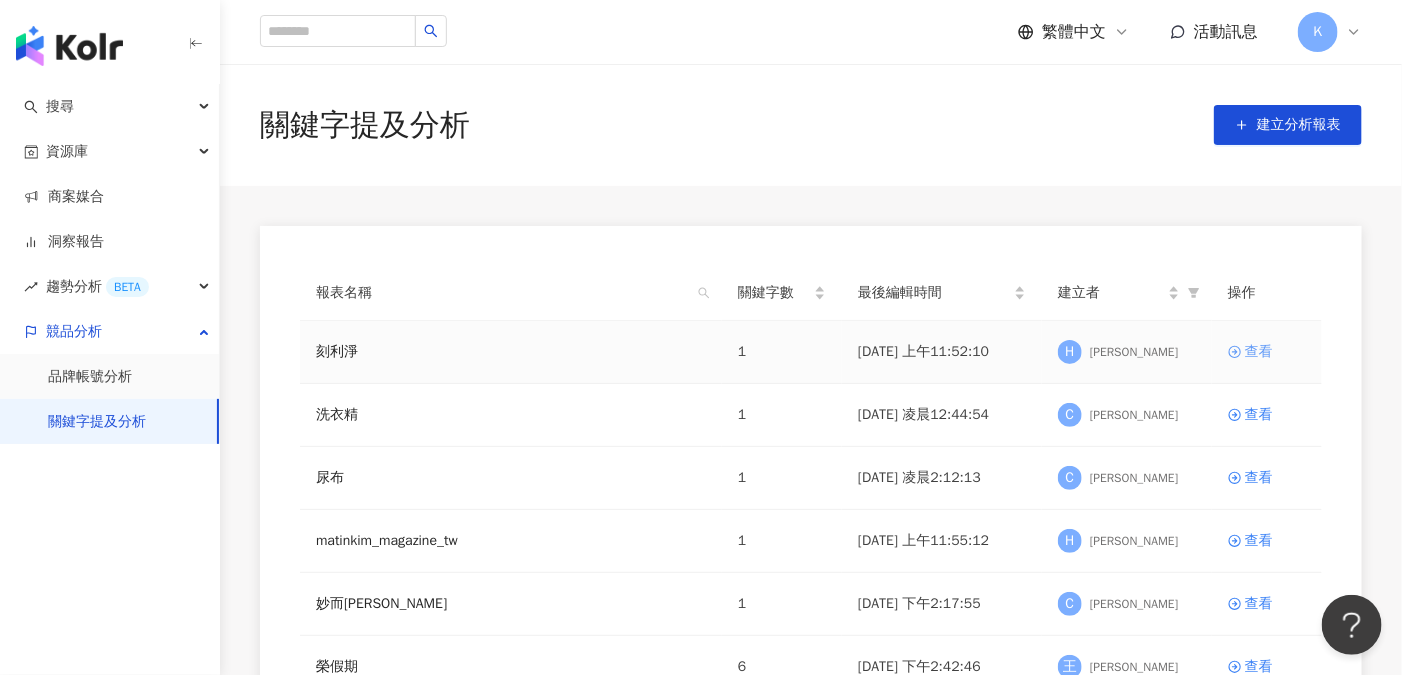 click on "查看" at bounding box center [1259, 352] 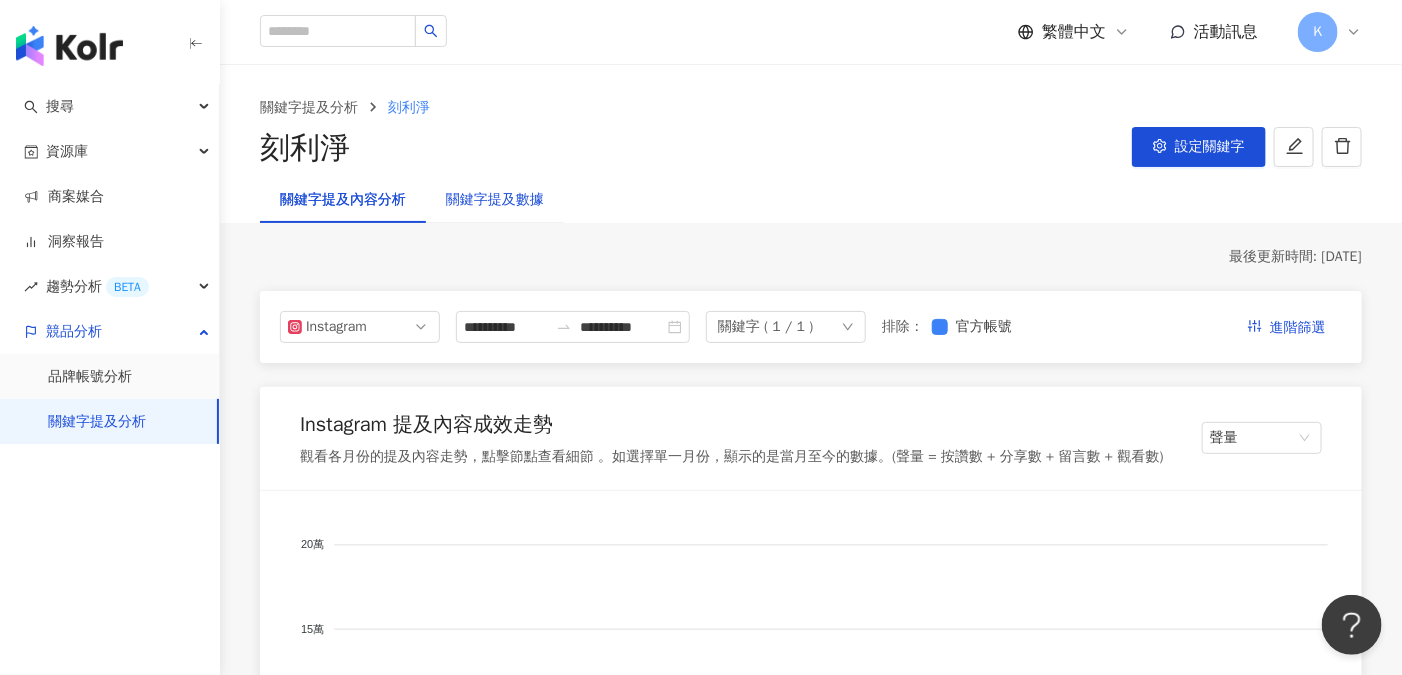 click on "關鍵字提及數據" at bounding box center [495, 200] 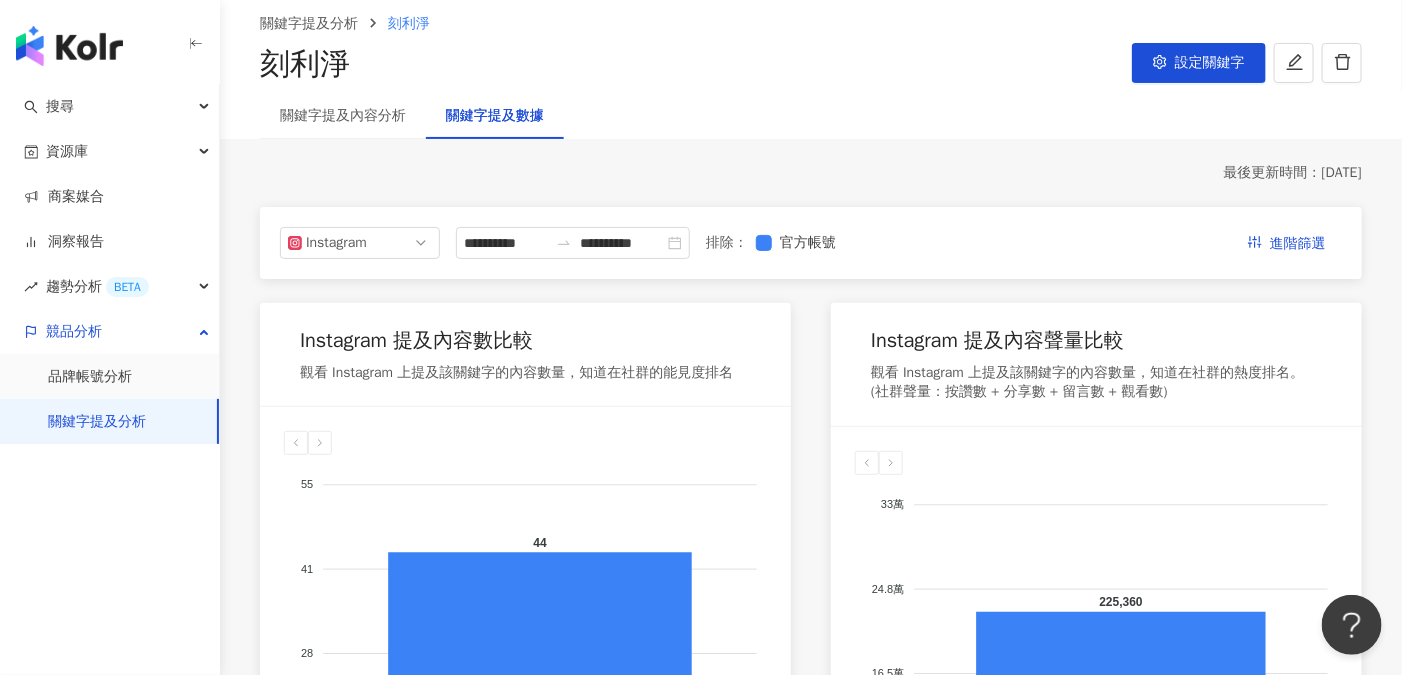 scroll, scrollTop: 133, scrollLeft: 0, axis: vertical 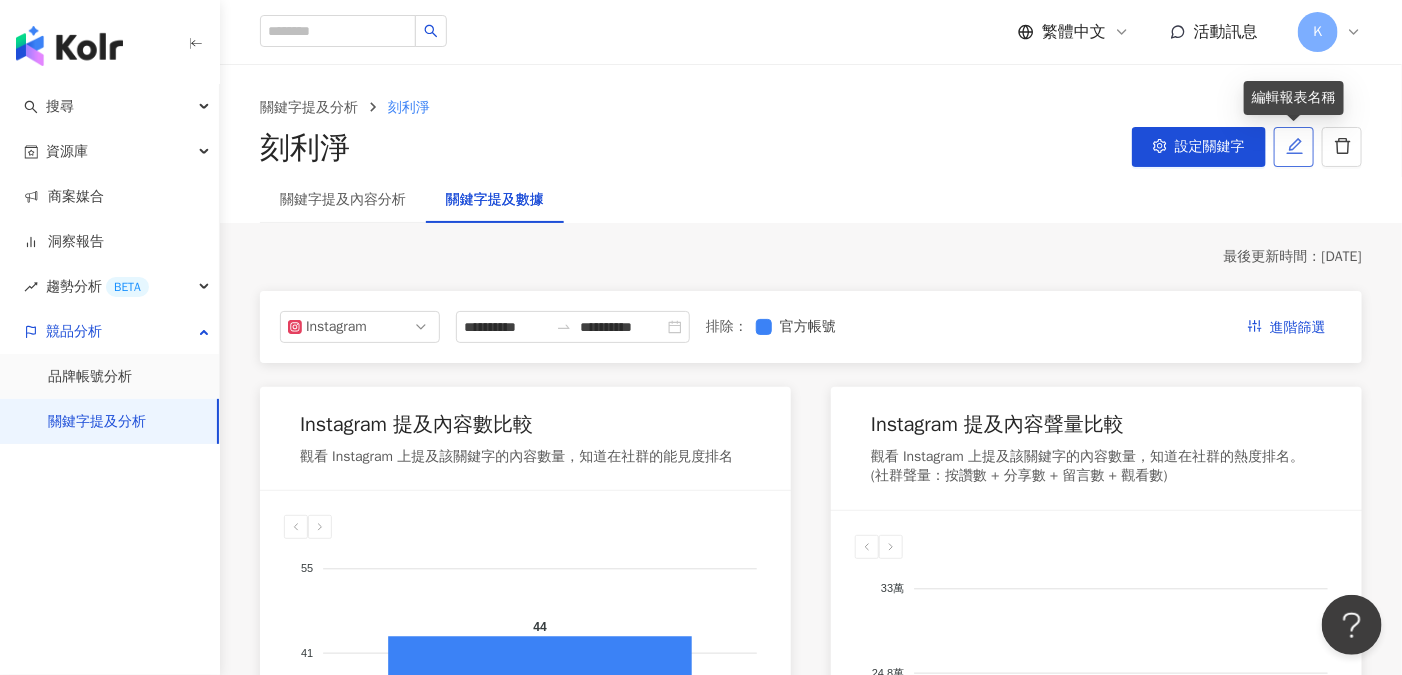 click 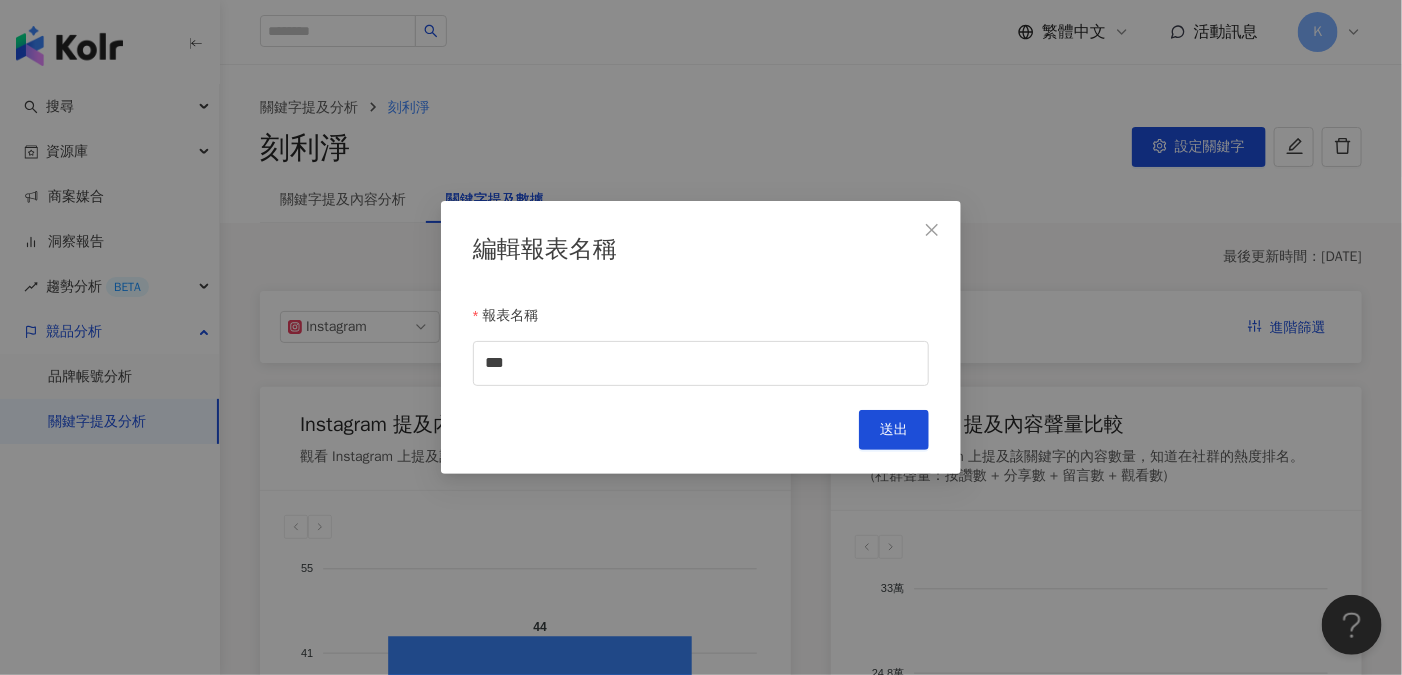 drag, startPoint x: 927, startPoint y: 227, endPoint x: 996, endPoint y: 216, distance: 69.87131 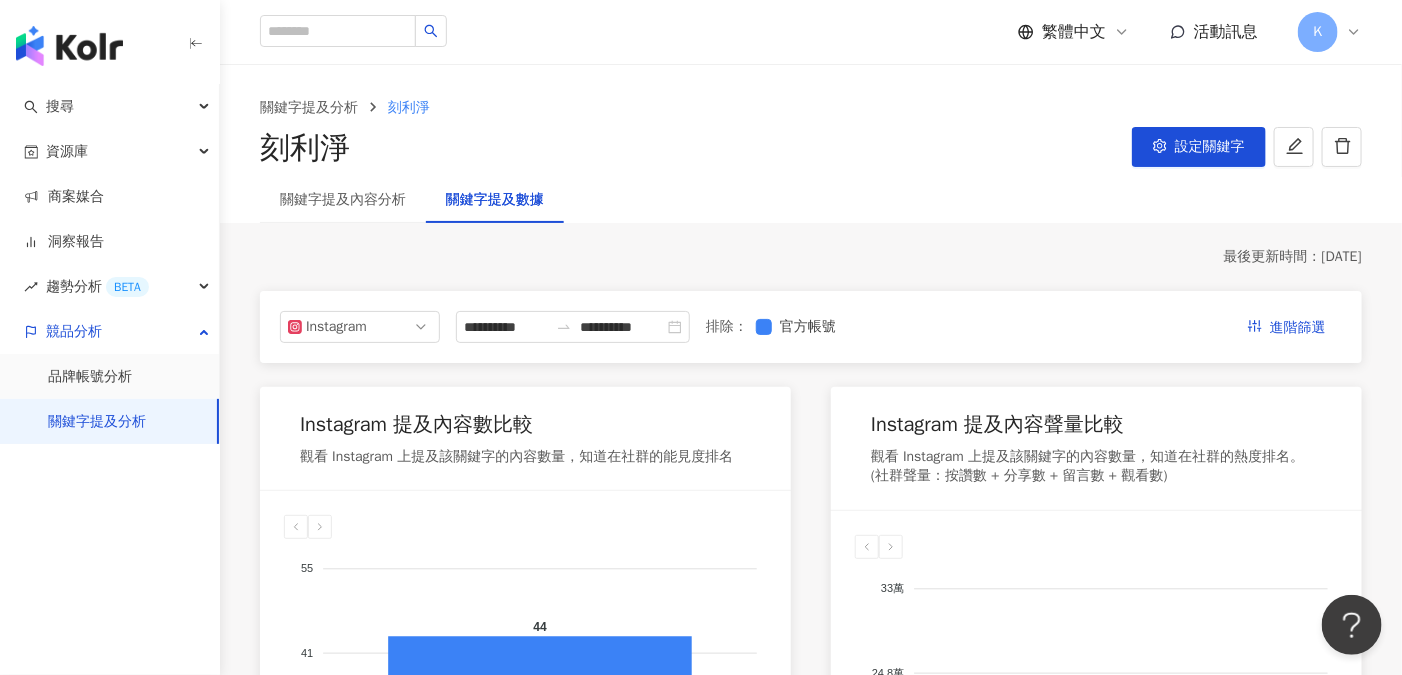 click on "最後更新時間 ： [DATE]" at bounding box center (811, 257) 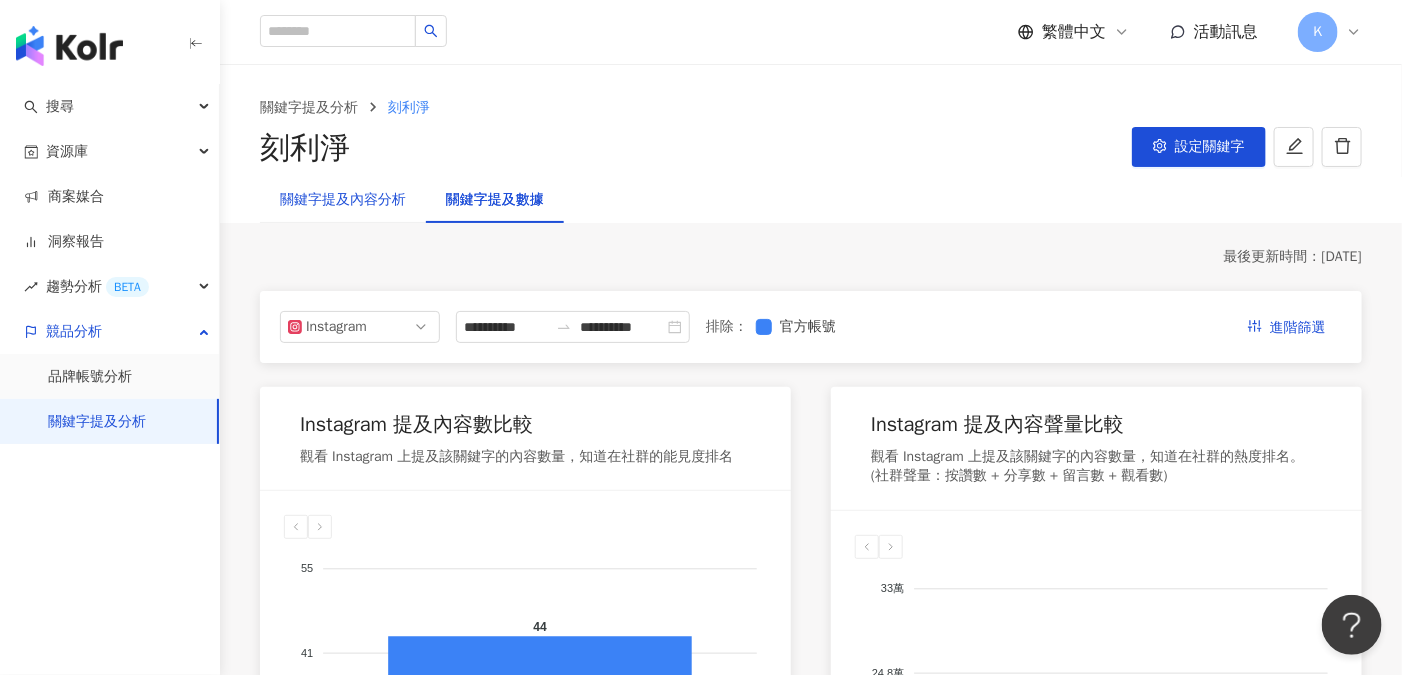 click on "關鍵字提及內容分析" at bounding box center [343, 200] 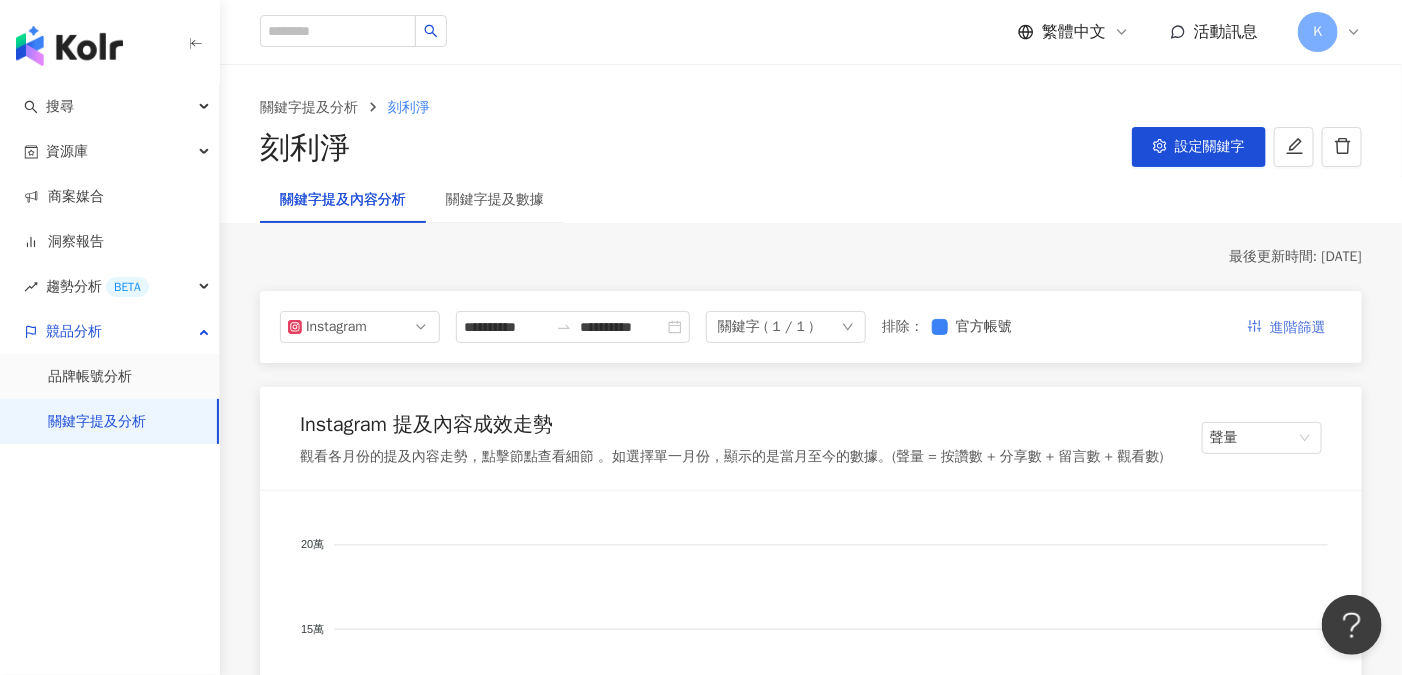click on "進階篩選" at bounding box center [1298, 328] 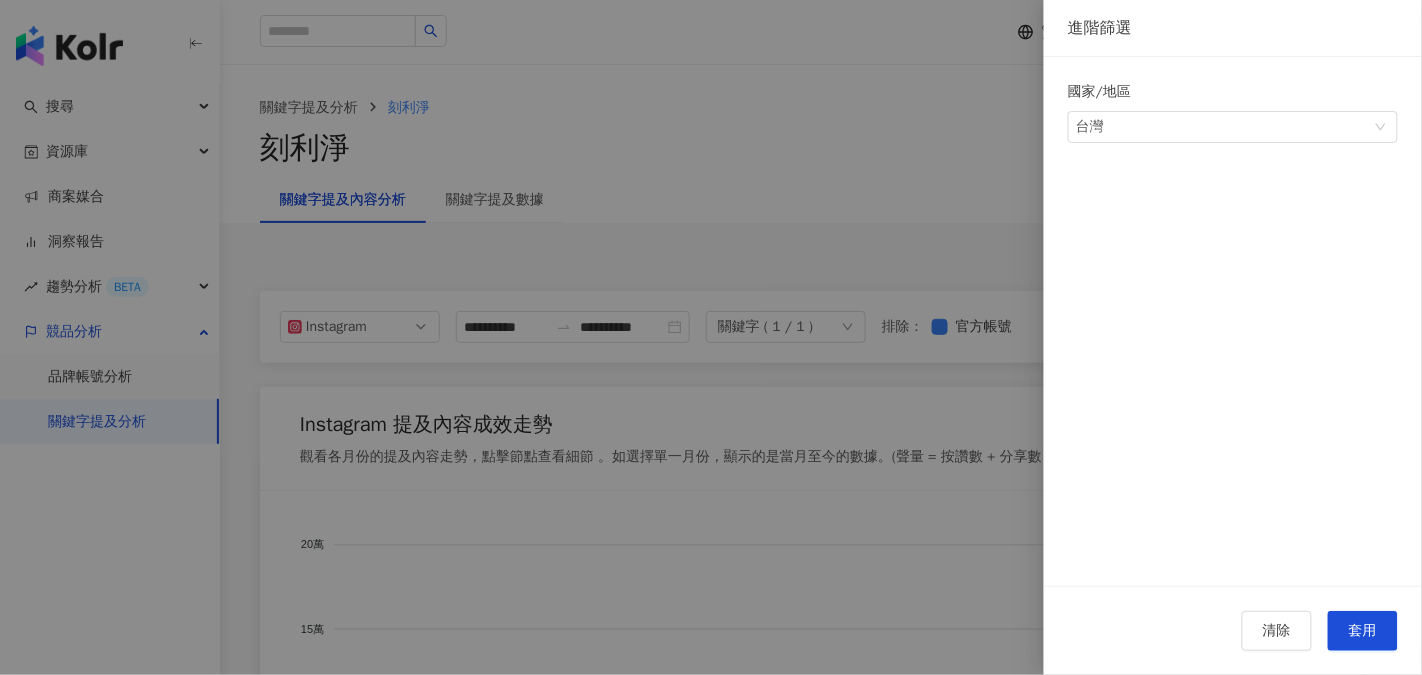 click at bounding box center (711, 337) 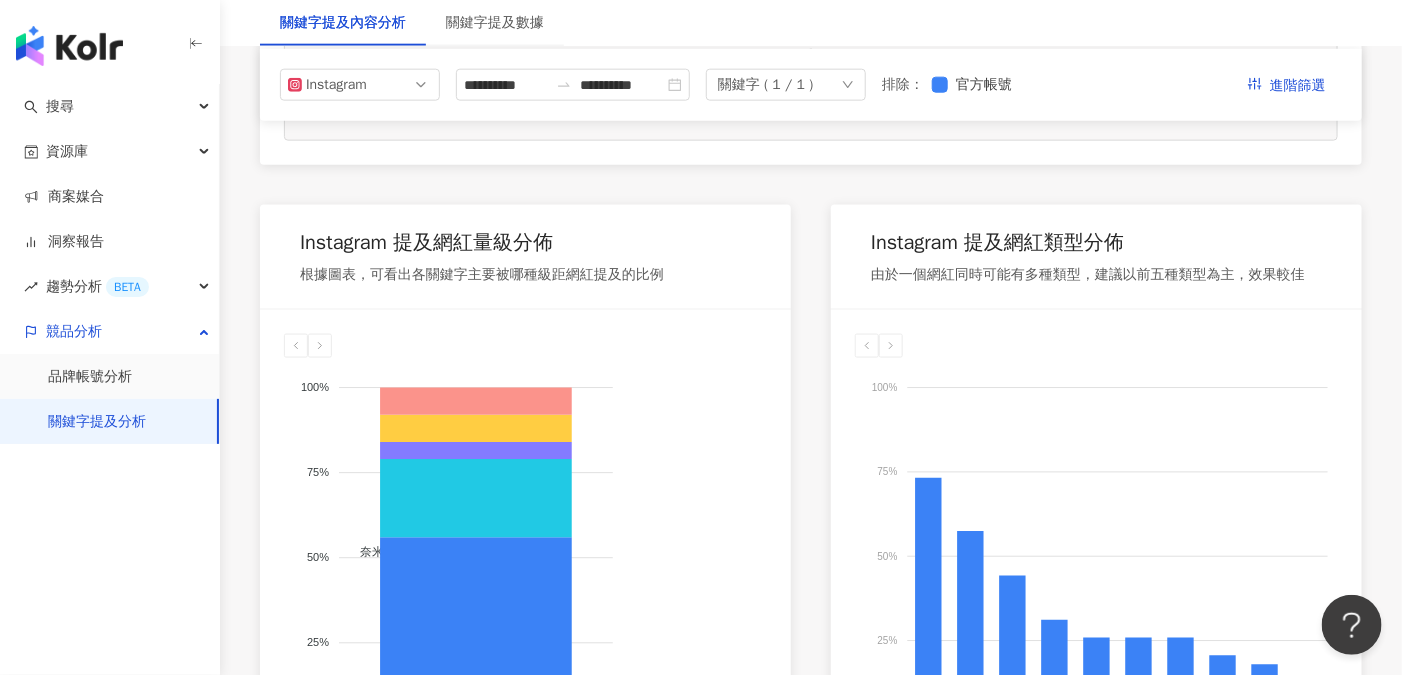 scroll, scrollTop: 133, scrollLeft: 0, axis: vertical 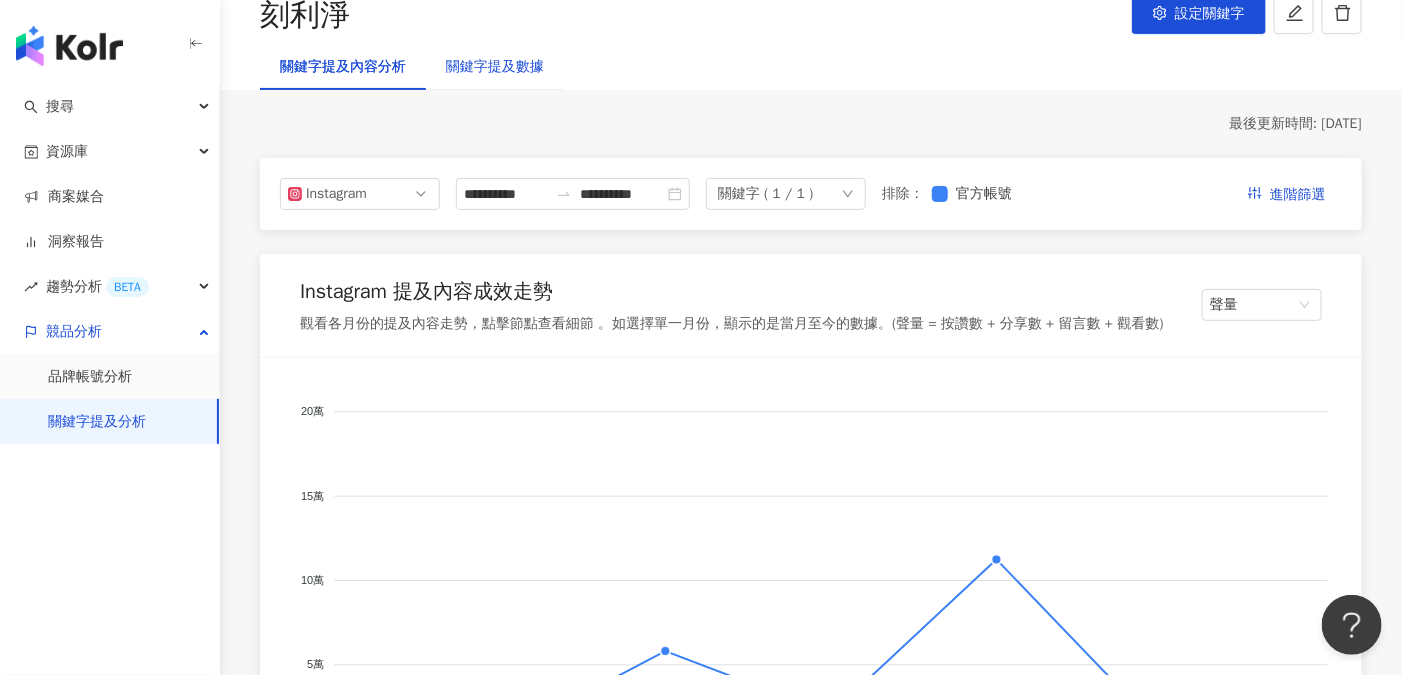 click on "關鍵字提及數據" at bounding box center [495, 67] 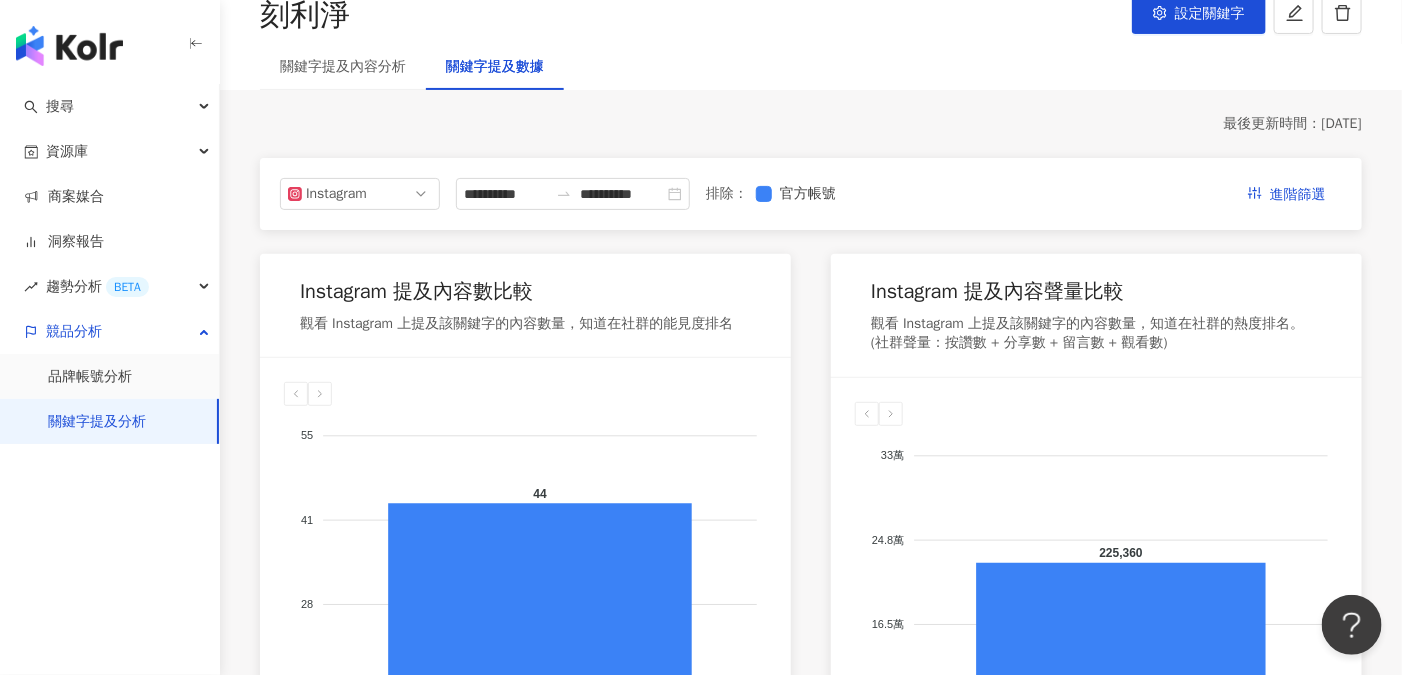 scroll, scrollTop: 133, scrollLeft: 0, axis: vertical 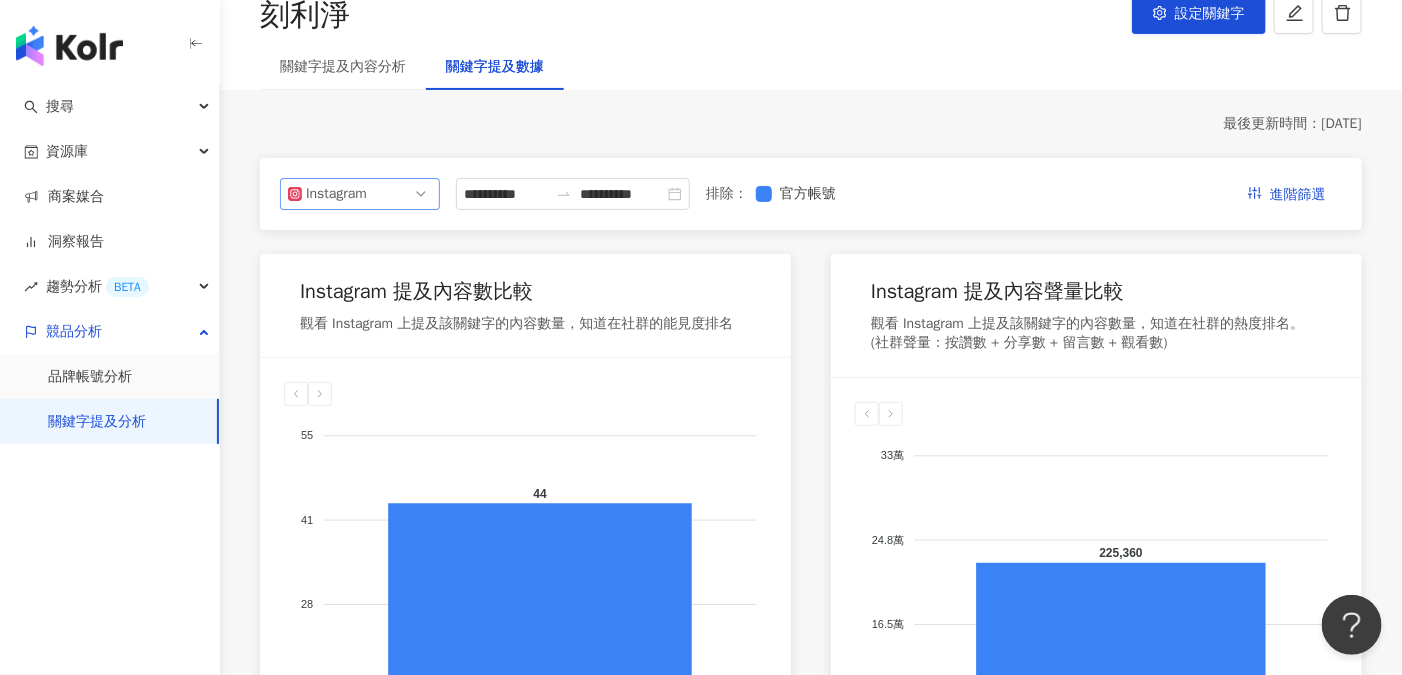 click on "Instagram" at bounding box center [360, 194] 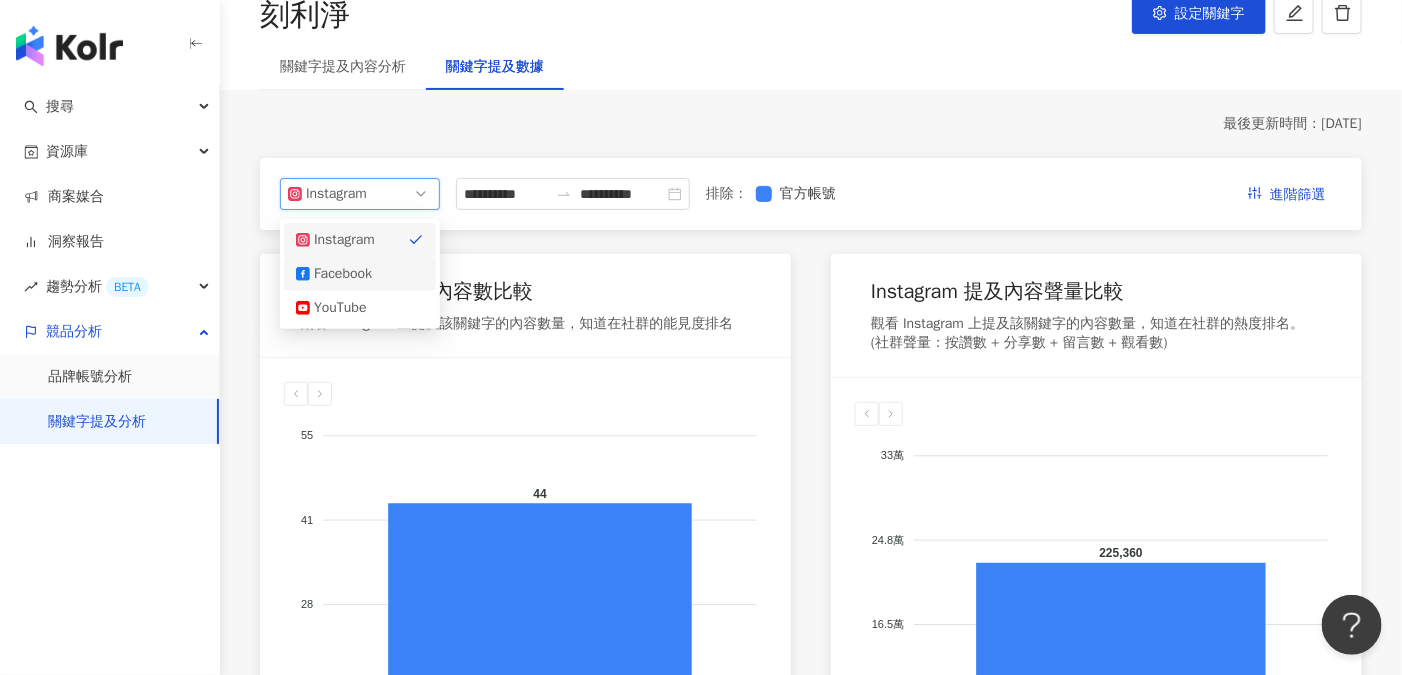 click on "Facebook" at bounding box center (346, 274) 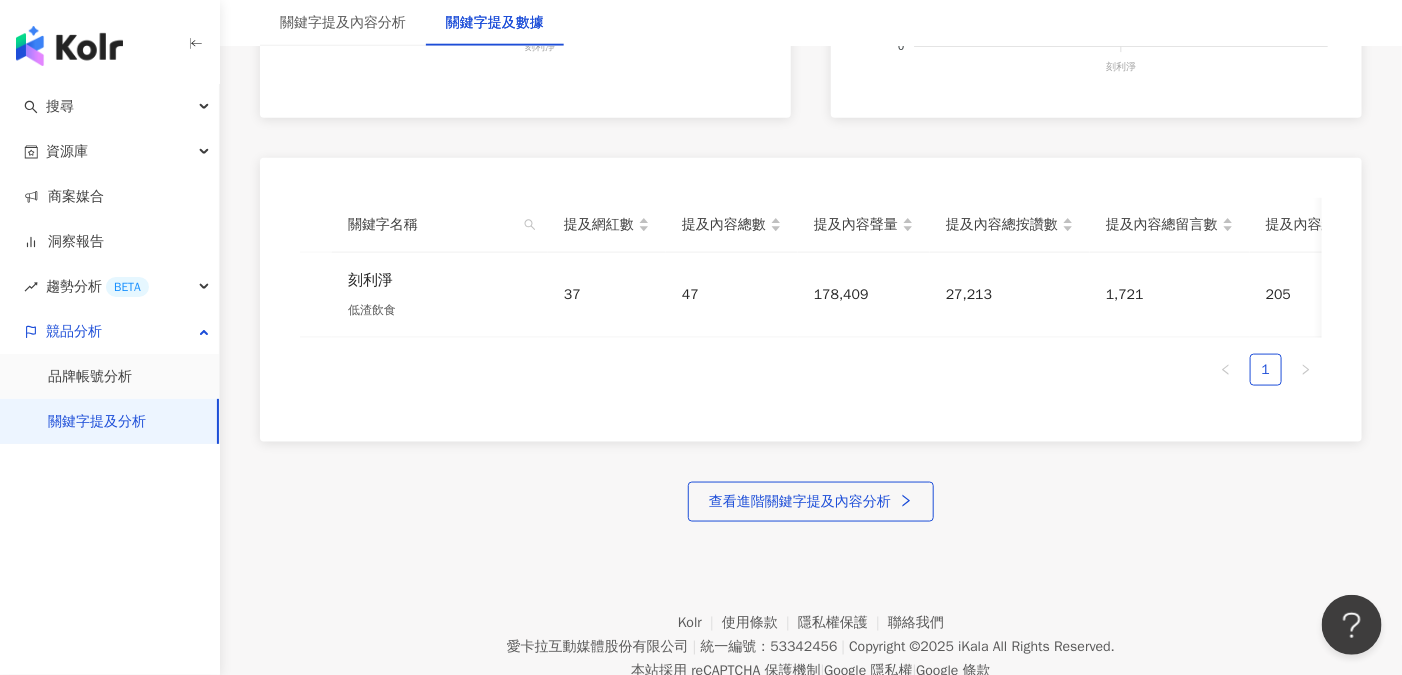 scroll, scrollTop: 933, scrollLeft: 0, axis: vertical 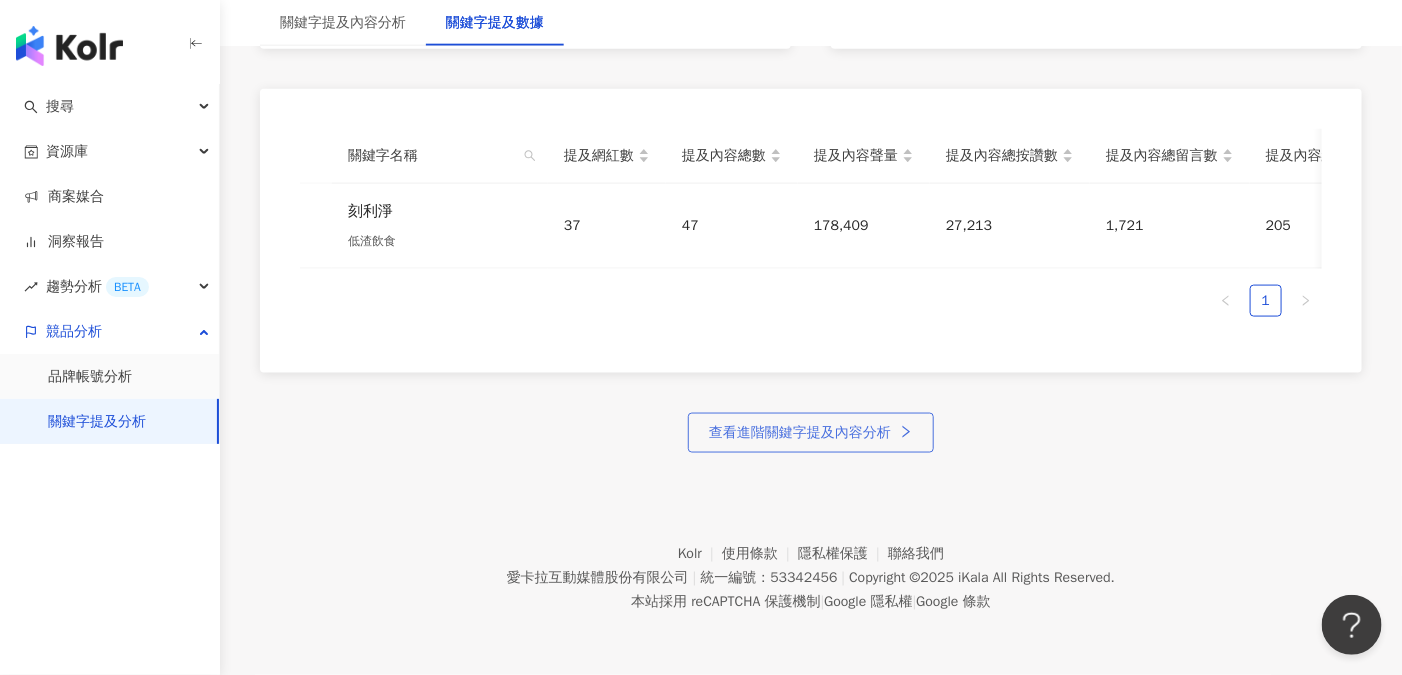 click on "查看進階關鍵字提及內容分析" at bounding box center (800, 433) 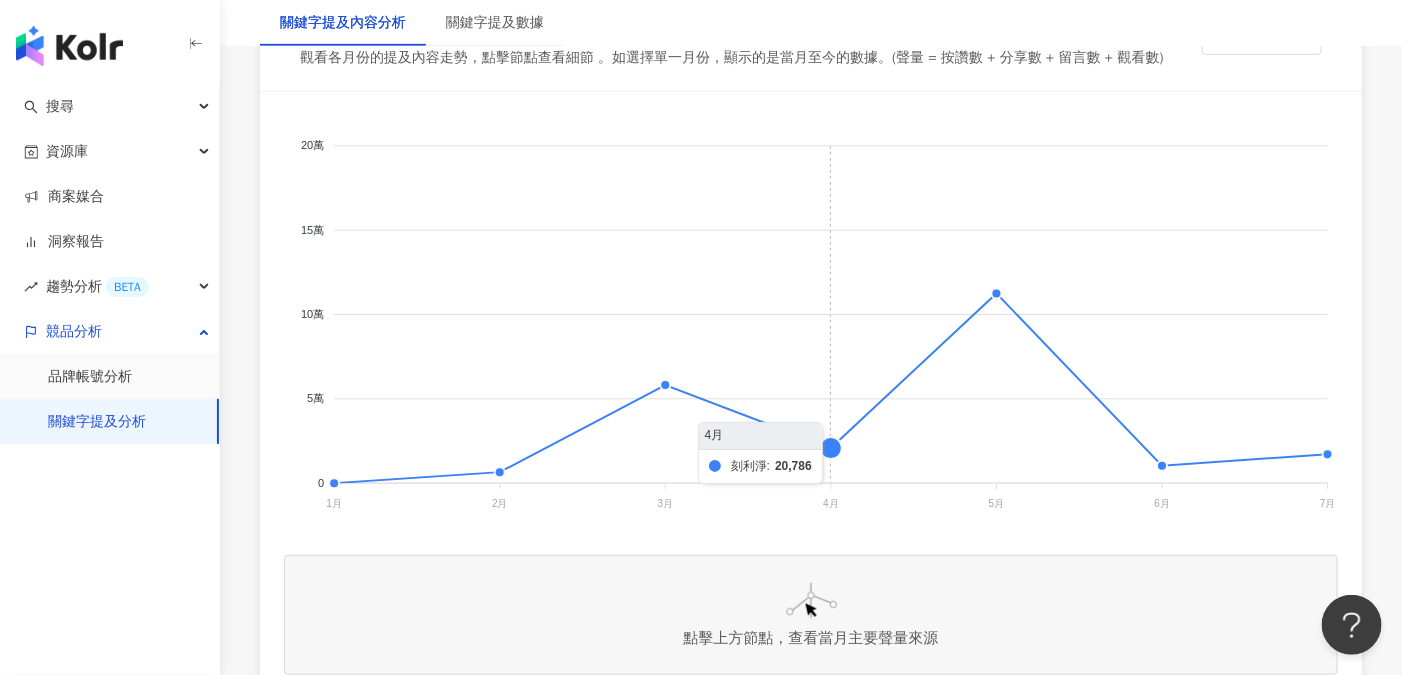 scroll, scrollTop: 533, scrollLeft: 0, axis: vertical 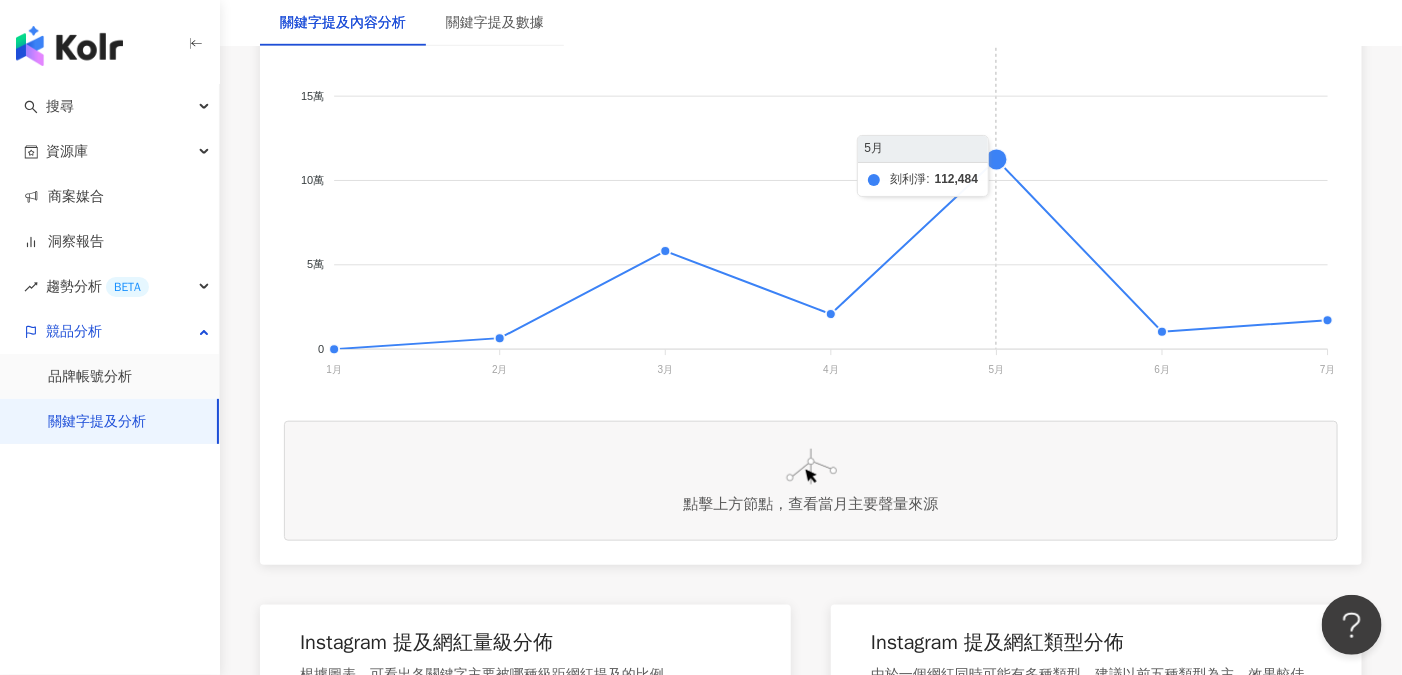 click 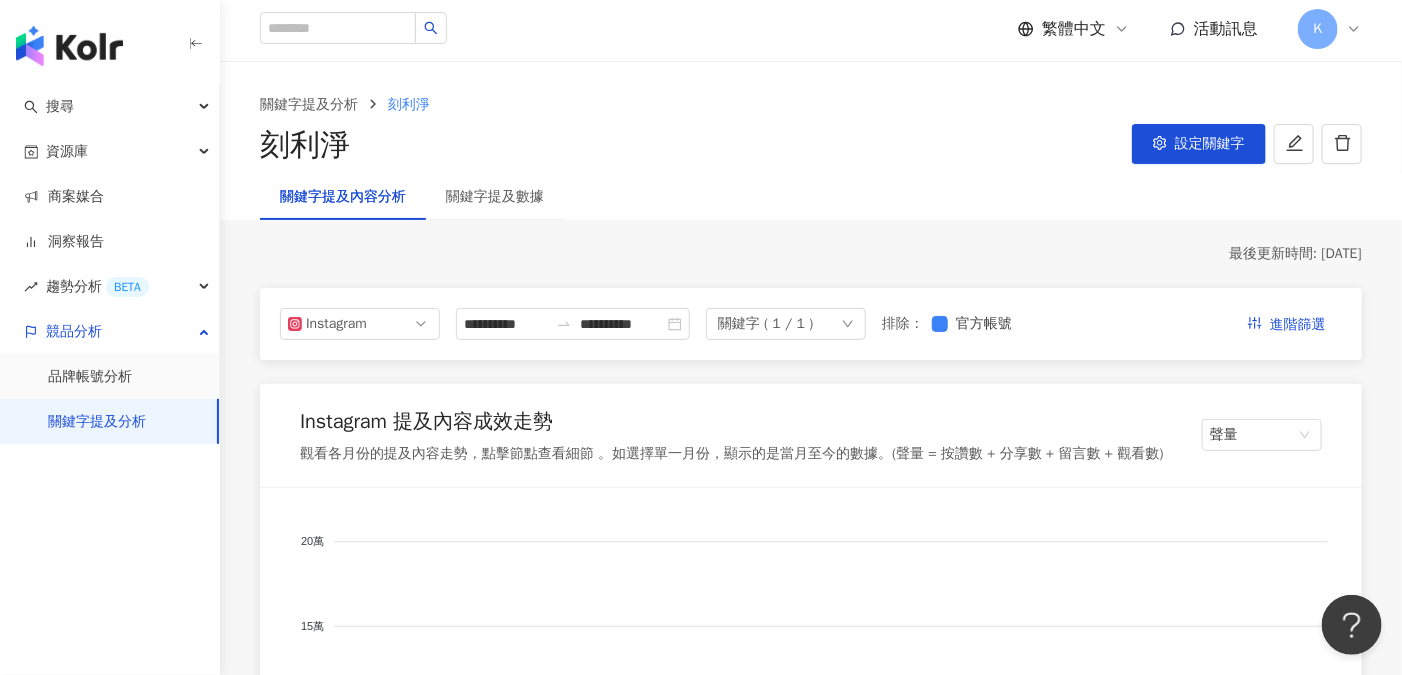 scroll, scrollTop: 0, scrollLeft: 0, axis: both 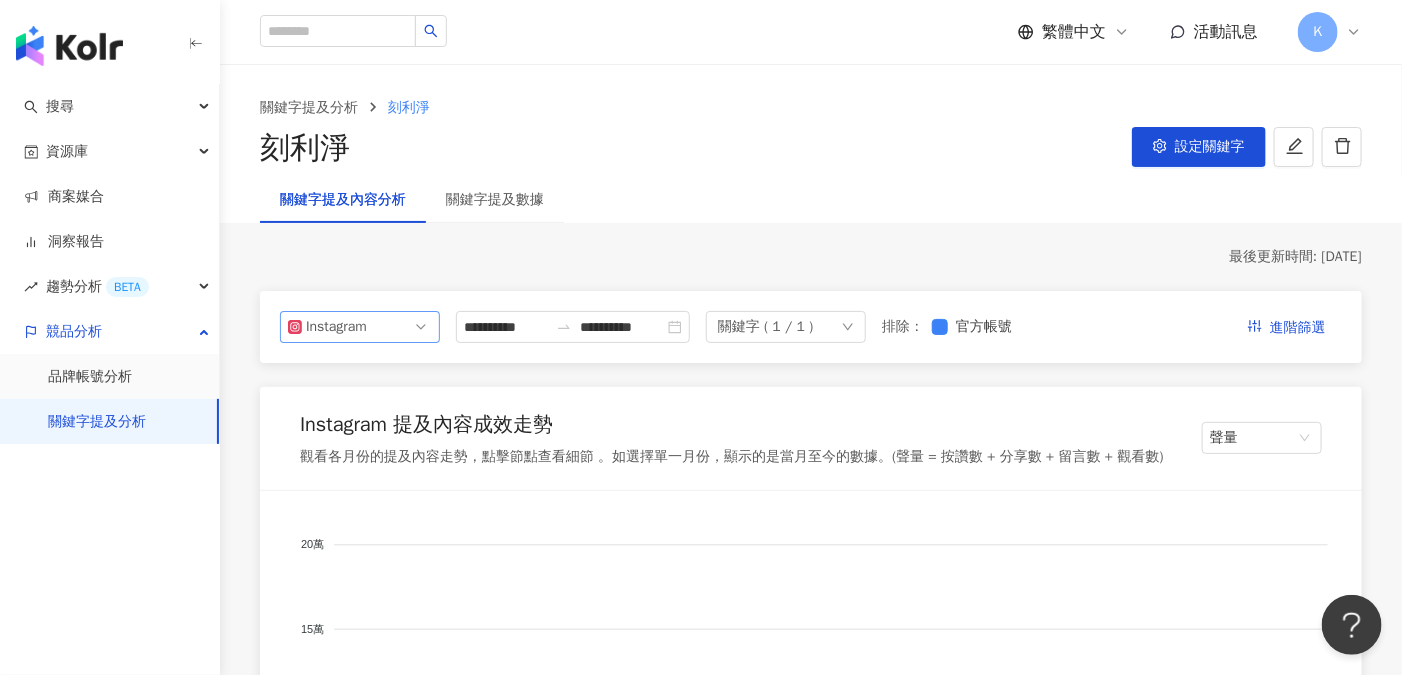 click on "Instagram" at bounding box center (360, 327) 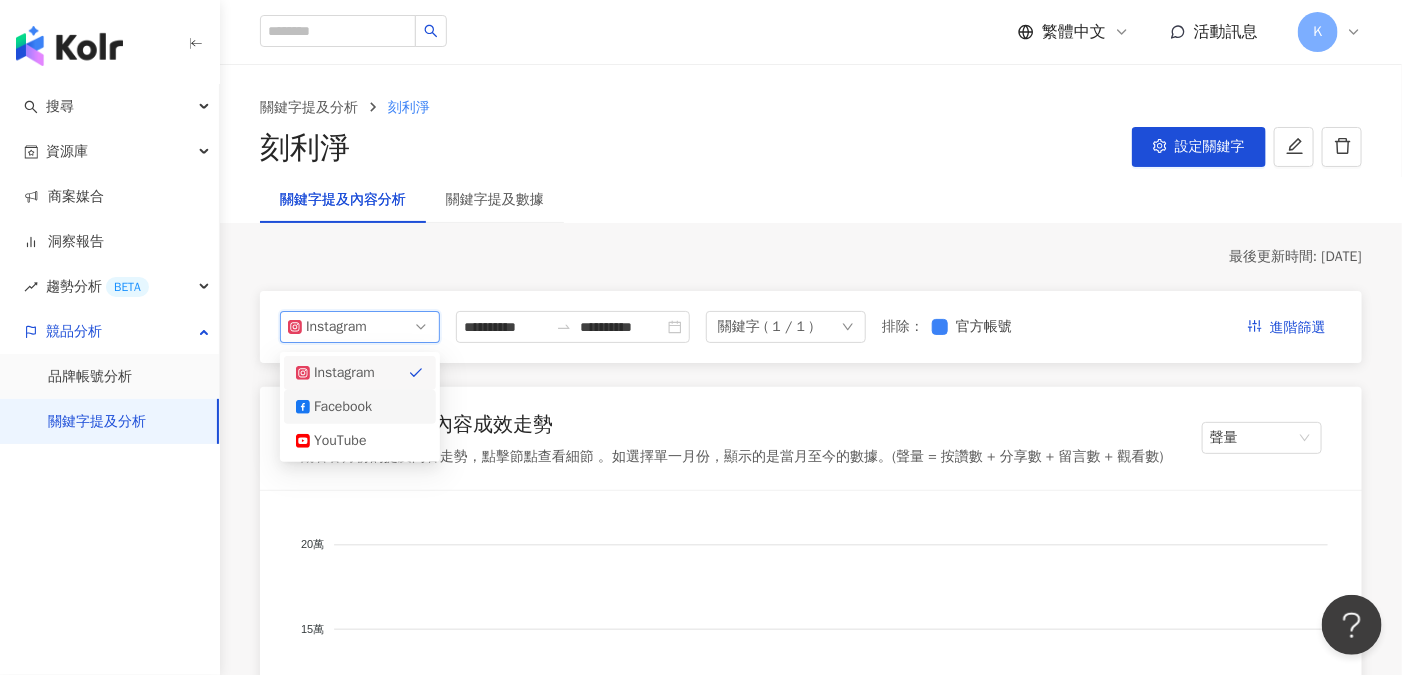 click on "Facebook" at bounding box center (346, 407) 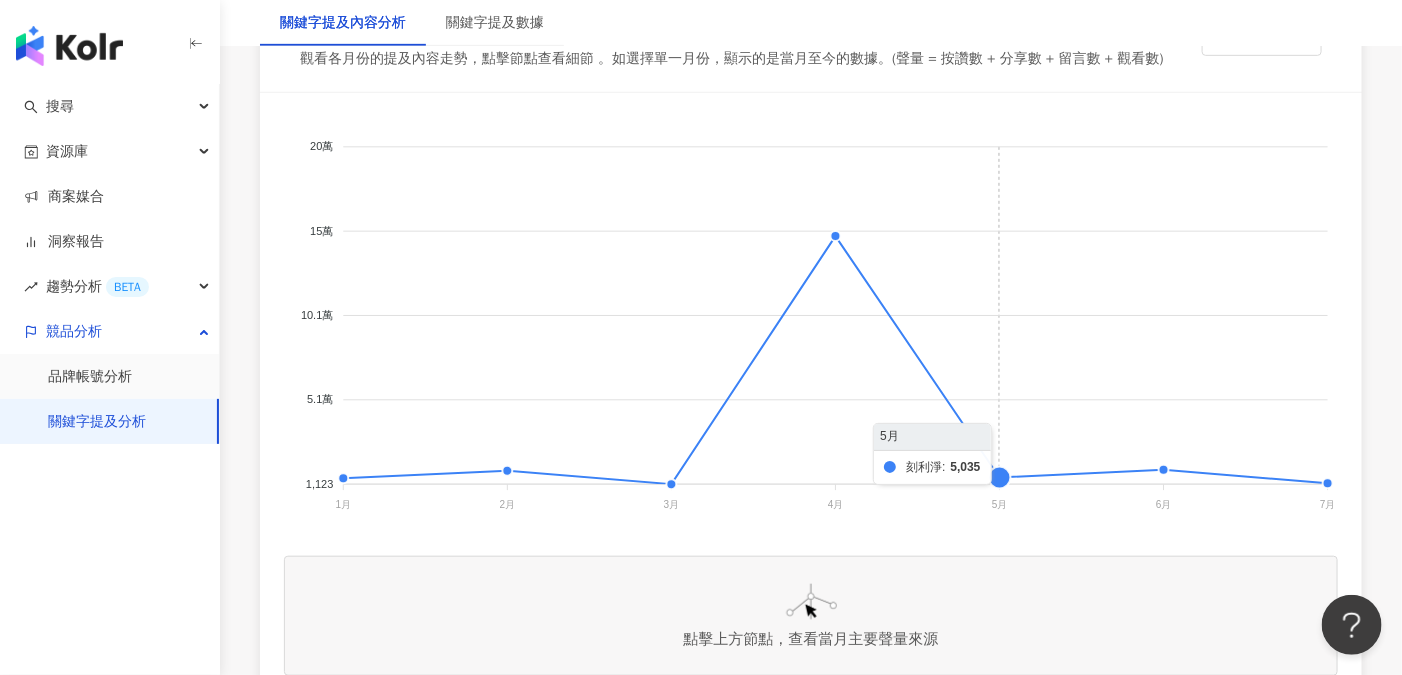scroll, scrollTop: 399, scrollLeft: 0, axis: vertical 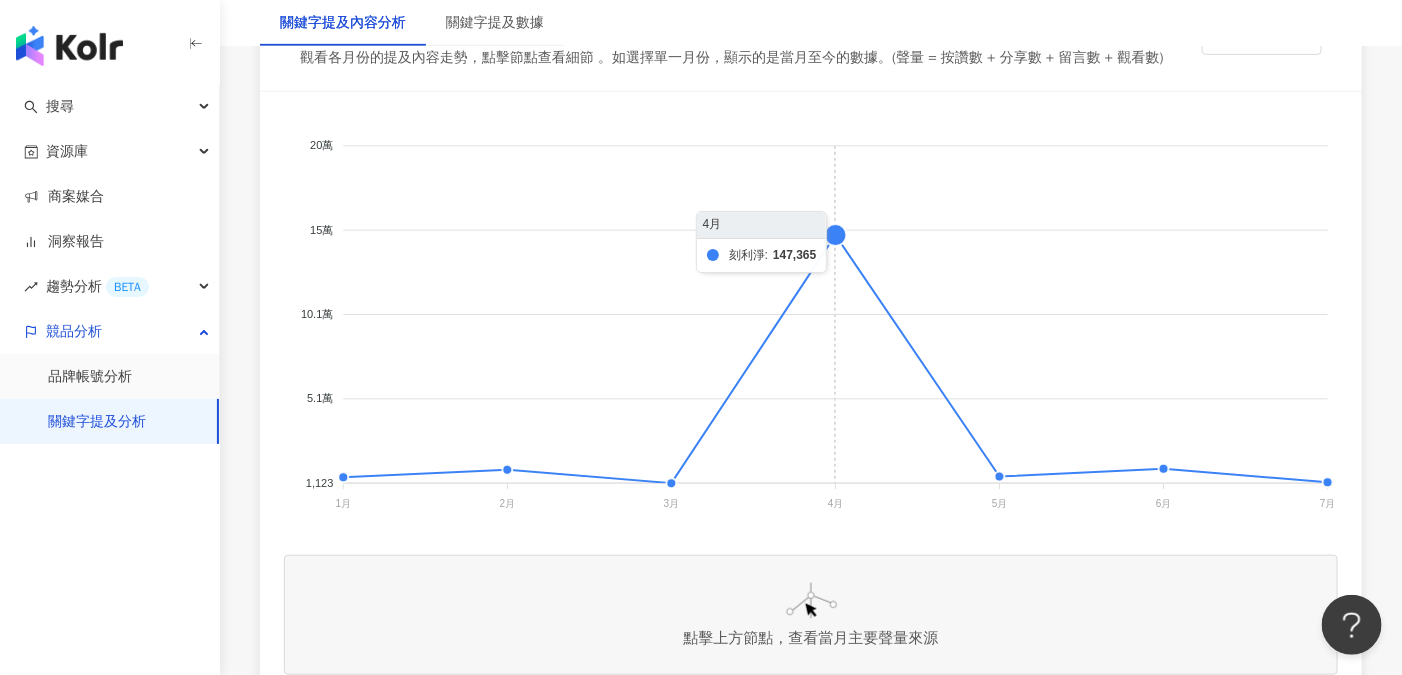 click 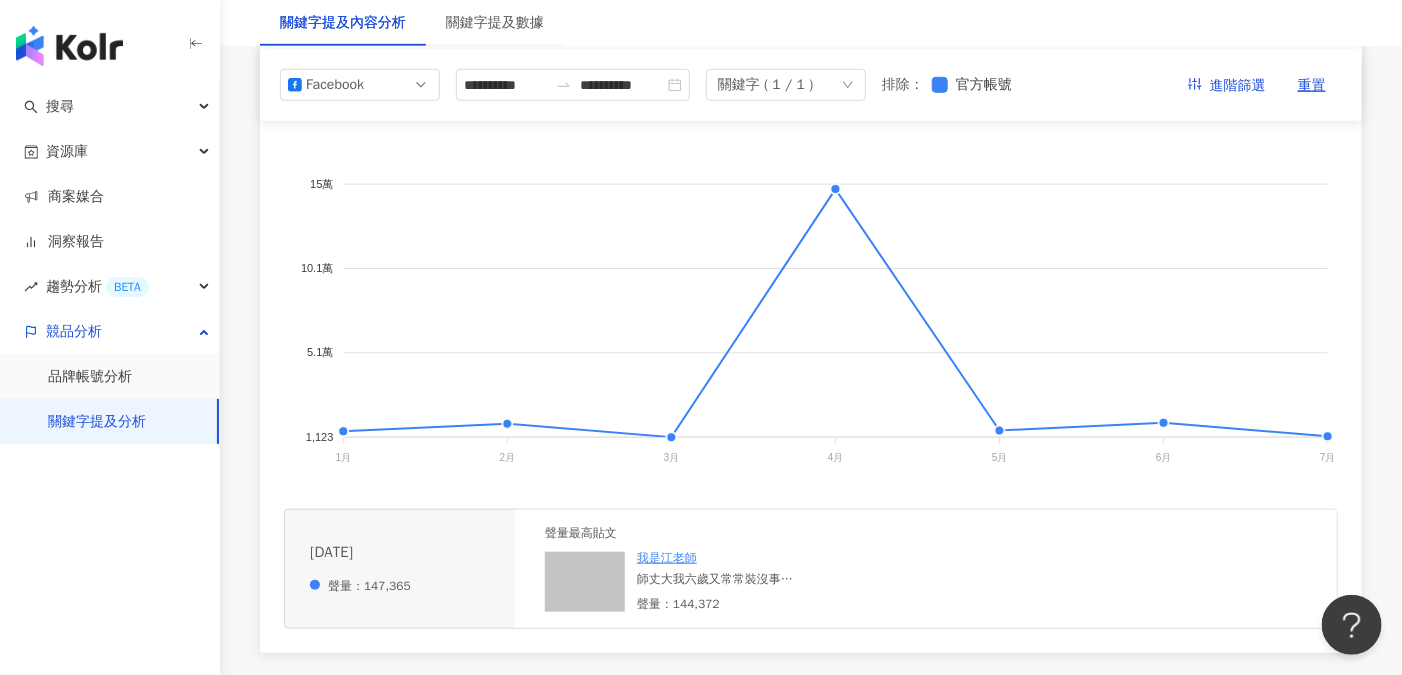scroll, scrollTop: 399, scrollLeft: 0, axis: vertical 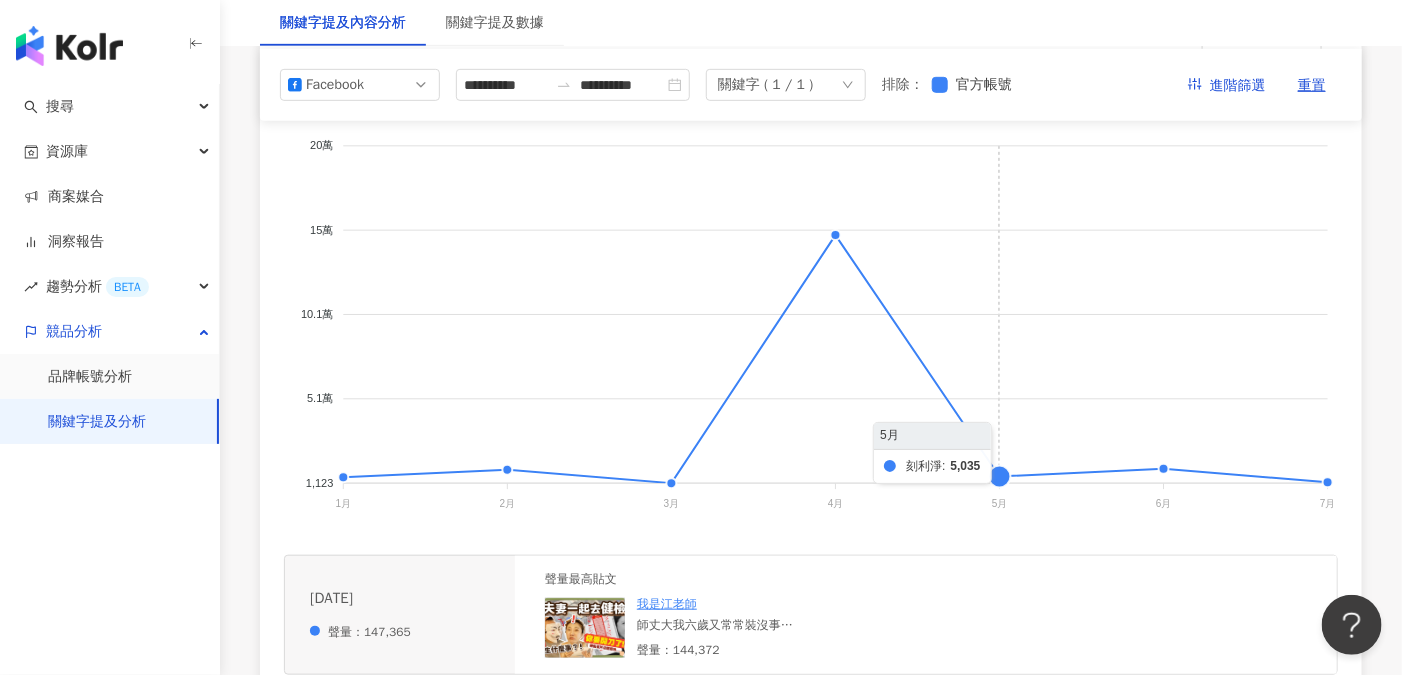 click 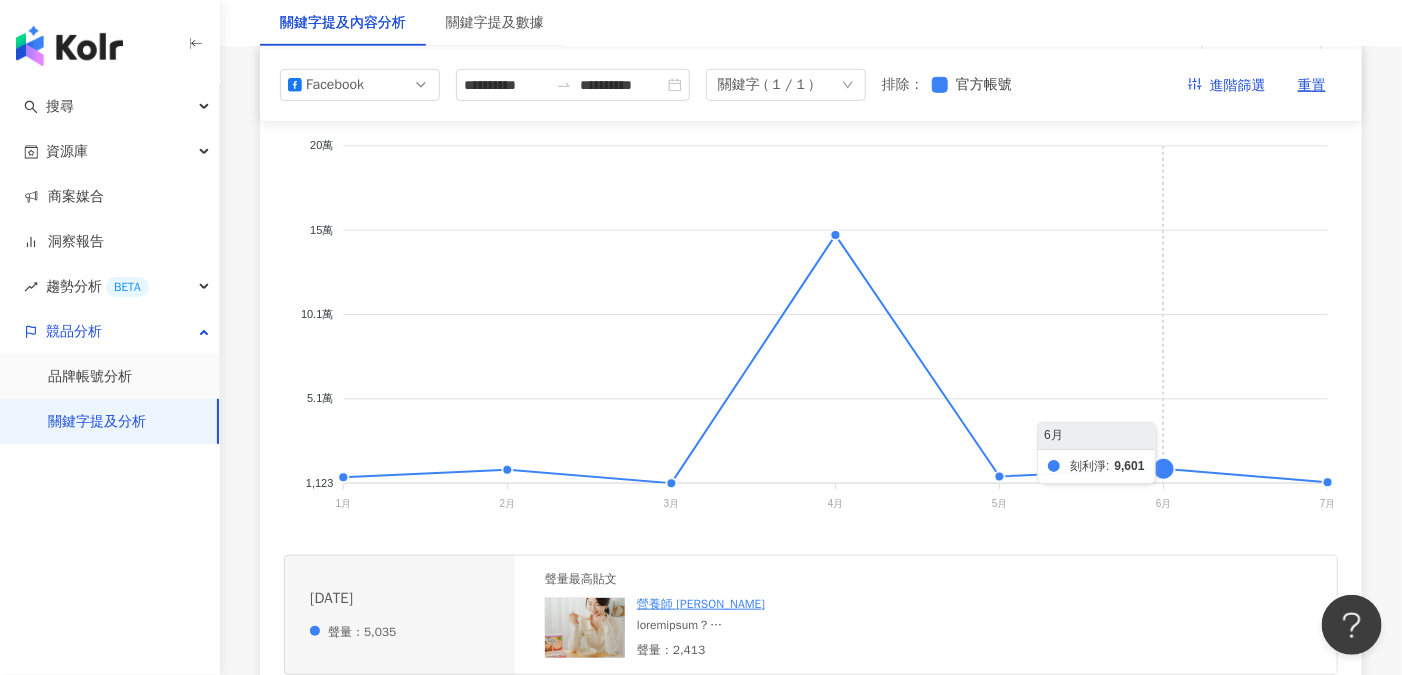 click 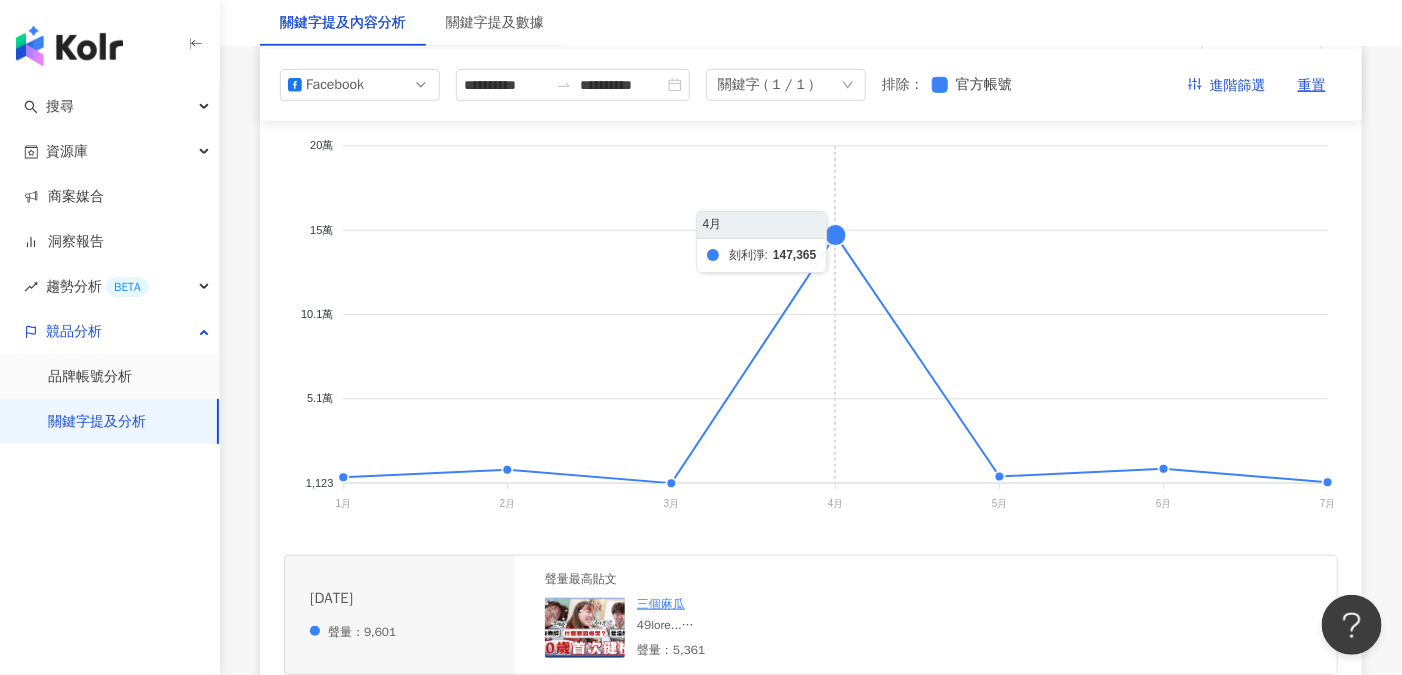 click 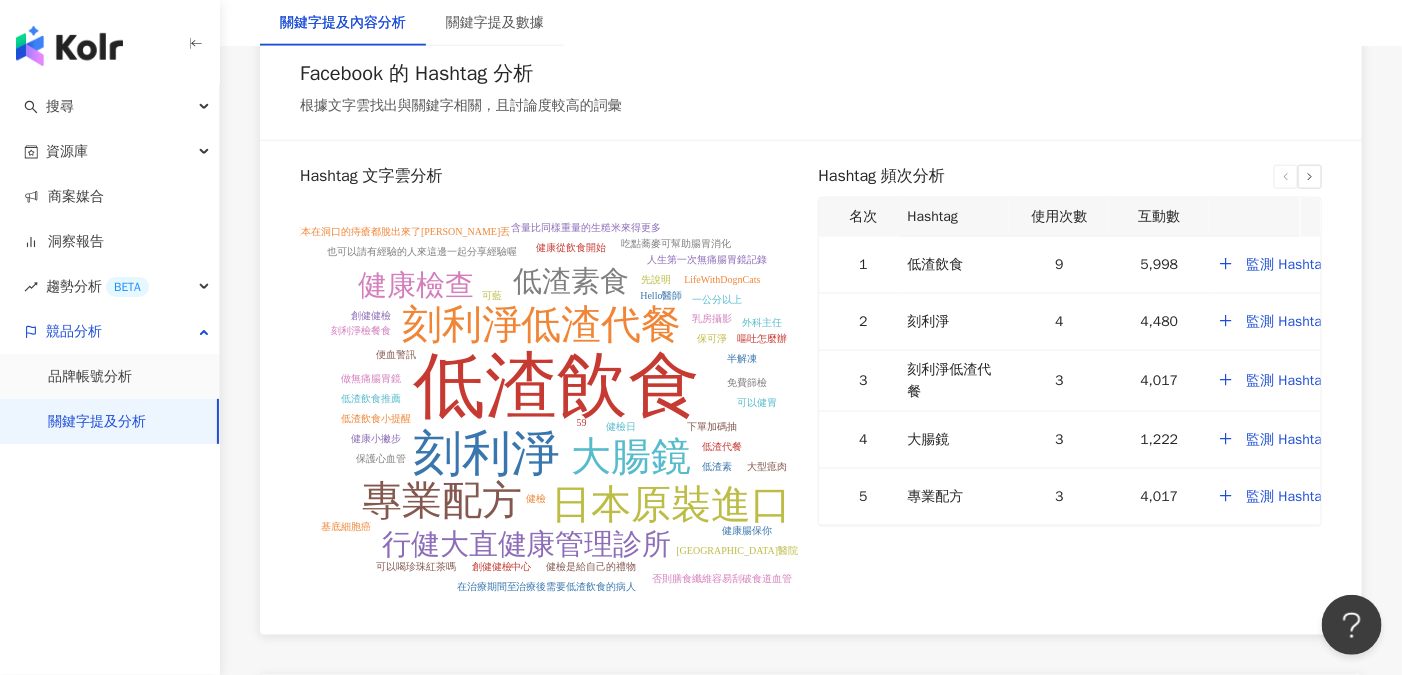 scroll, scrollTop: 3866, scrollLeft: 0, axis: vertical 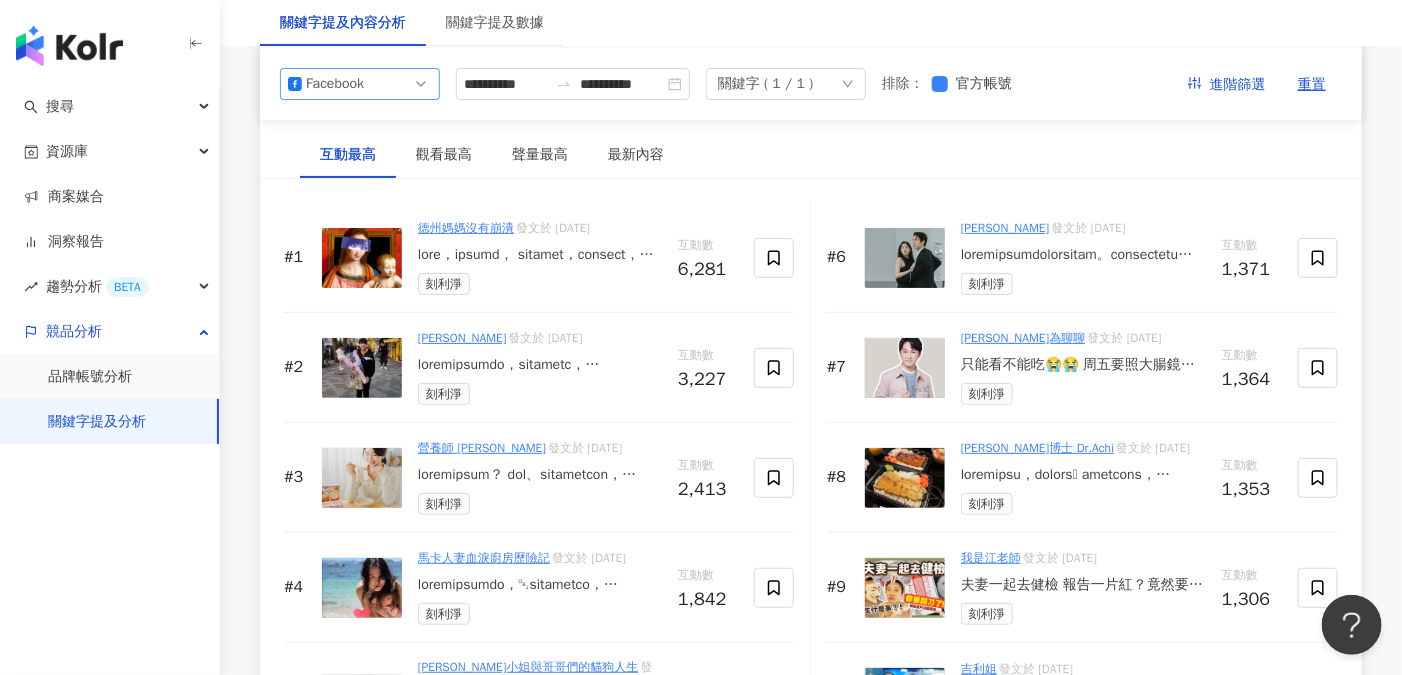 click on "Facebook" at bounding box center (360, 84) 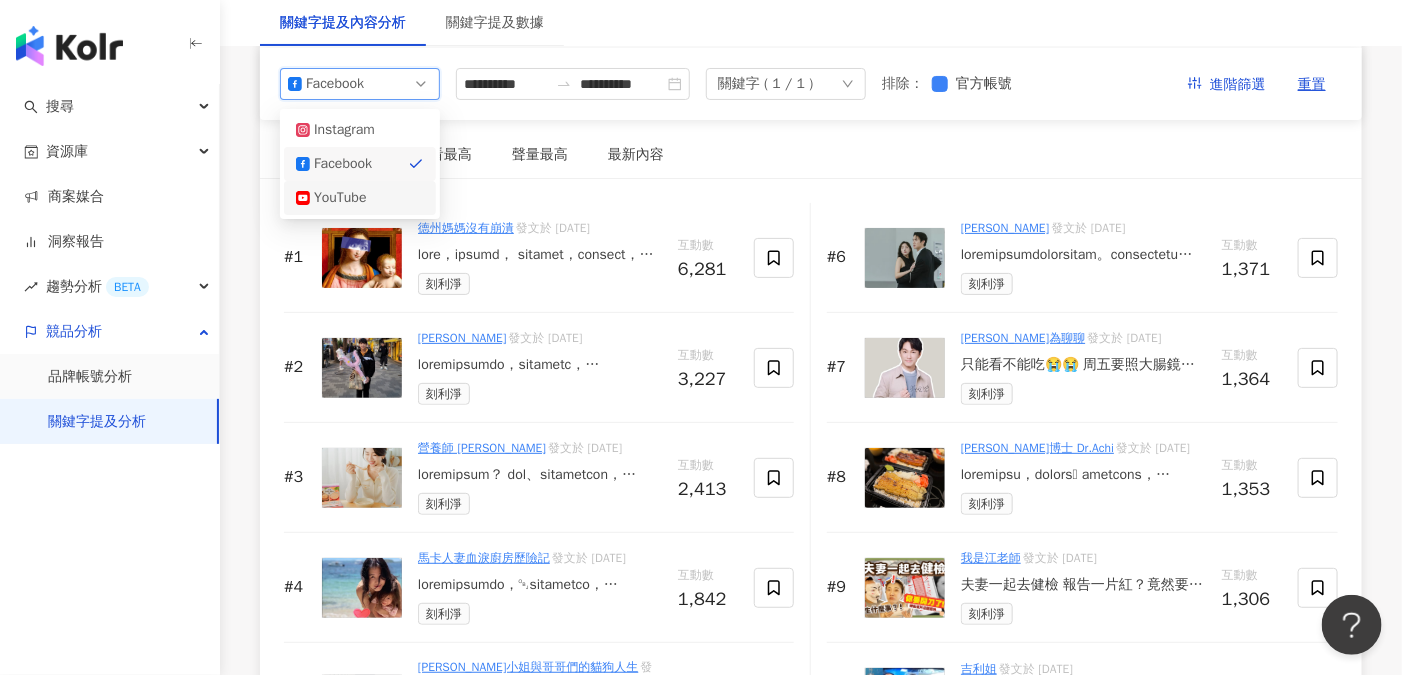 click on "YouTube" at bounding box center (346, 198) 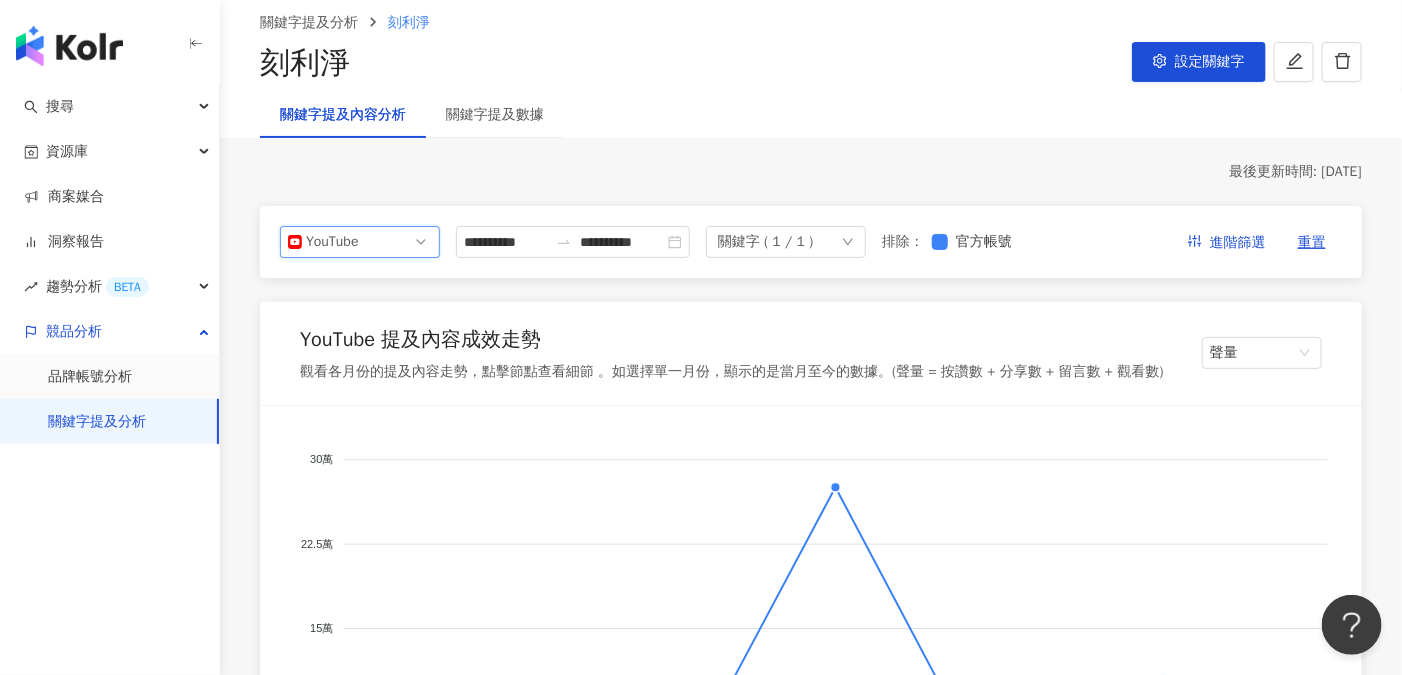 scroll, scrollTop: 133, scrollLeft: 0, axis: vertical 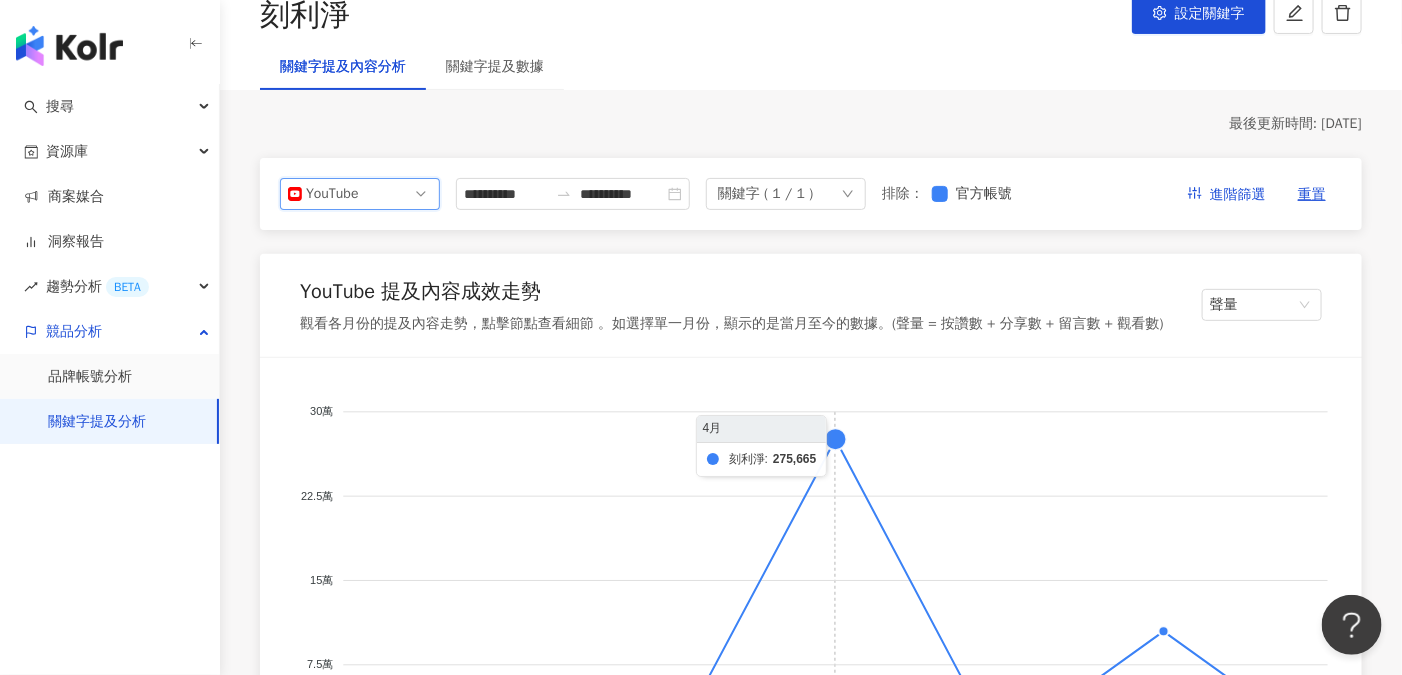 click 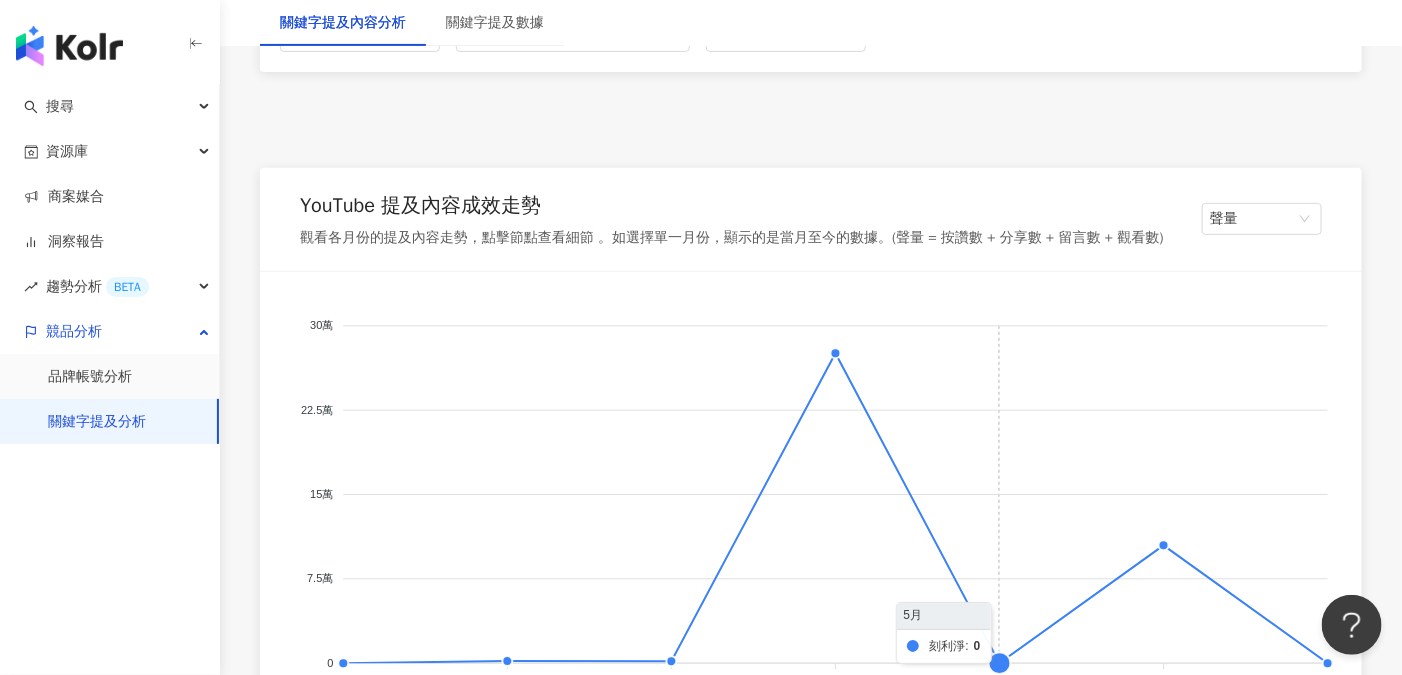 scroll, scrollTop: 266, scrollLeft: 0, axis: vertical 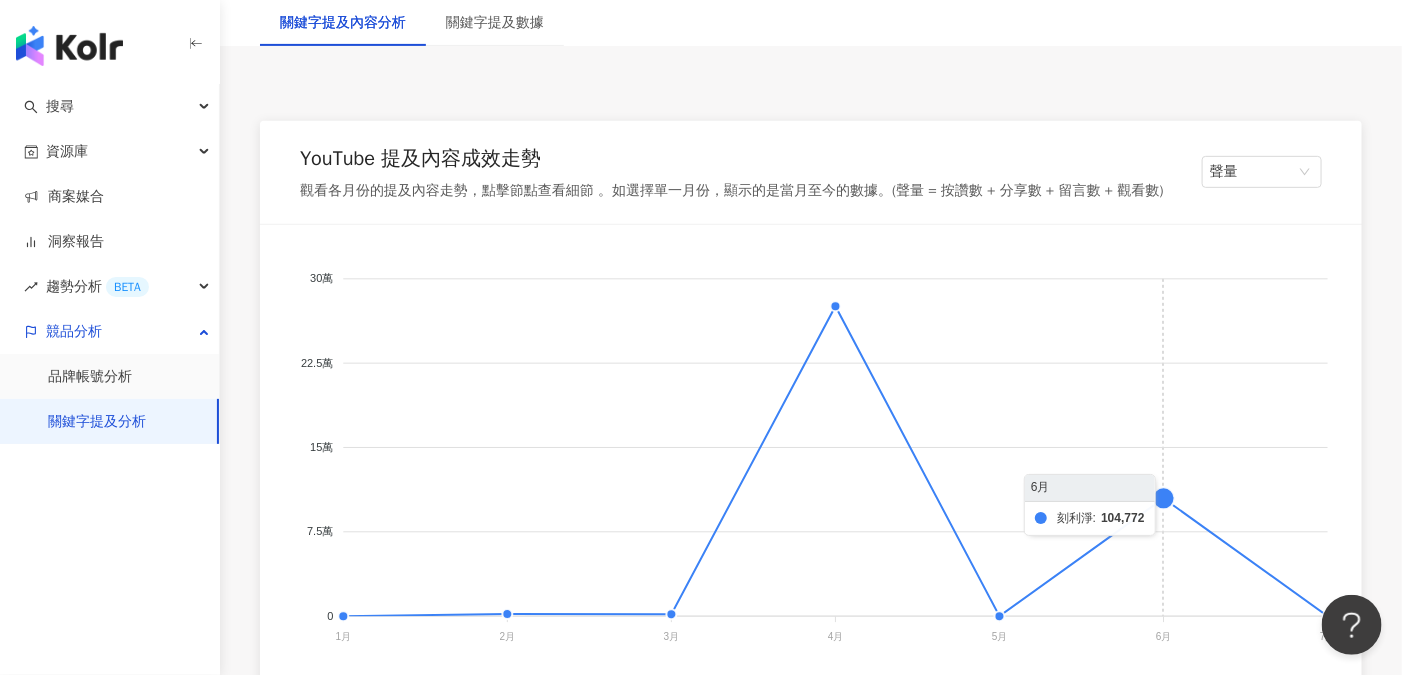click 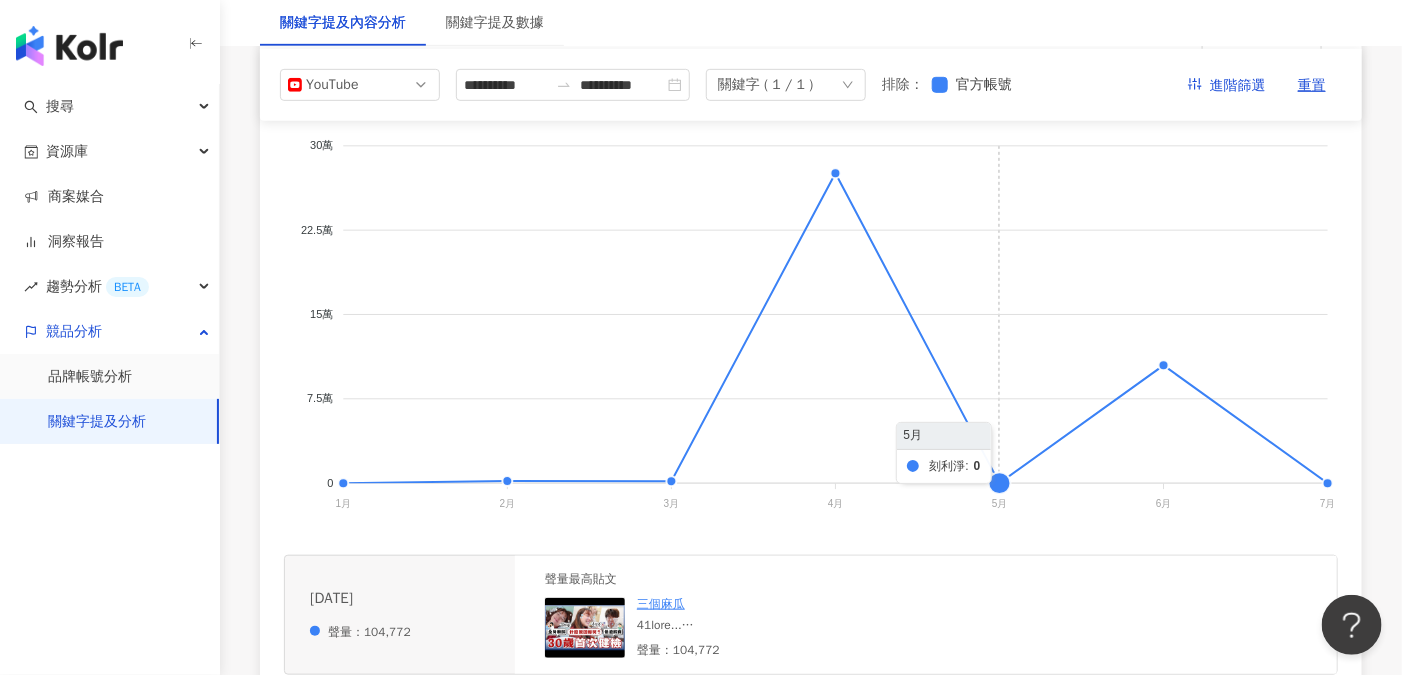 scroll, scrollTop: 266, scrollLeft: 0, axis: vertical 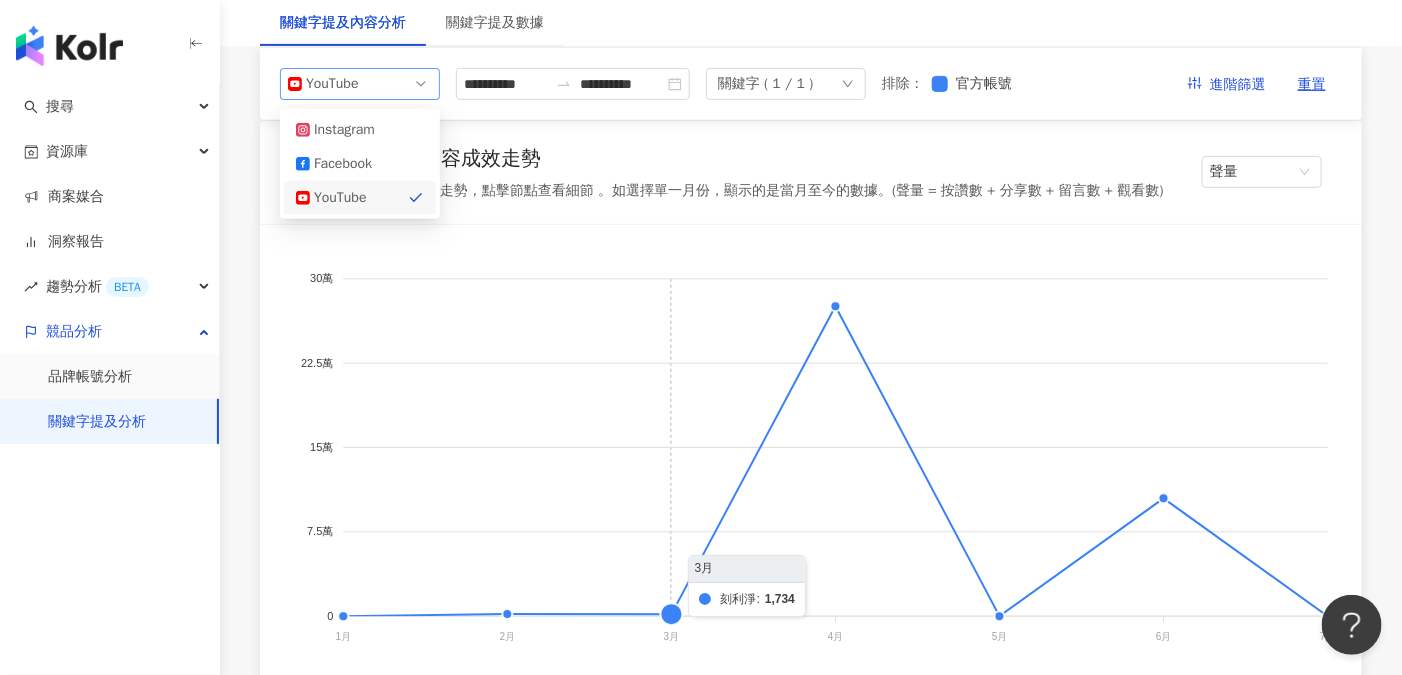 click on "YouTube" at bounding box center [360, 84] 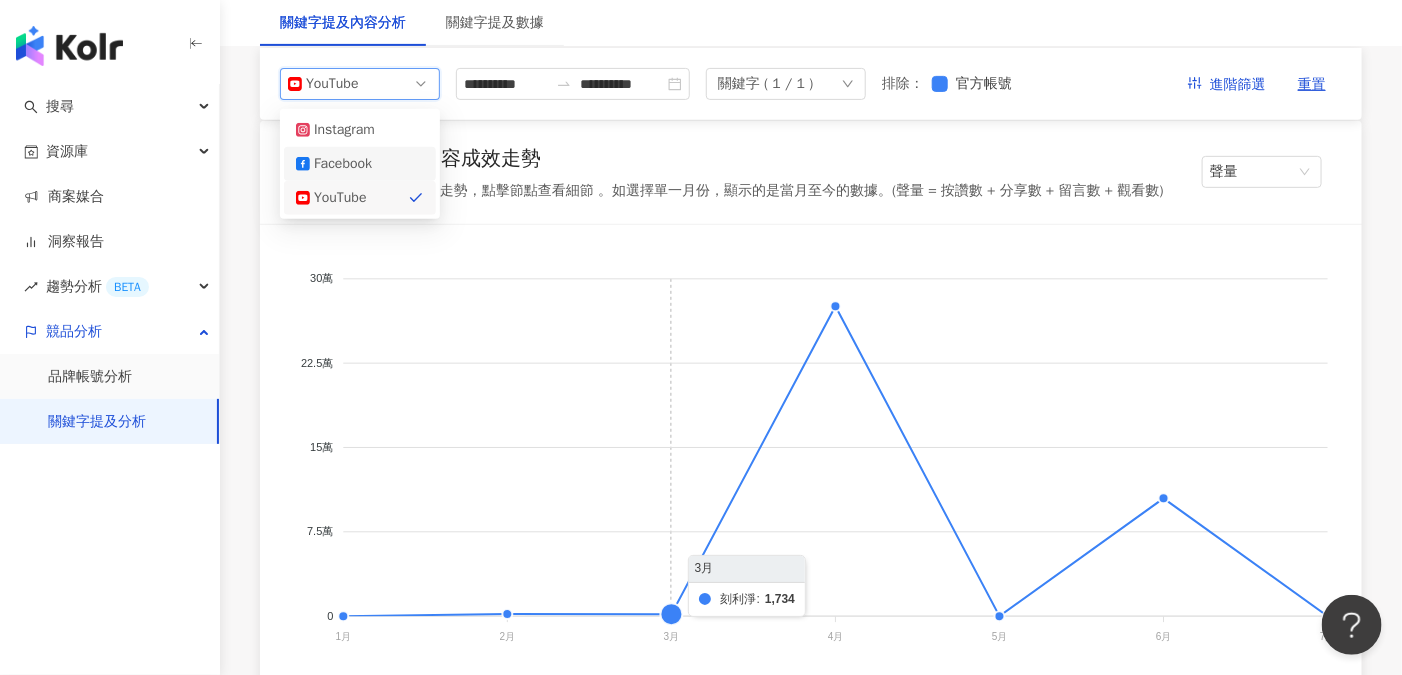 click on "Facebook" at bounding box center (346, 164) 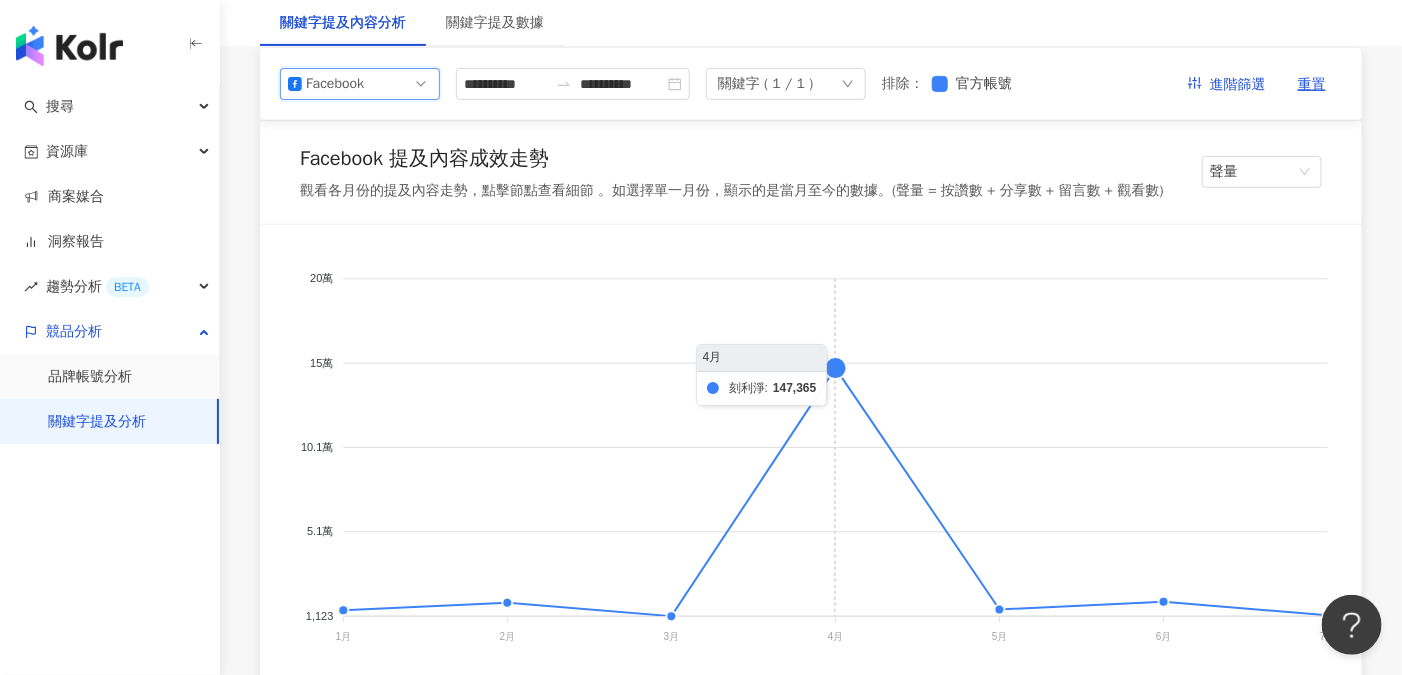 scroll, scrollTop: 0, scrollLeft: 0, axis: both 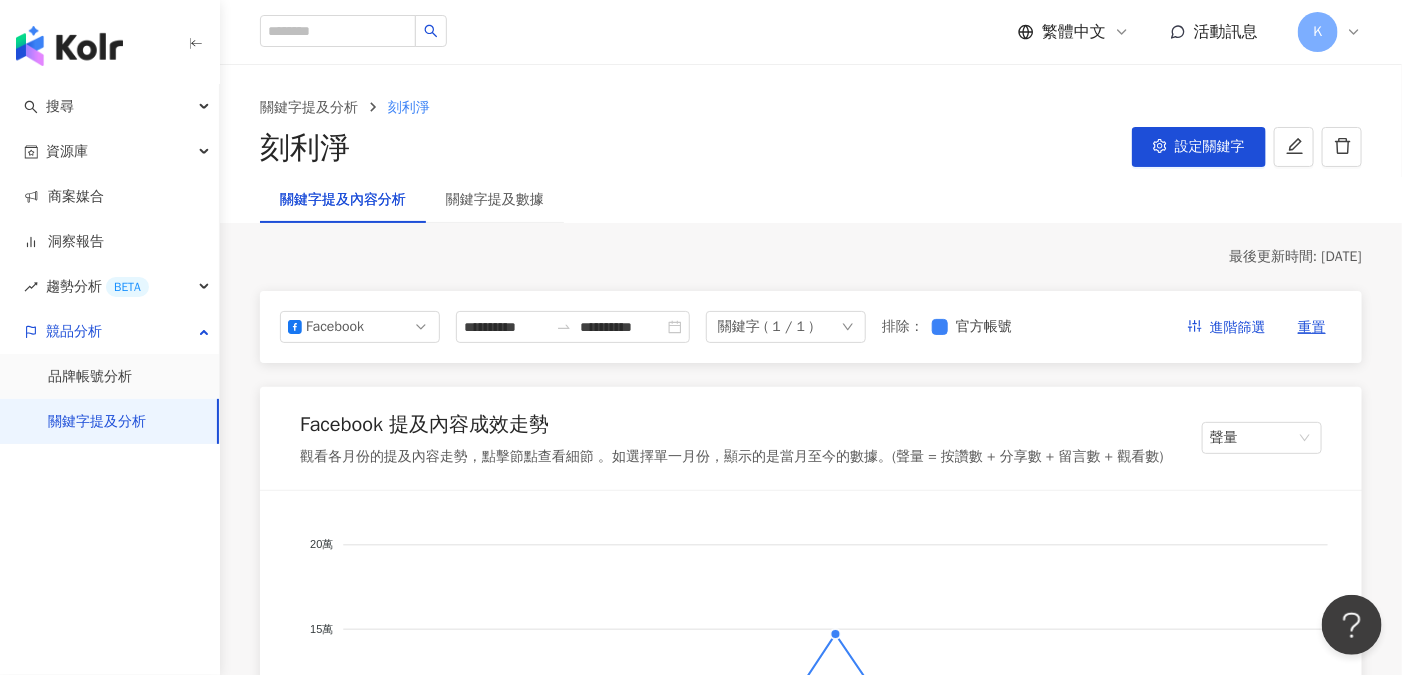 click on "關鍵字提及內容分析" at bounding box center (343, 200) 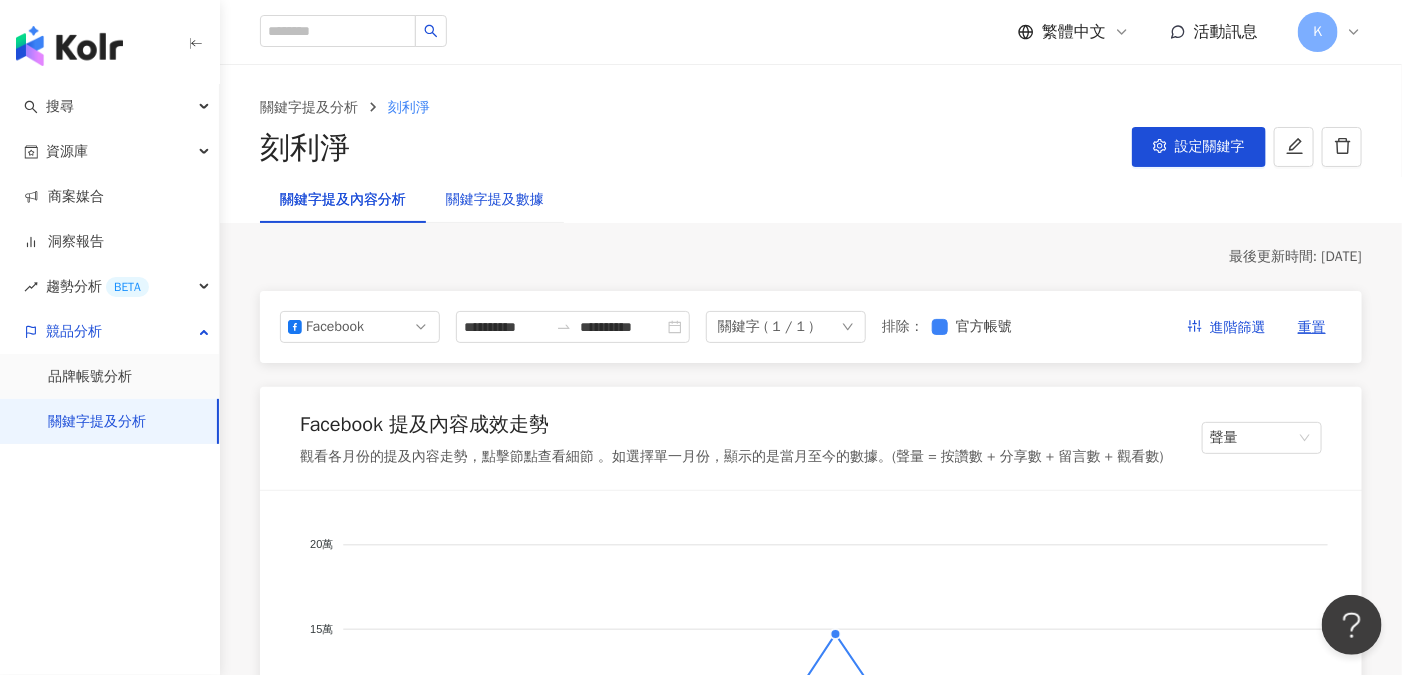 click on "關鍵字提及數據" at bounding box center (495, 200) 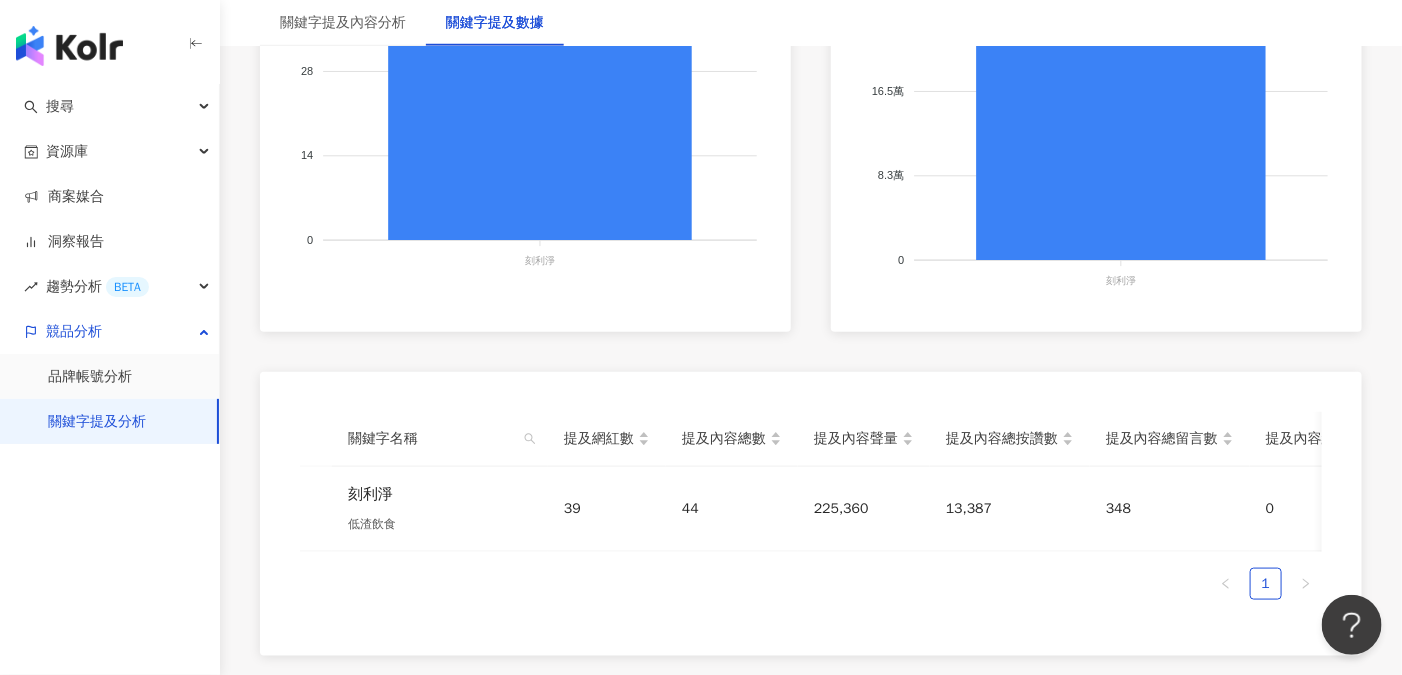 scroll, scrollTop: 799, scrollLeft: 0, axis: vertical 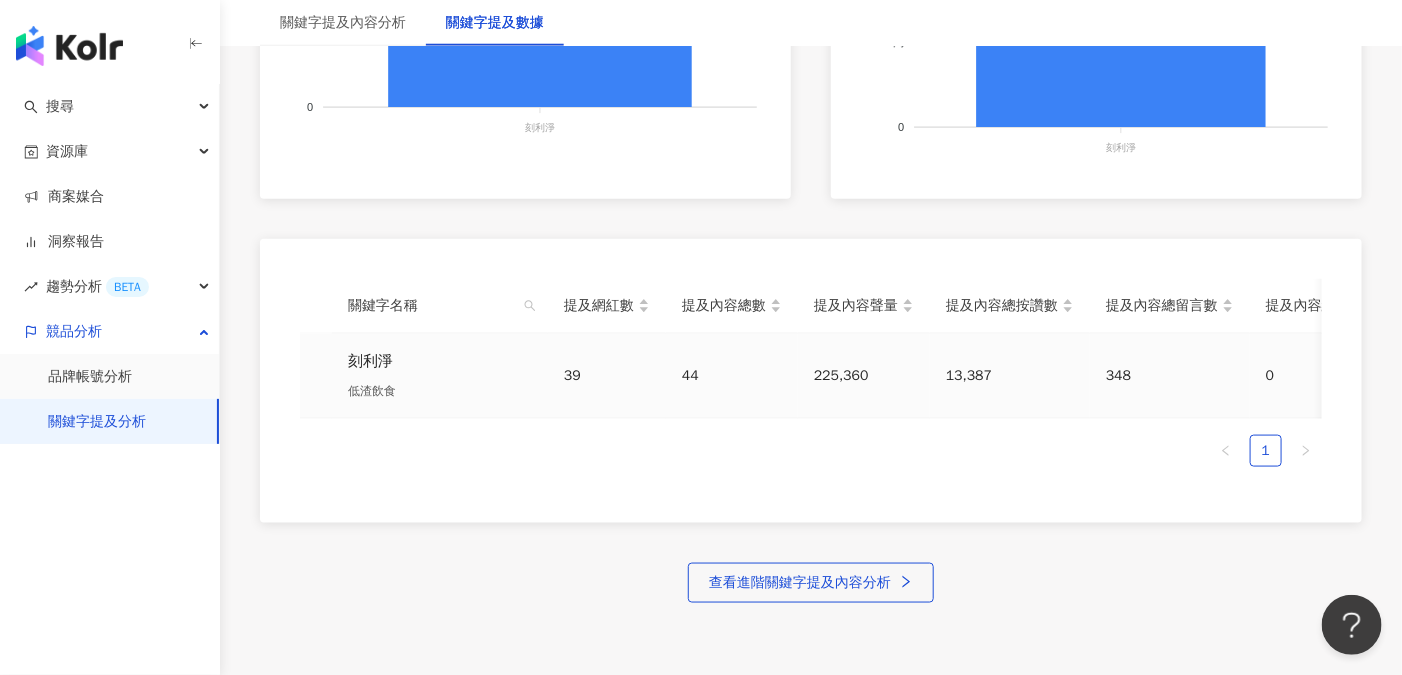 click on "低渣飲食" at bounding box center (440, 391) 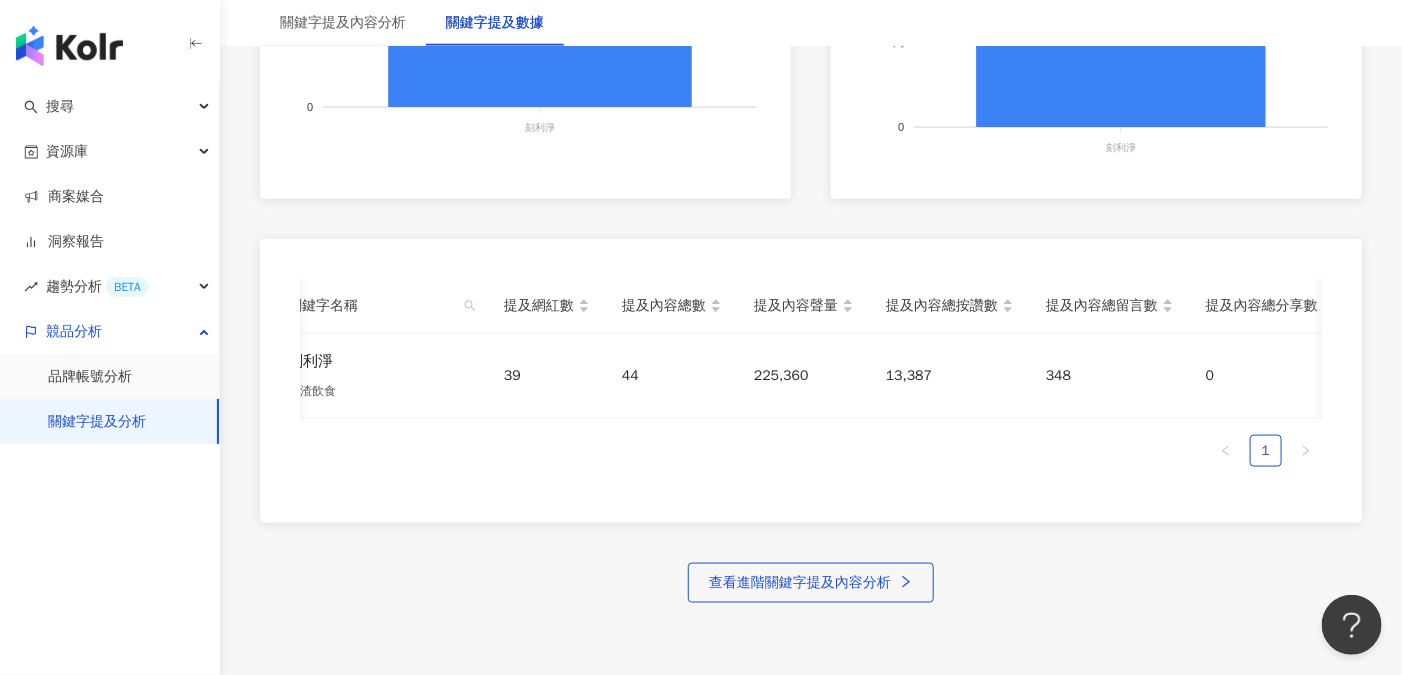 scroll, scrollTop: 0, scrollLeft: 40, axis: horizontal 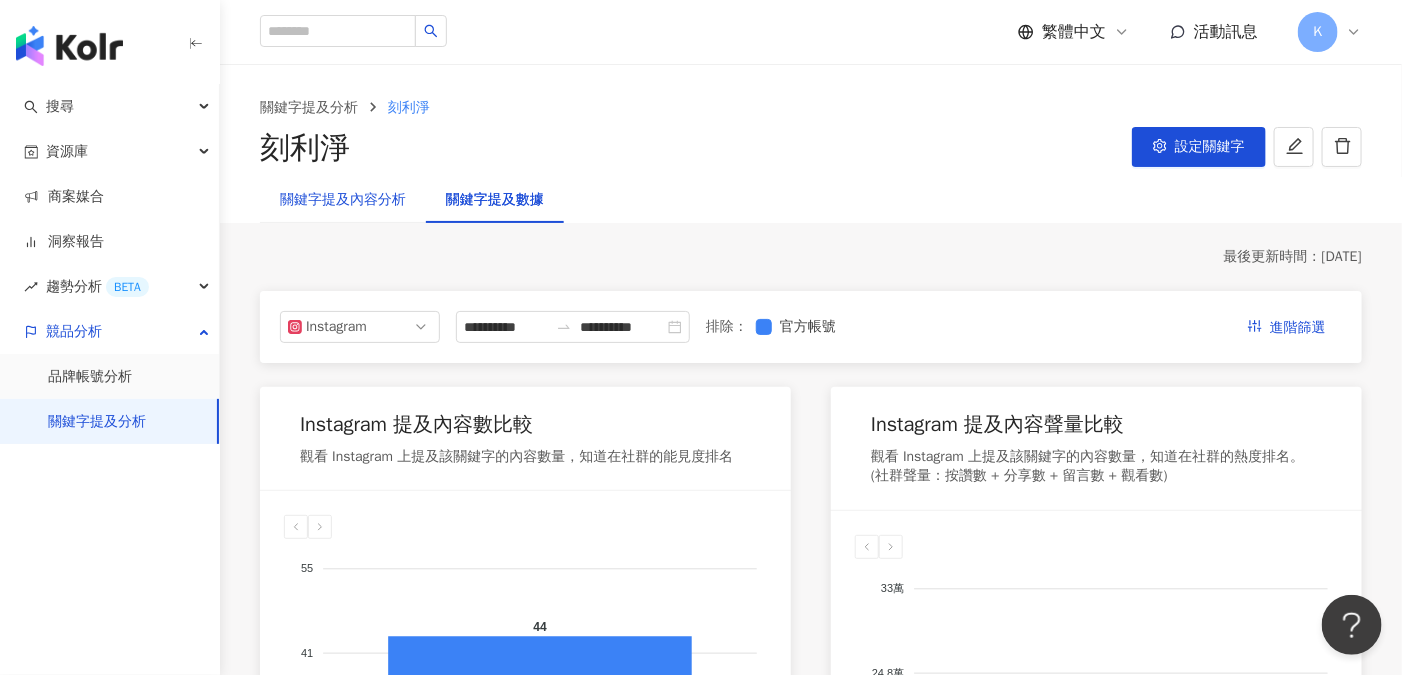 click on "關鍵字提及內容分析" at bounding box center [343, 200] 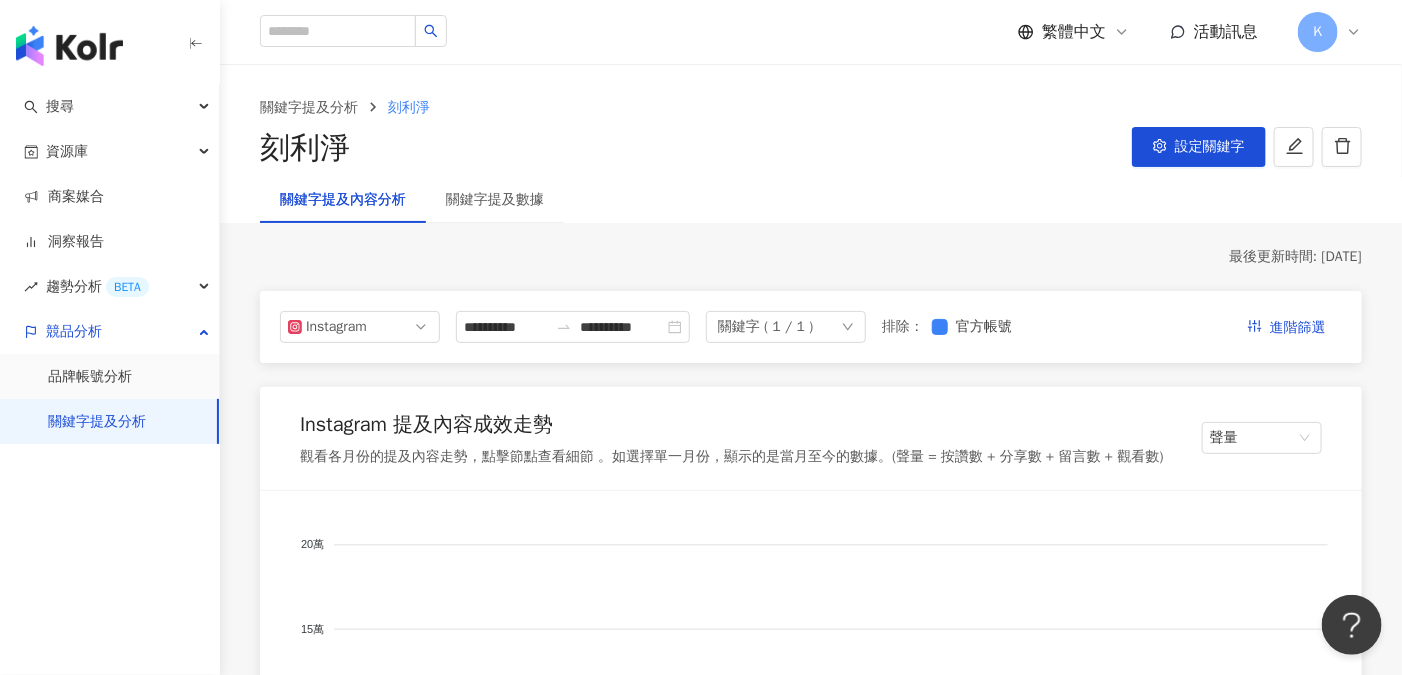 click 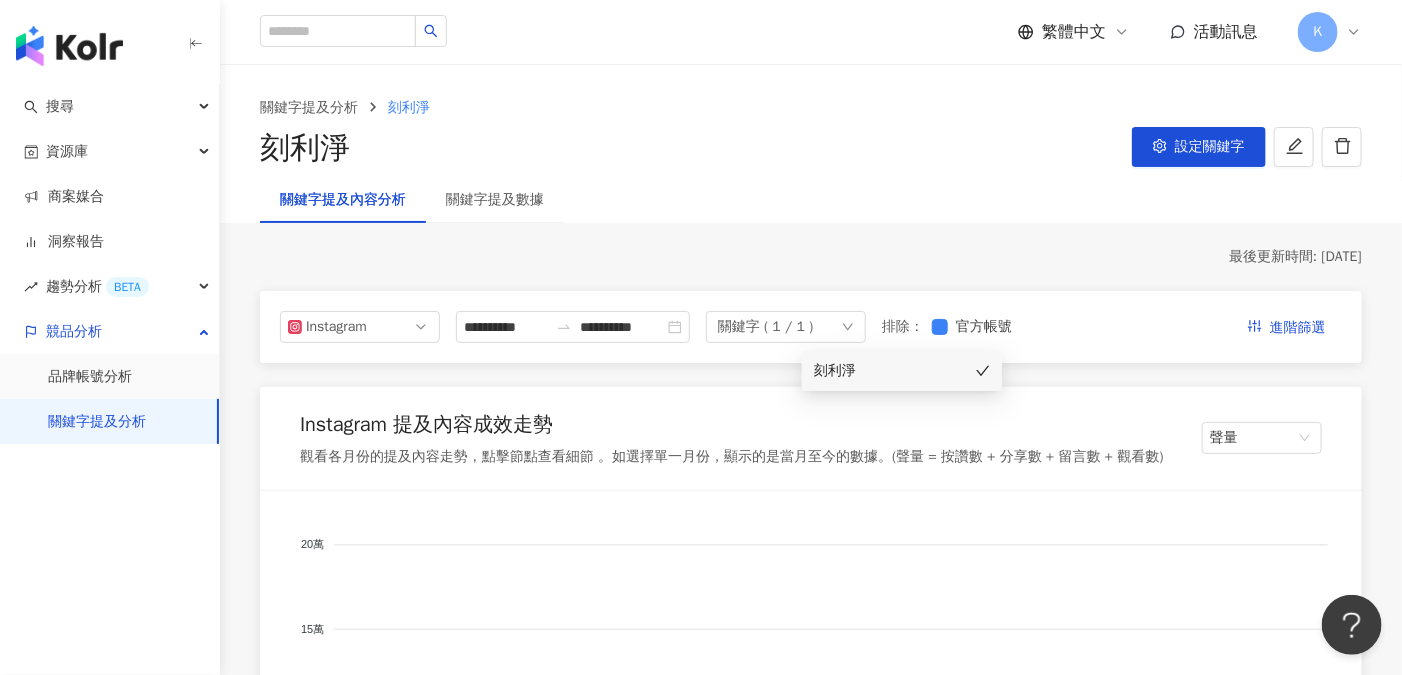 click on "刻利淨" at bounding box center (874, 371) 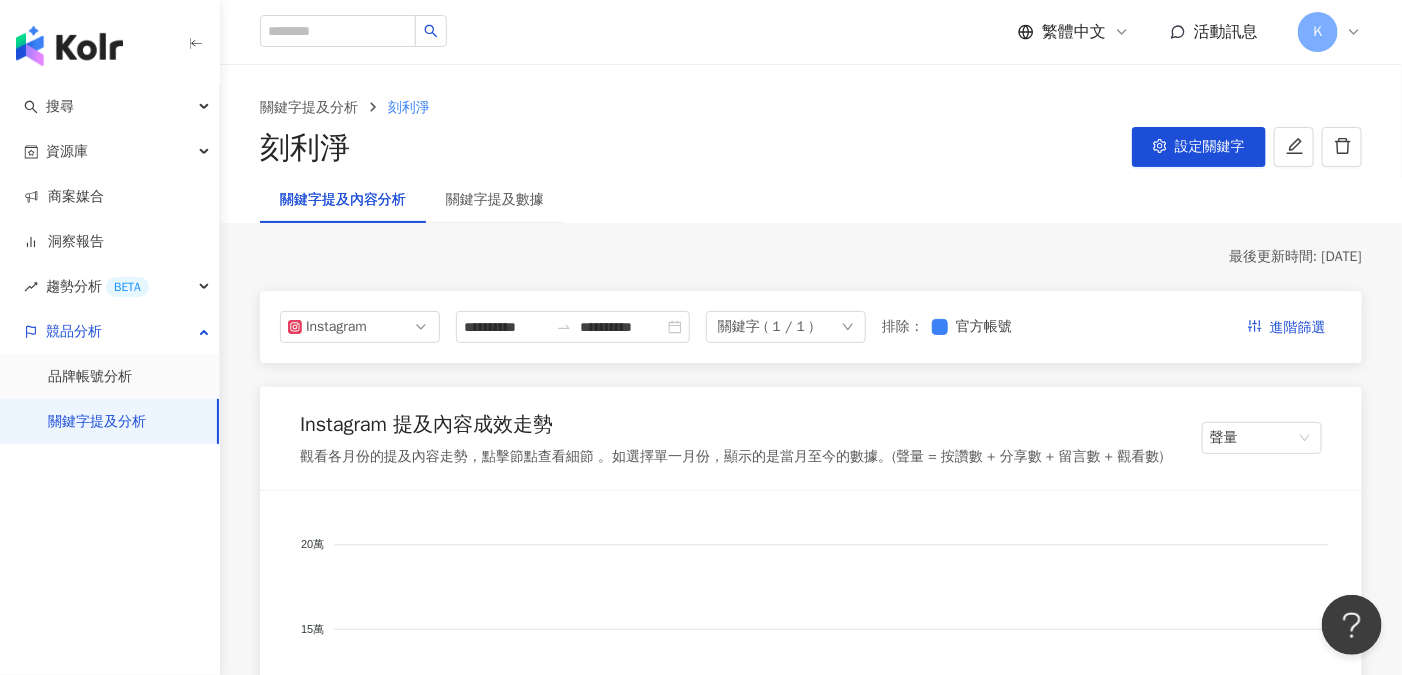click on "關鍵字提及內容分析 關鍵字提及數據" at bounding box center [811, 200] 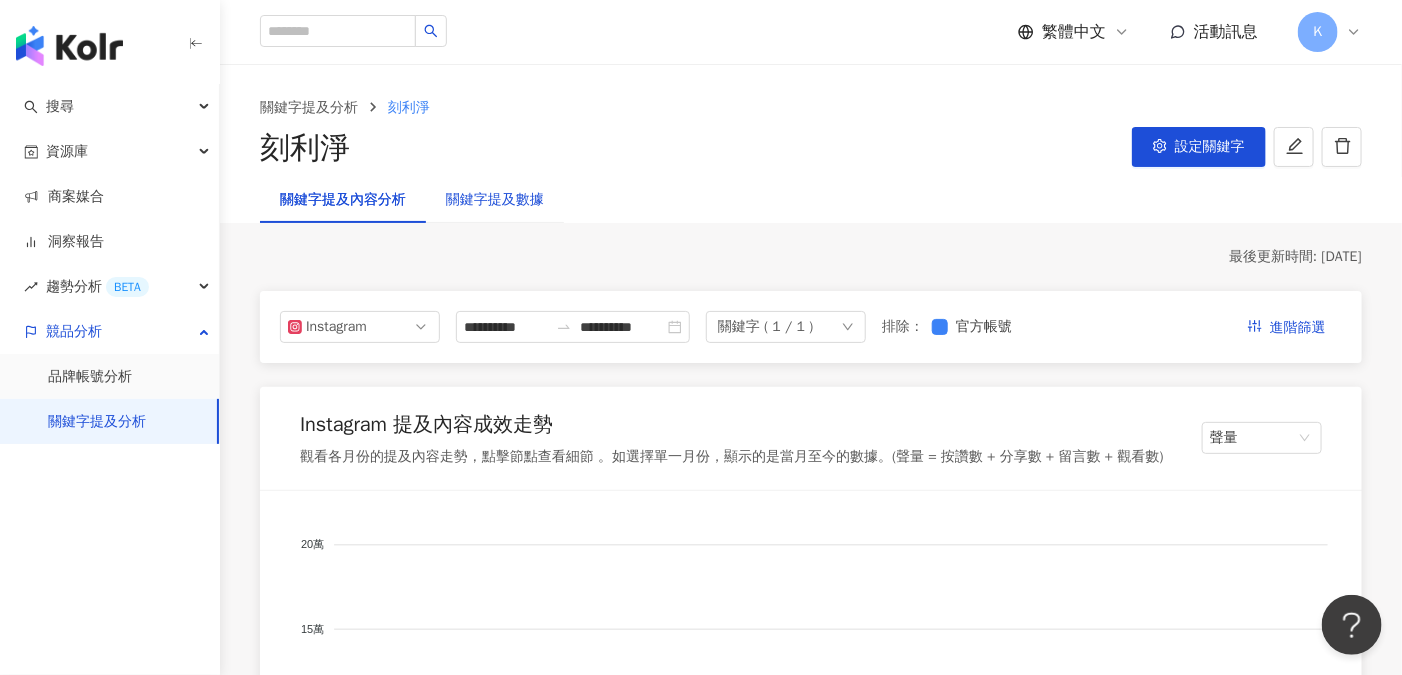 click on "關鍵字提及數據" at bounding box center [495, 200] 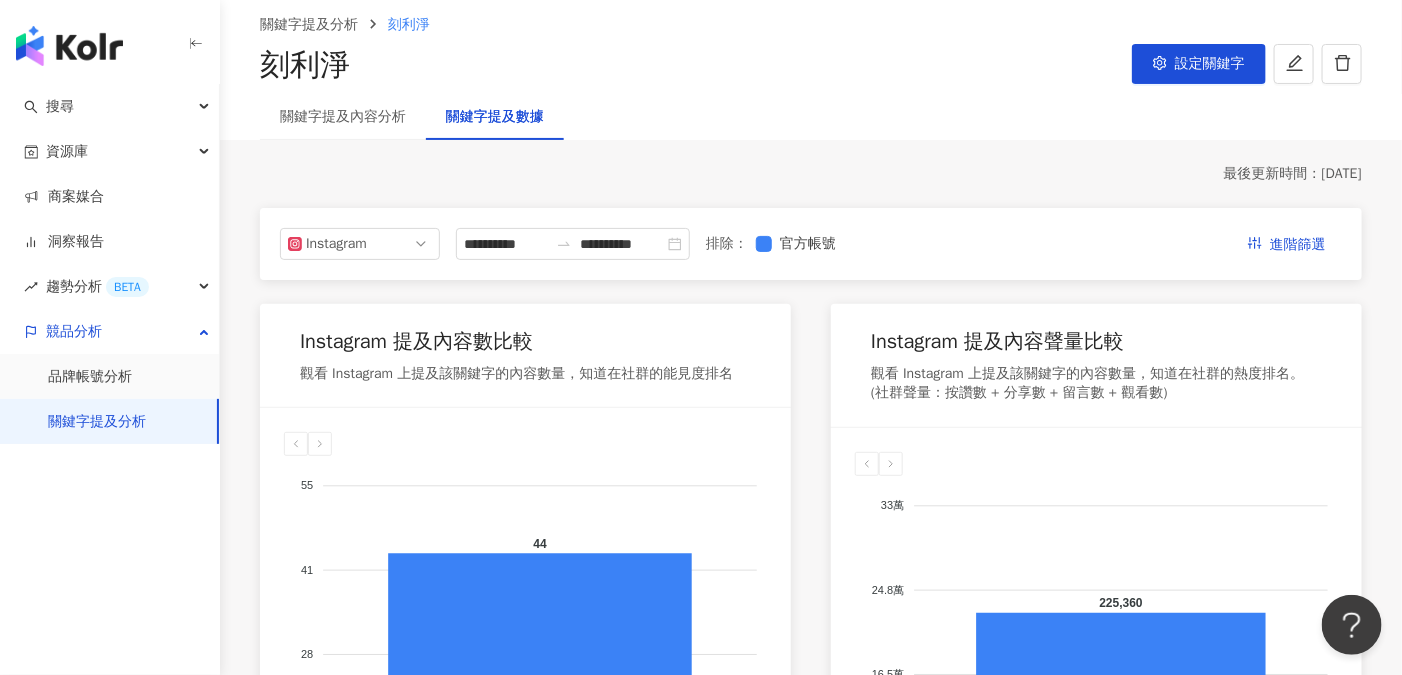 scroll, scrollTop: 0, scrollLeft: 0, axis: both 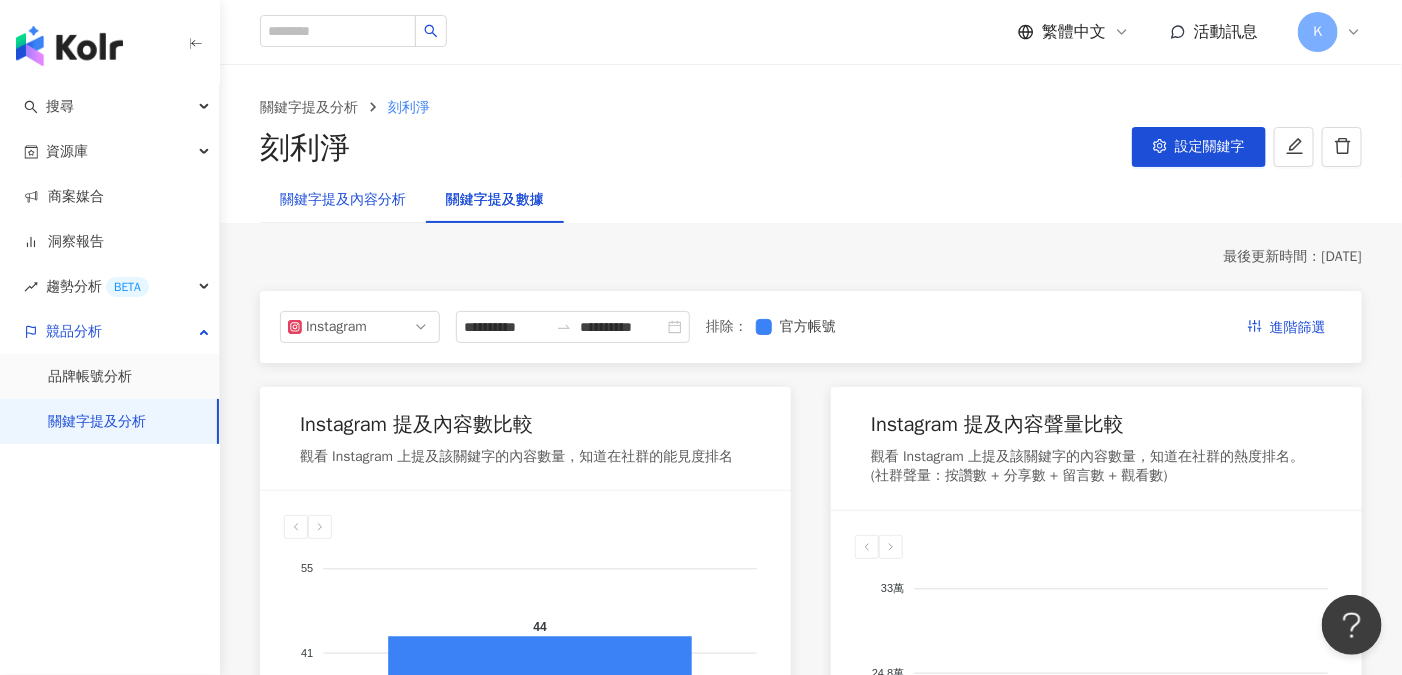 click on "關鍵字提及內容分析" at bounding box center [343, 200] 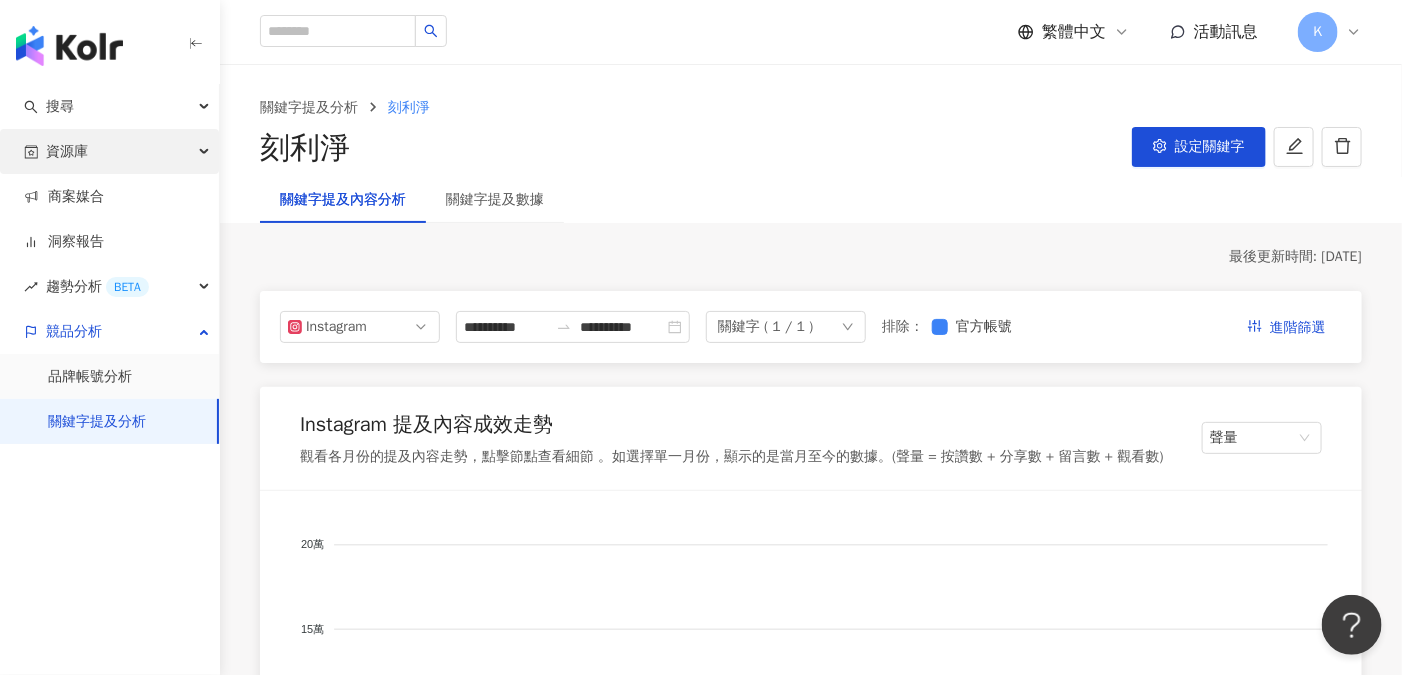 click on "資源庫" at bounding box center (109, 151) 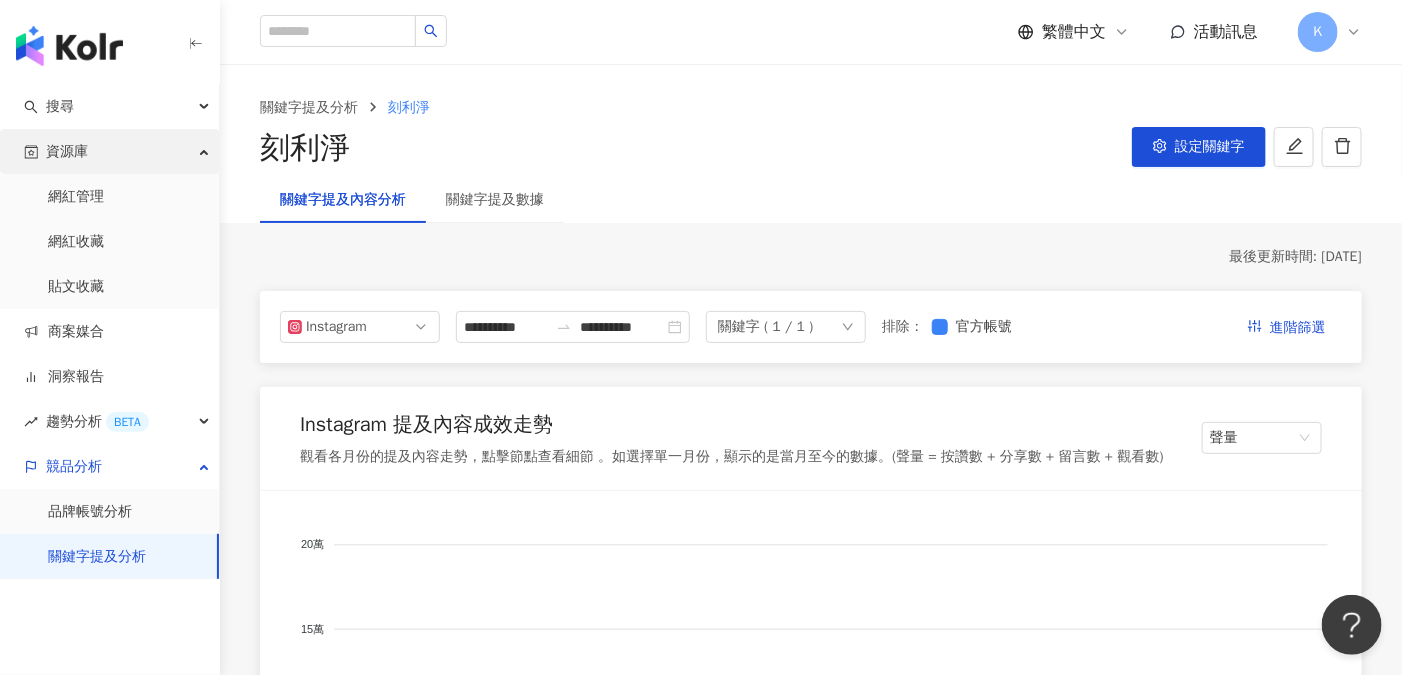 click on "資源庫" at bounding box center (109, 151) 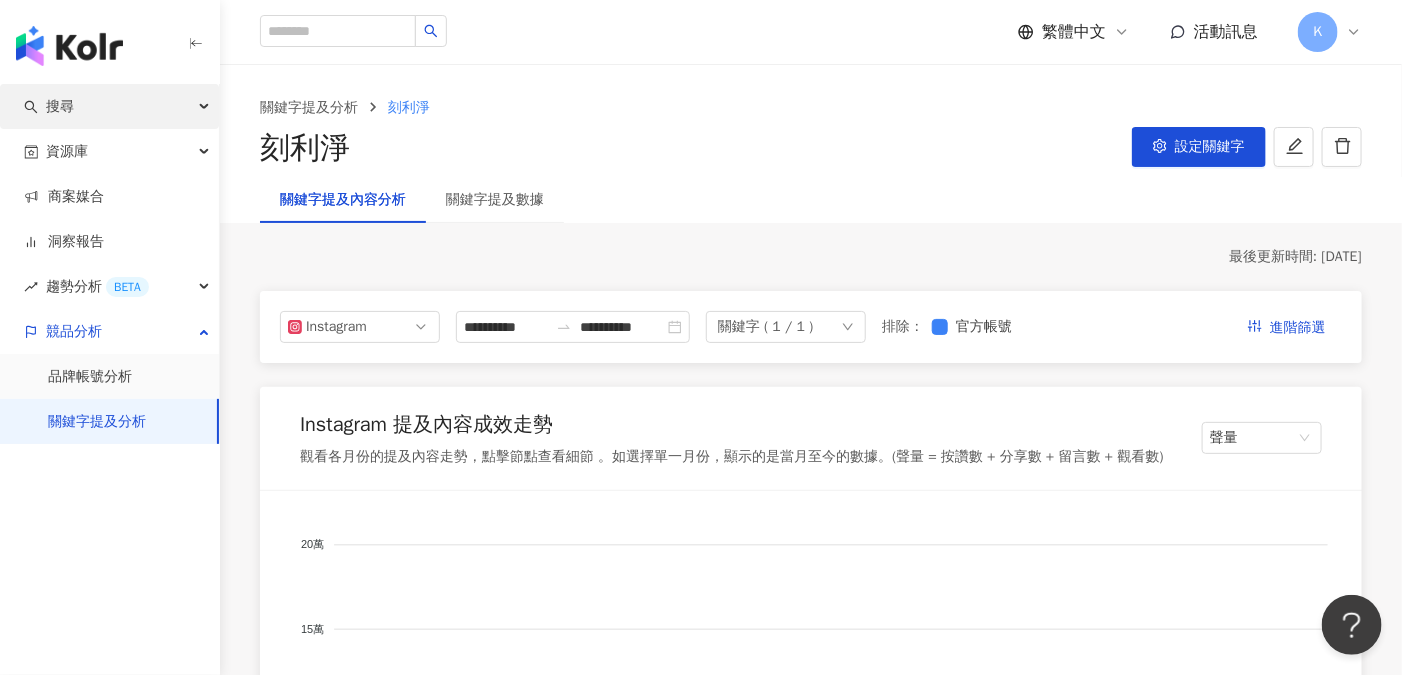 click at bounding box center [206, 107] 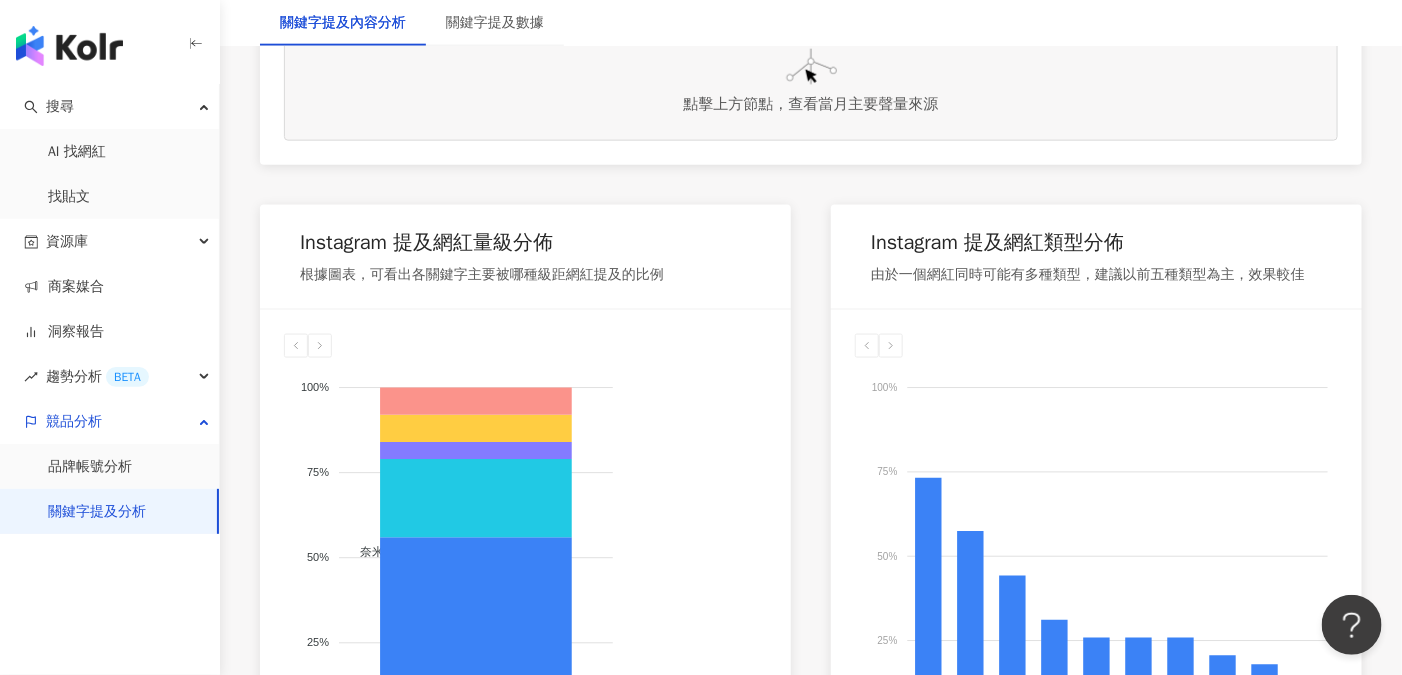 scroll, scrollTop: 1066, scrollLeft: 0, axis: vertical 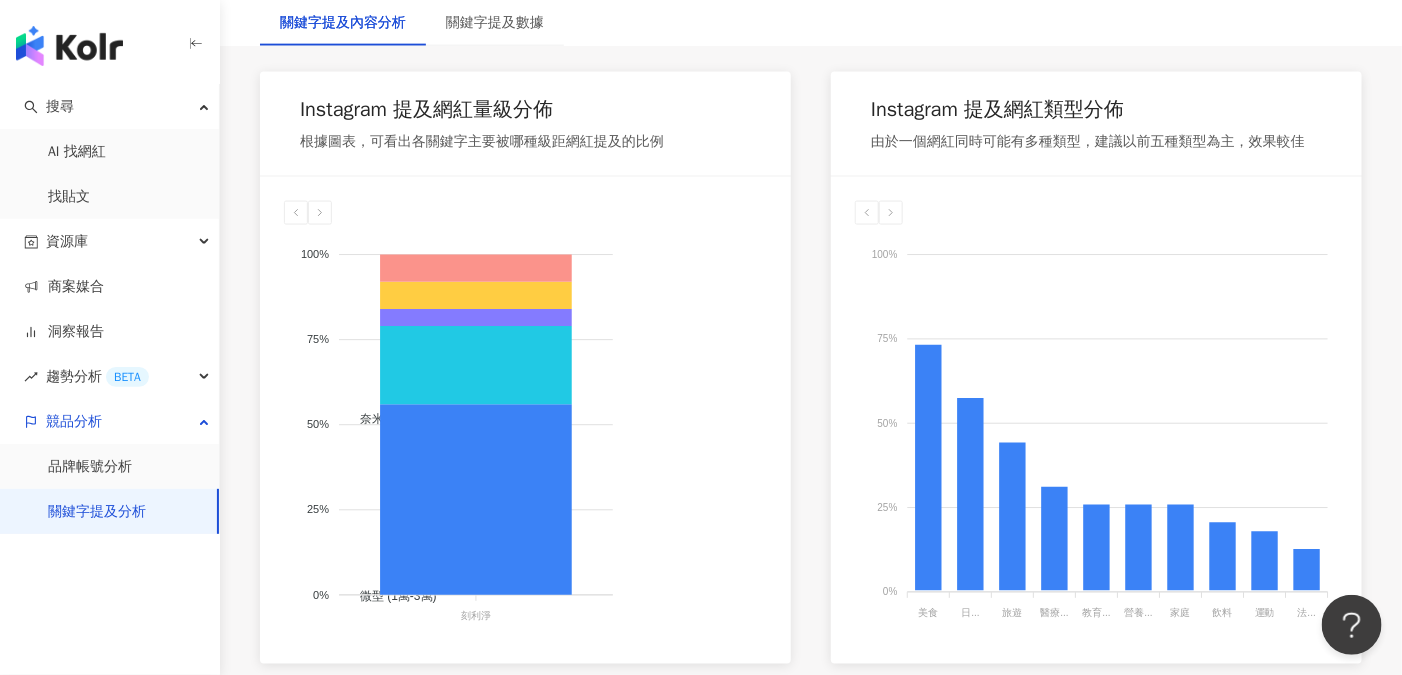 click on "Instagram 提及網紅量級分佈 根據圖表，可看出各關鍵字主要被哪種級距網紅提及的比例" at bounding box center [525, 124] 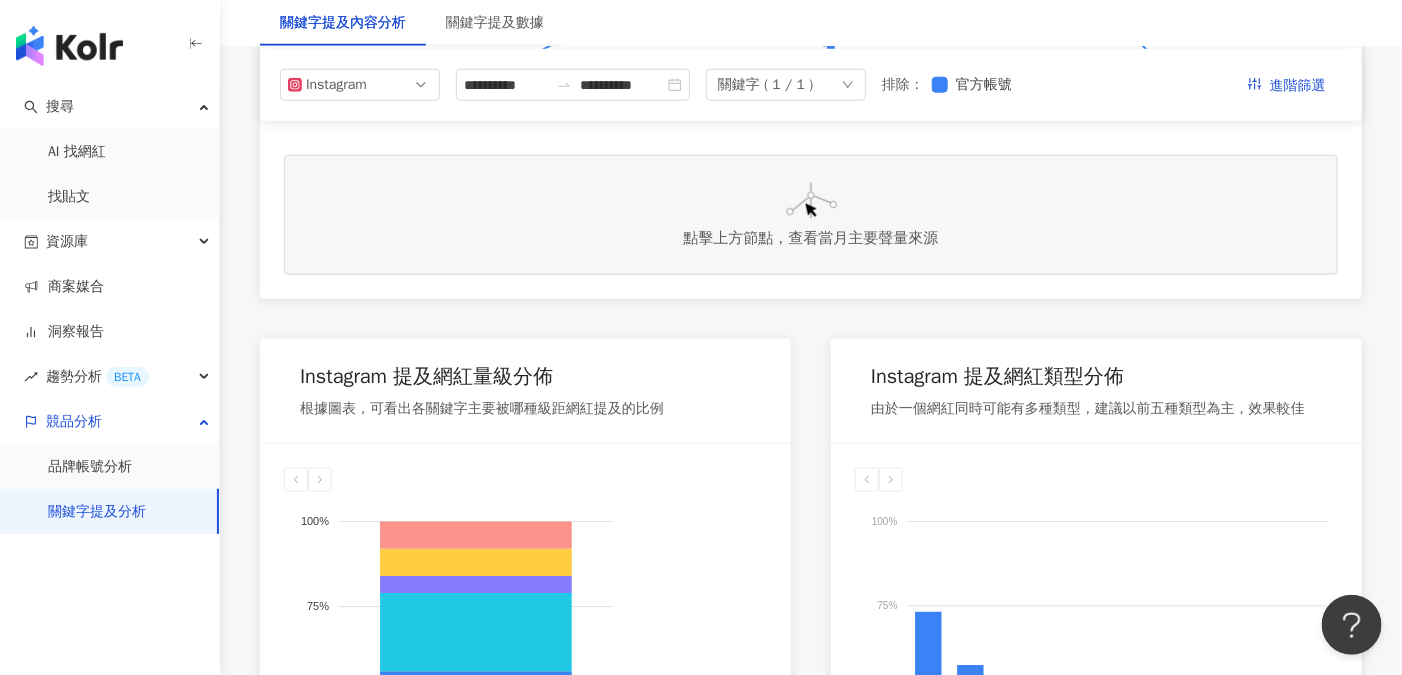 scroll, scrollTop: 533, scrollLeft: 0, axis: vertical 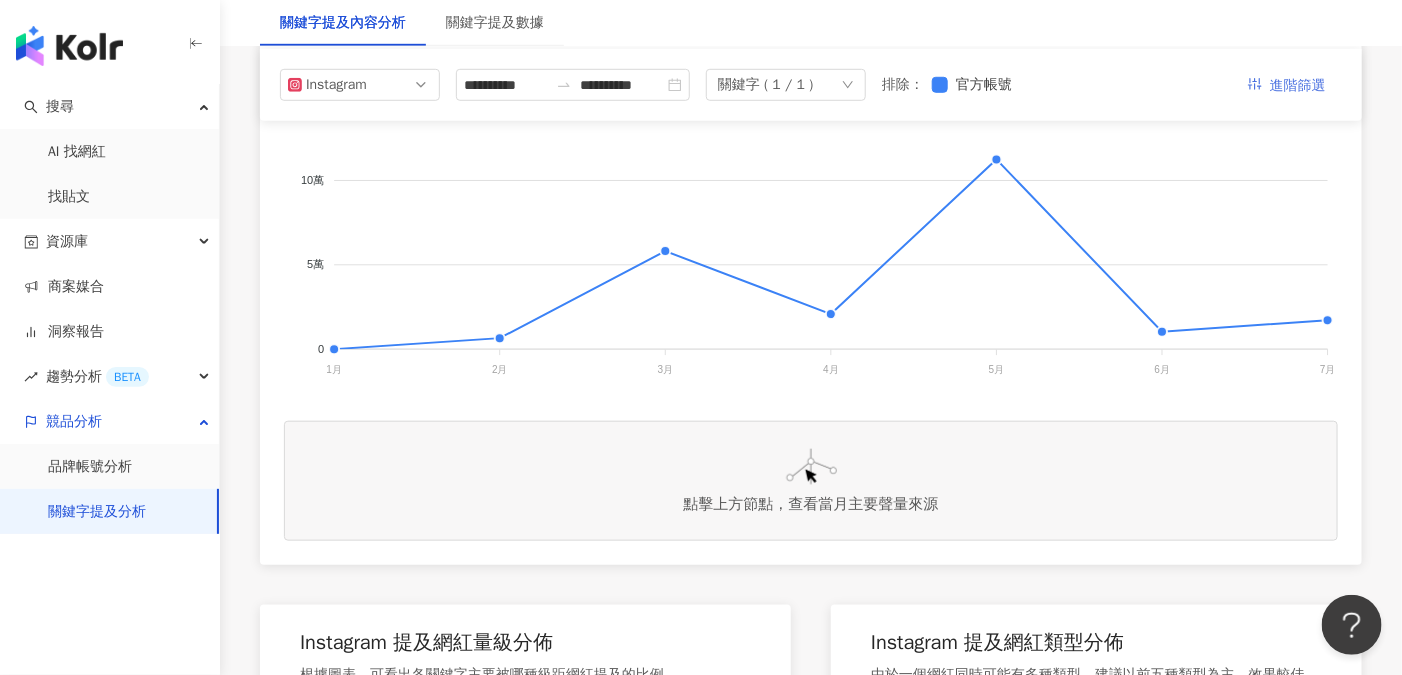 click on "進階篩選" at bounding box center (1298, 85) 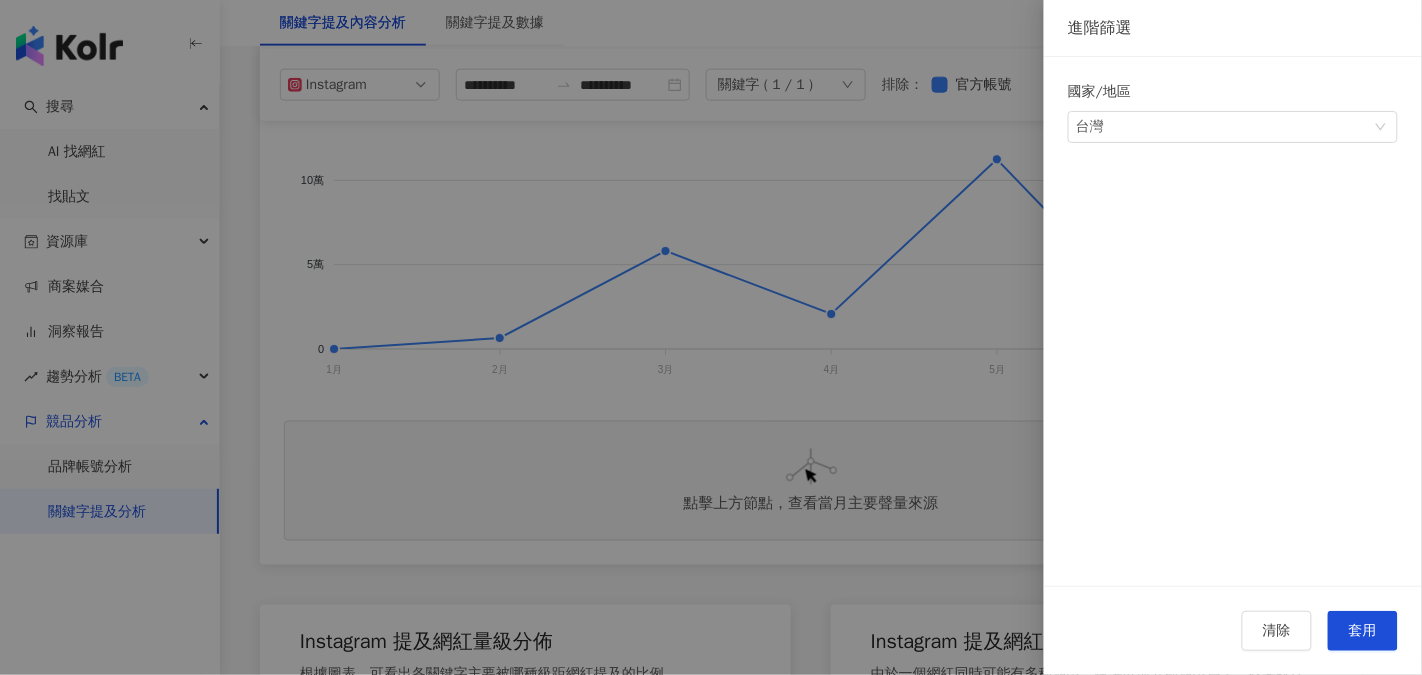 click on "國家/地區" at bounding box center (1233, 96) 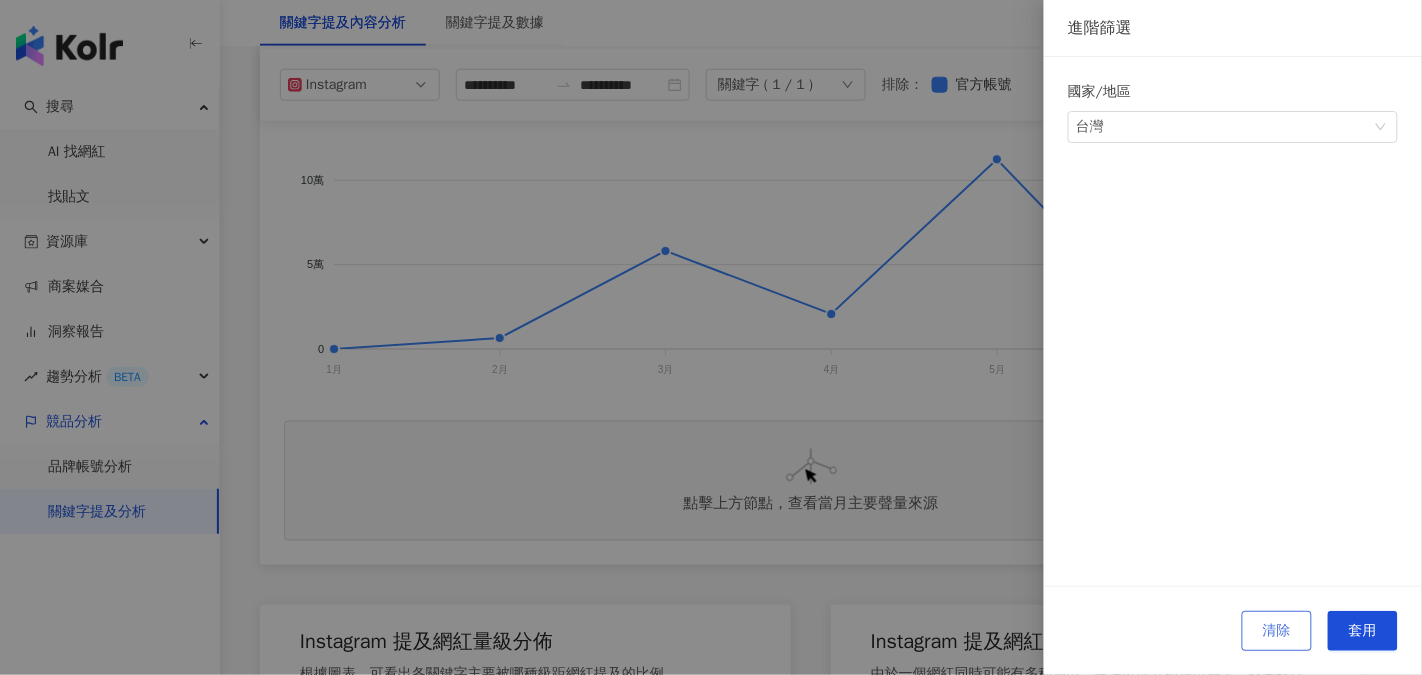 click on "清除" at bounding box center (1277, 631) 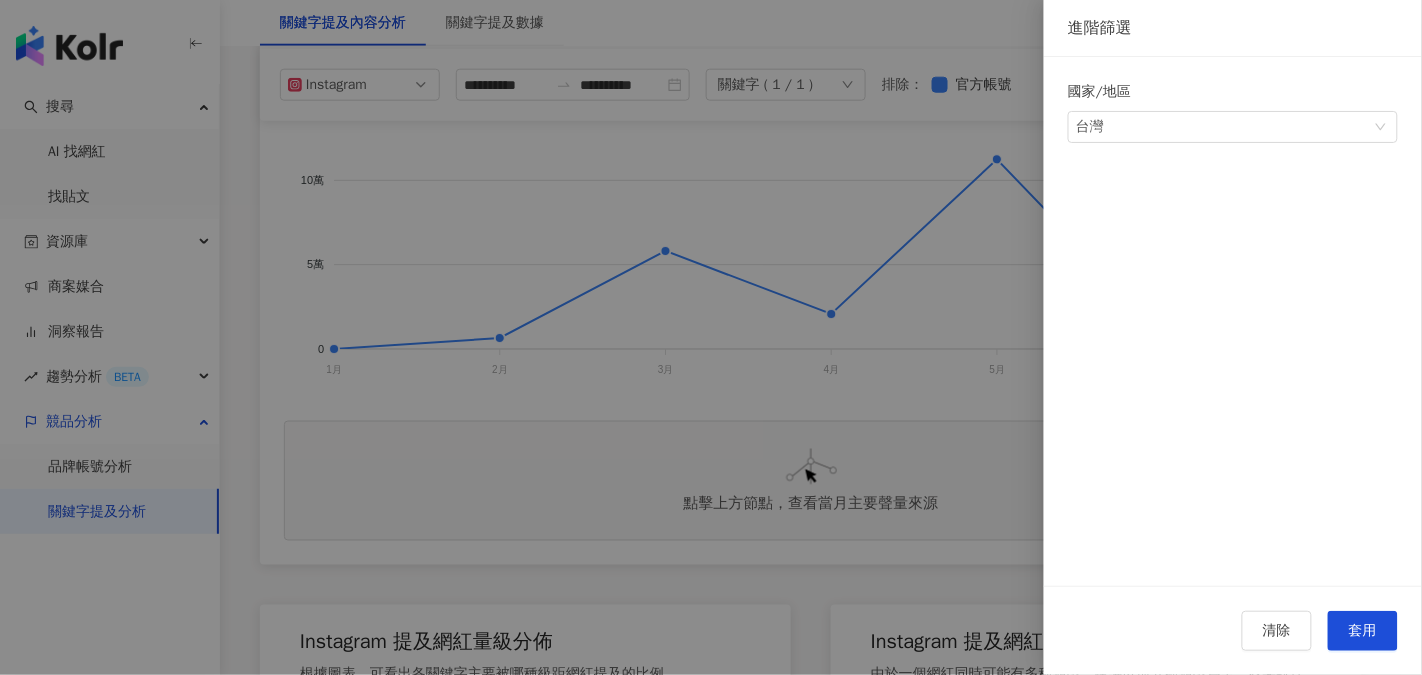 click at bounding box center (711, 337) 